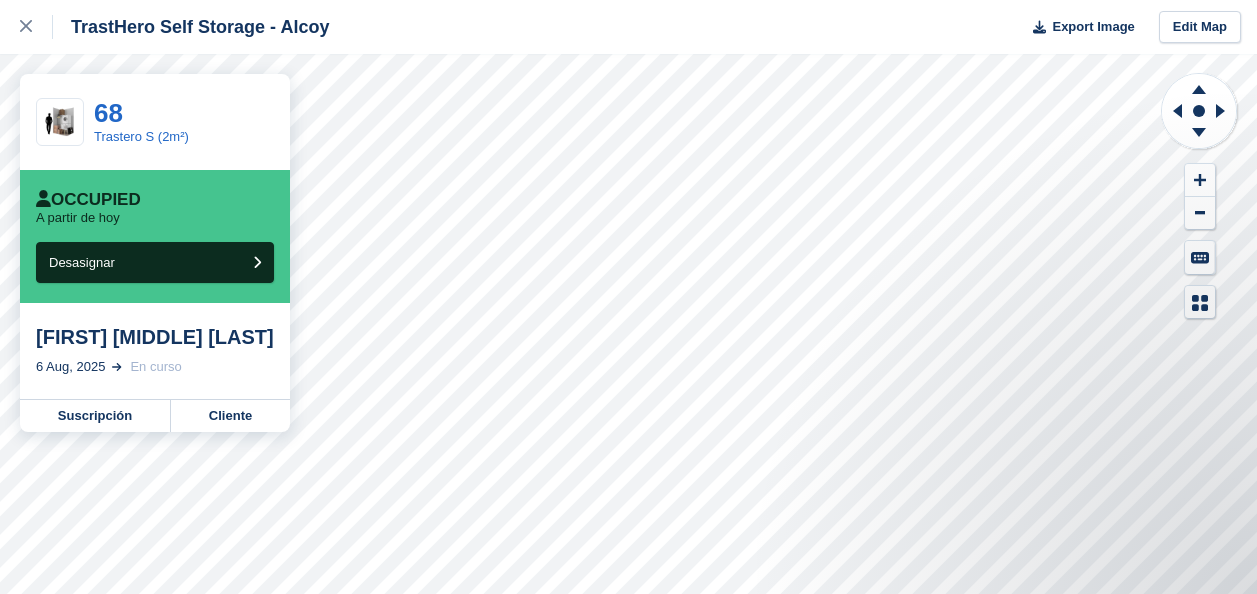 scroll, scrollTop: 0, scrollLeft: 0, axis: both 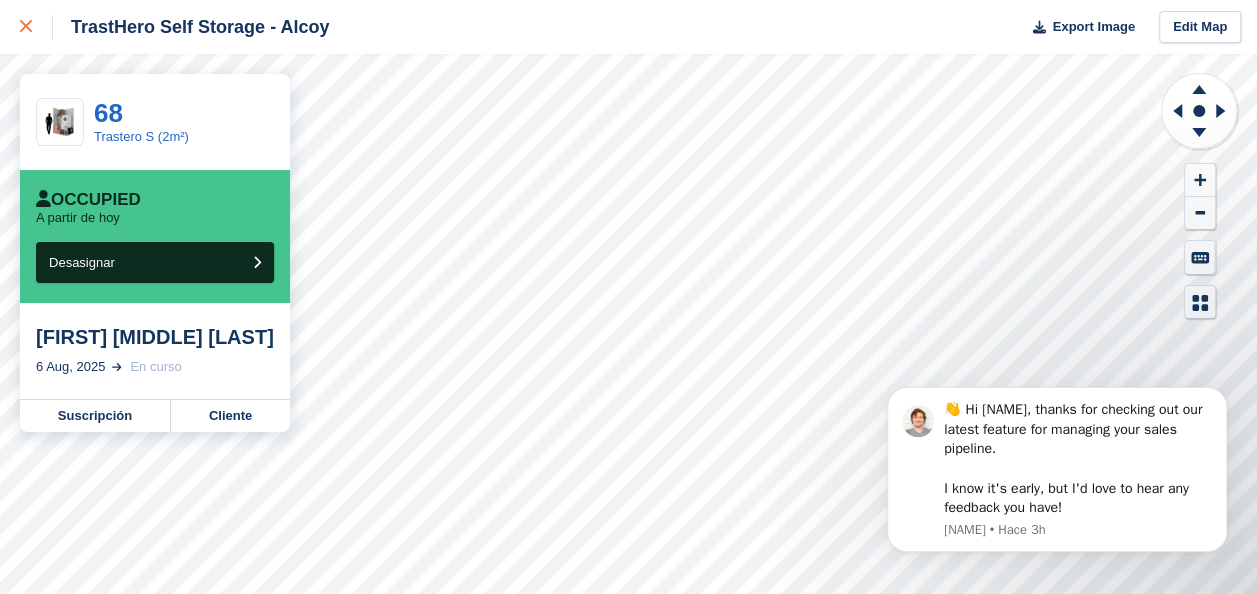 click at bounding box center (36, 27) 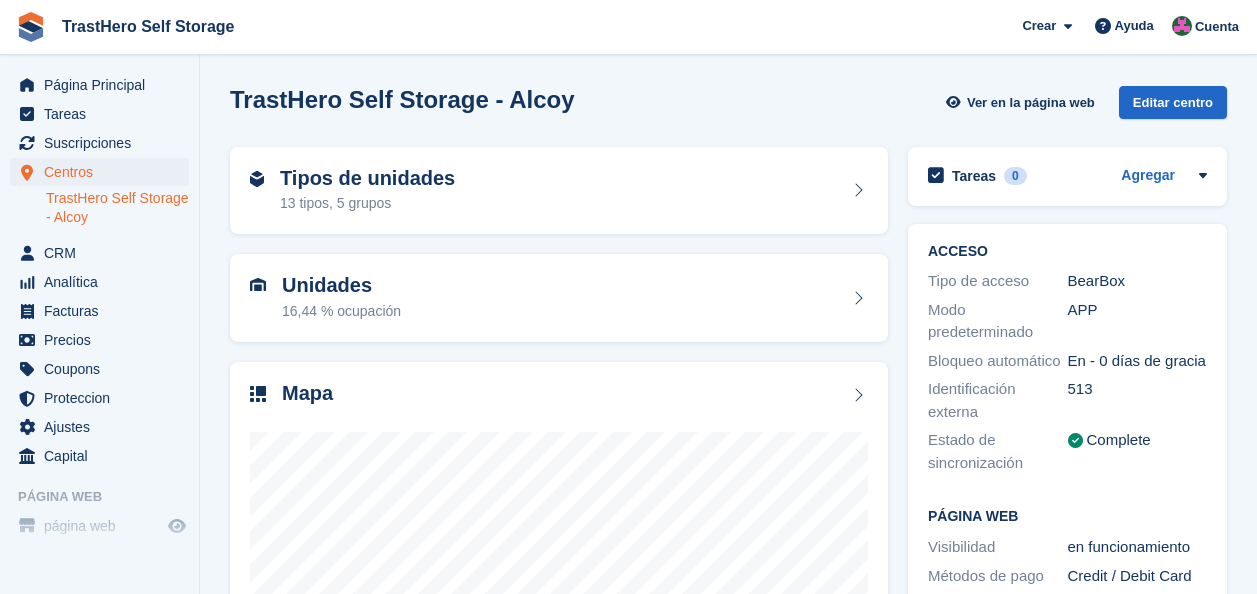 scroll, scrollTop: 0, scrollLeft: 0, axis: both 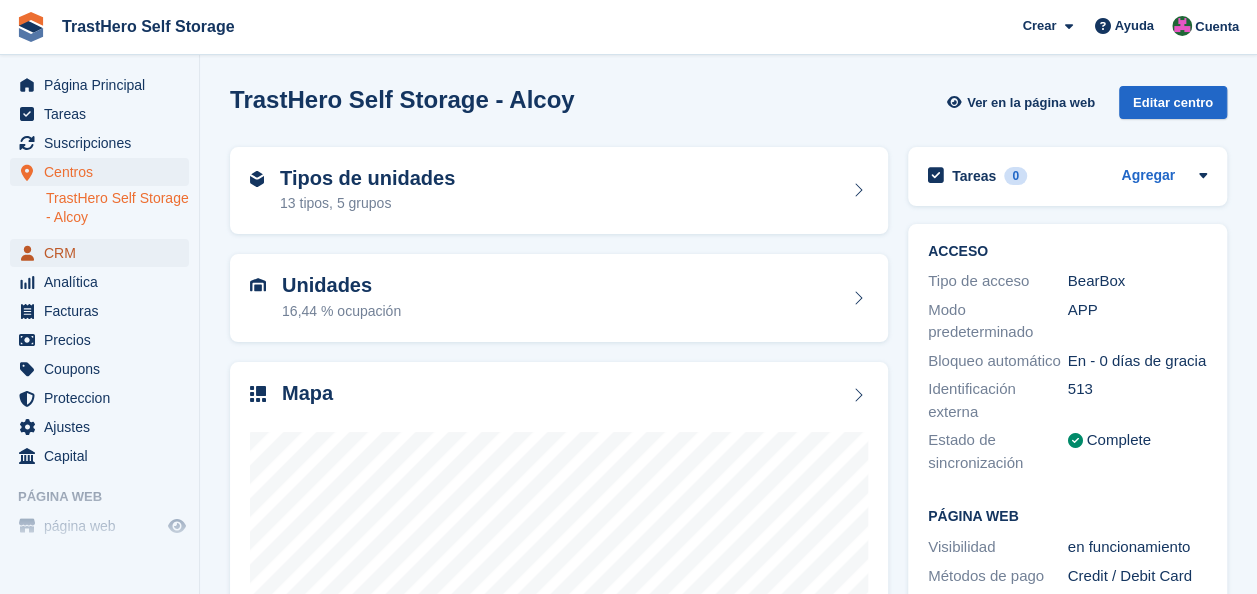 click on "CRM" at bounding box center [104, 253] 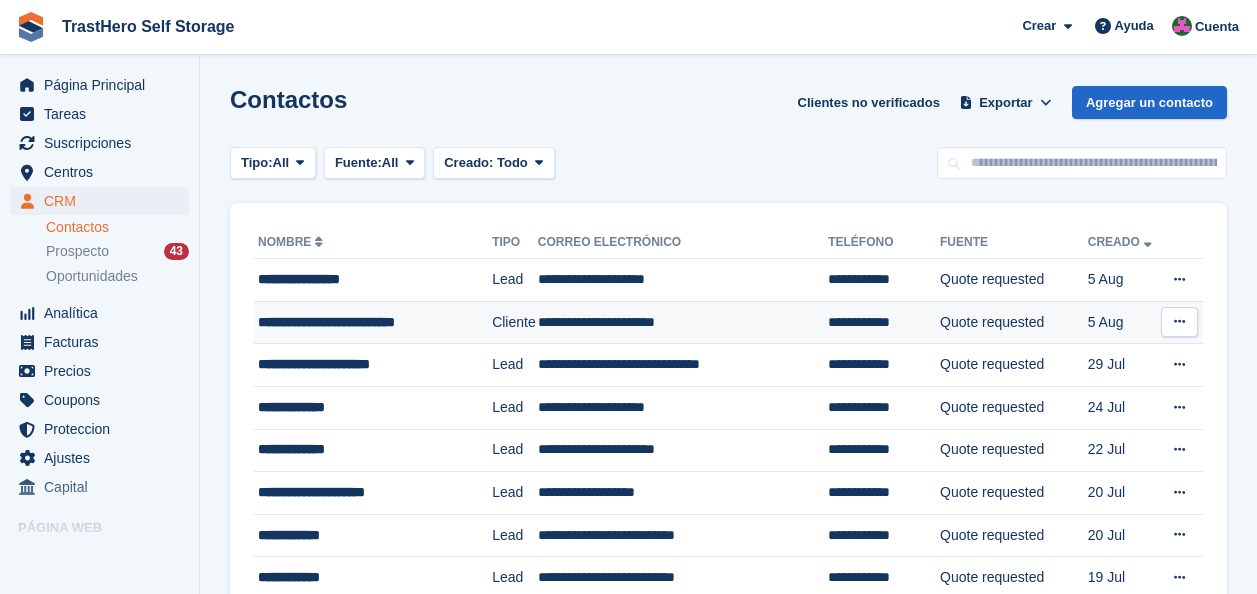 scroll, scrollTop: 0, scrollLeft: 0, axis: both 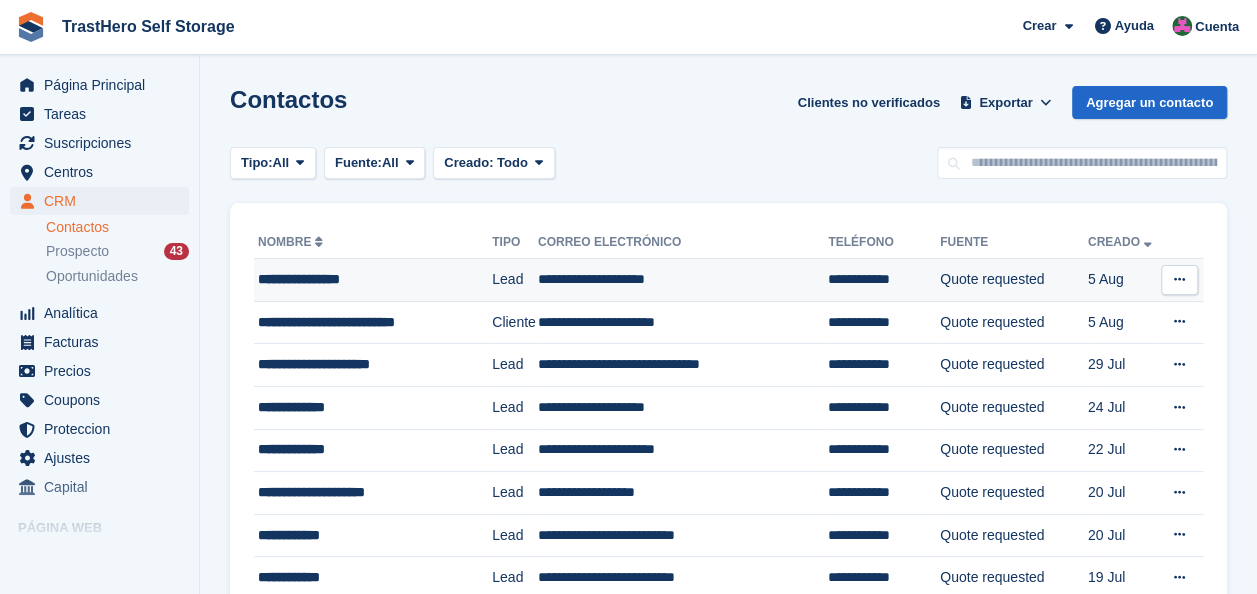 click on "**********" at bounding box center [683, 280] 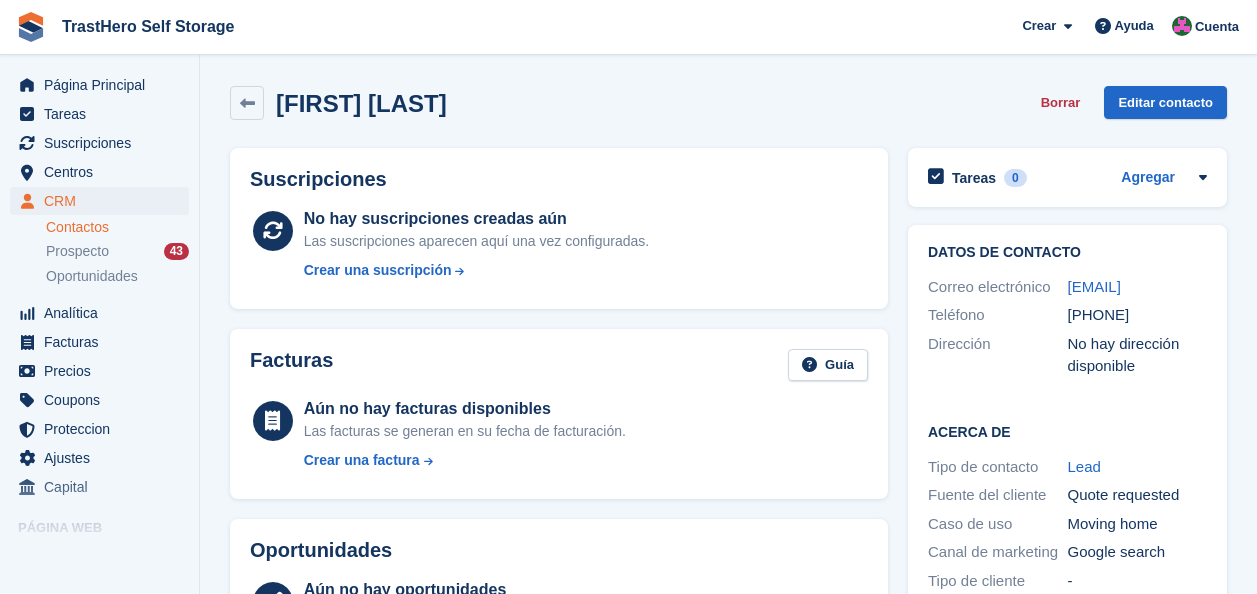 scroll, scrollTop: 0, scrollLeft: 0, axis: both 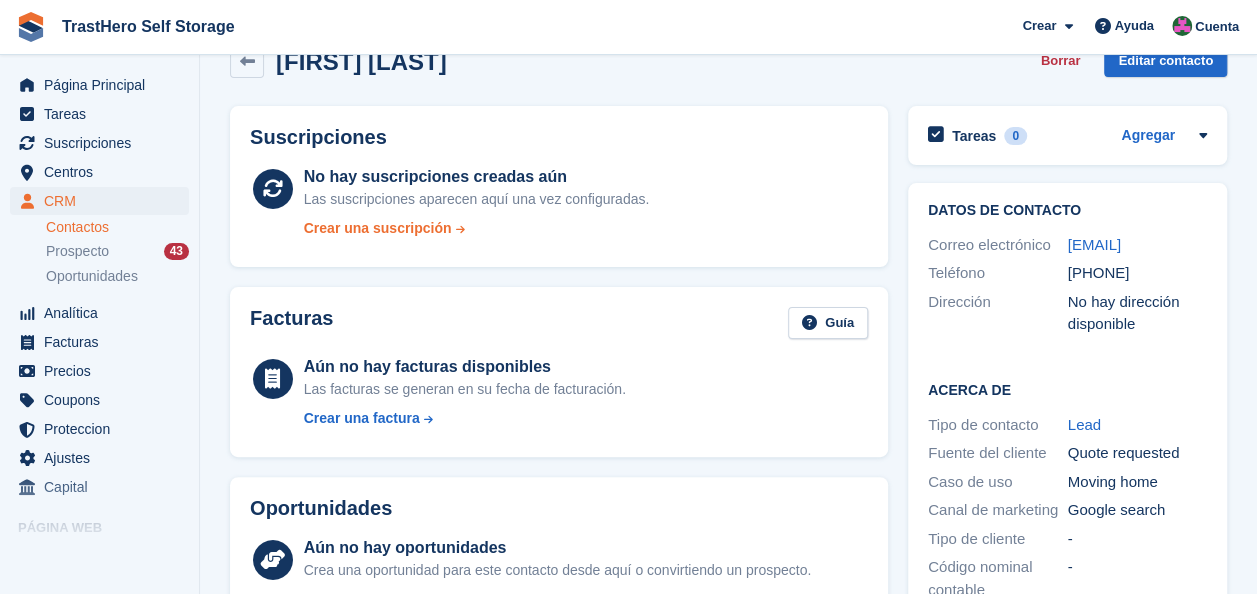 click on "Crear una suscripción" at bounding box center (378, 228) 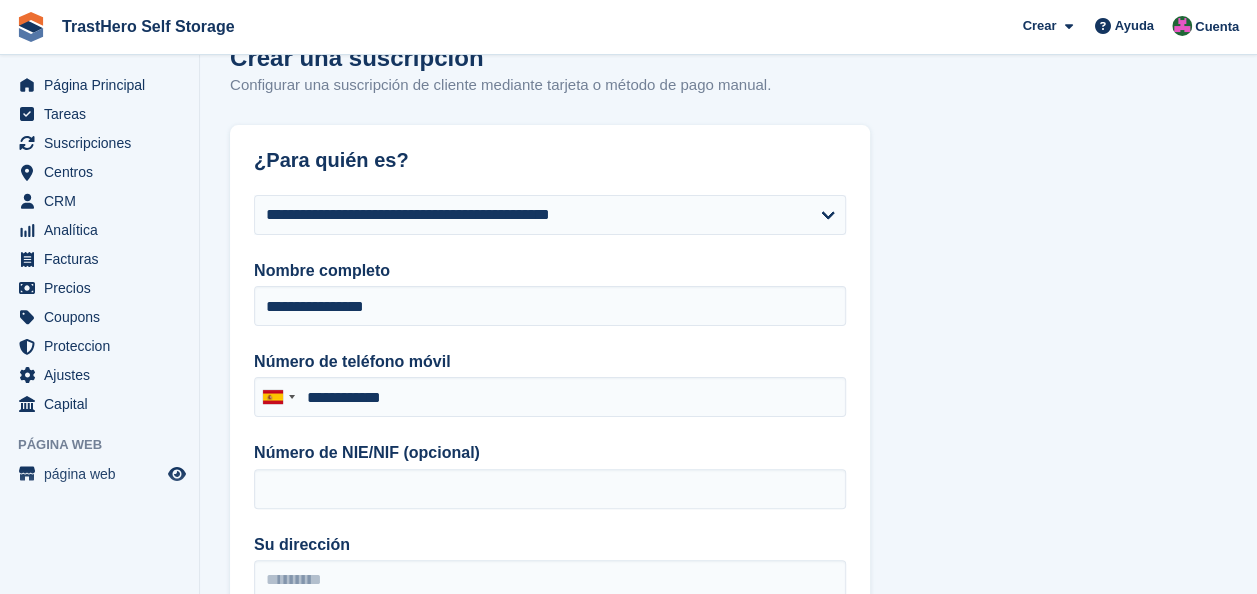 scroll, scrollTop: 0, scrollLeft: 0, axis: both 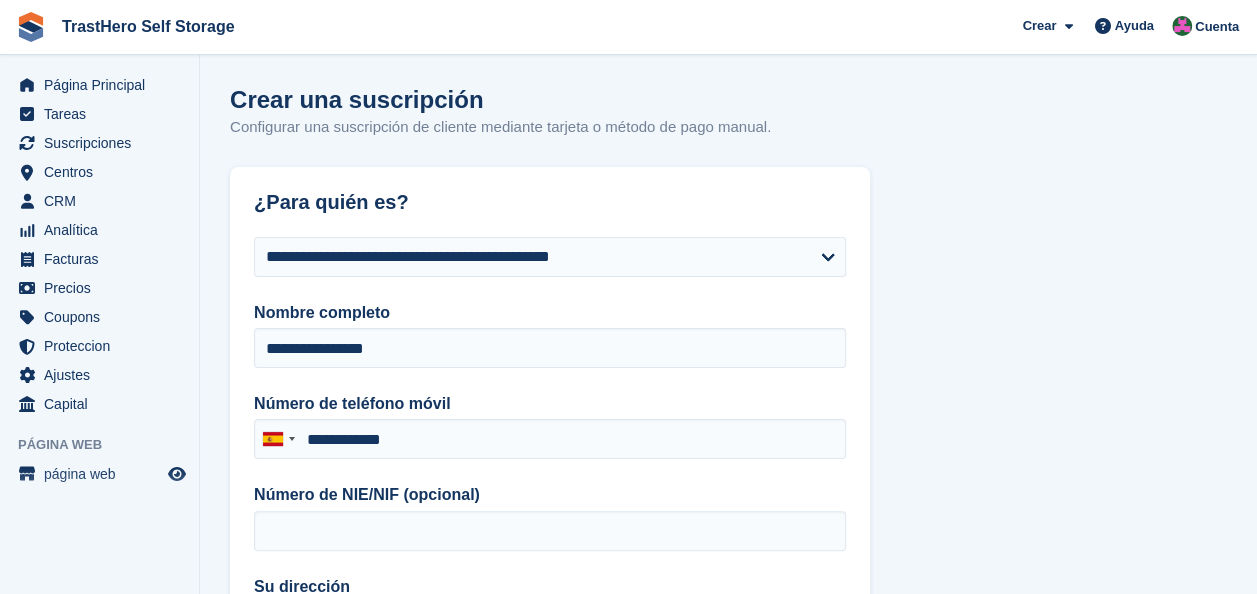 type on "**********" 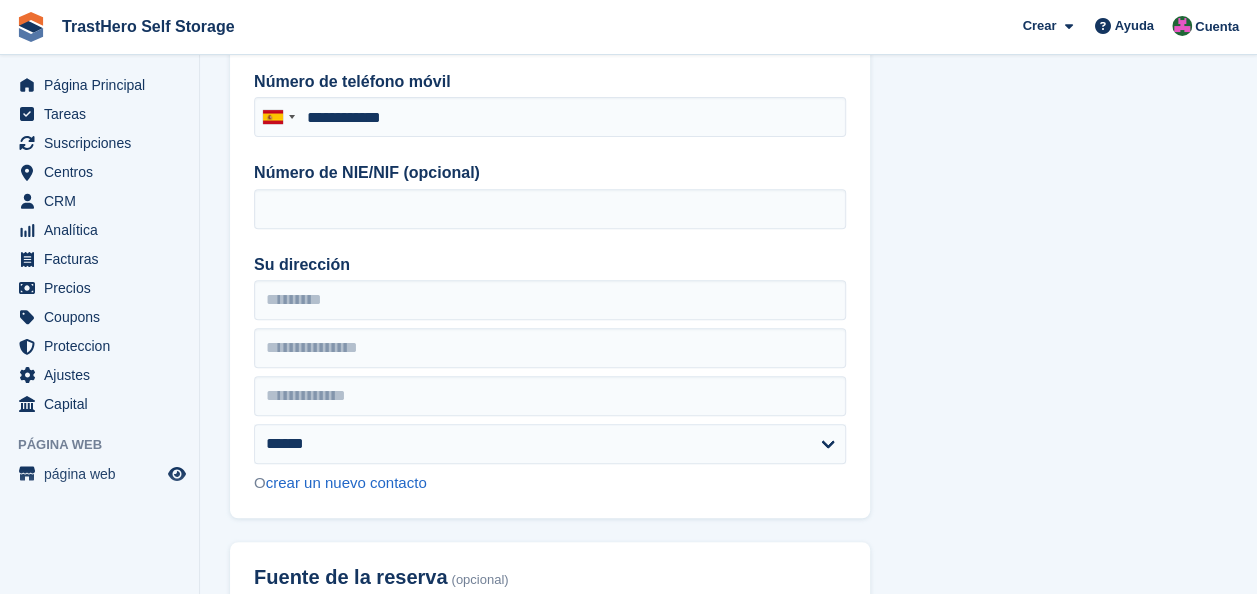 scroll, scrollTop: 326, scrollLeft: 0, axis: vertical 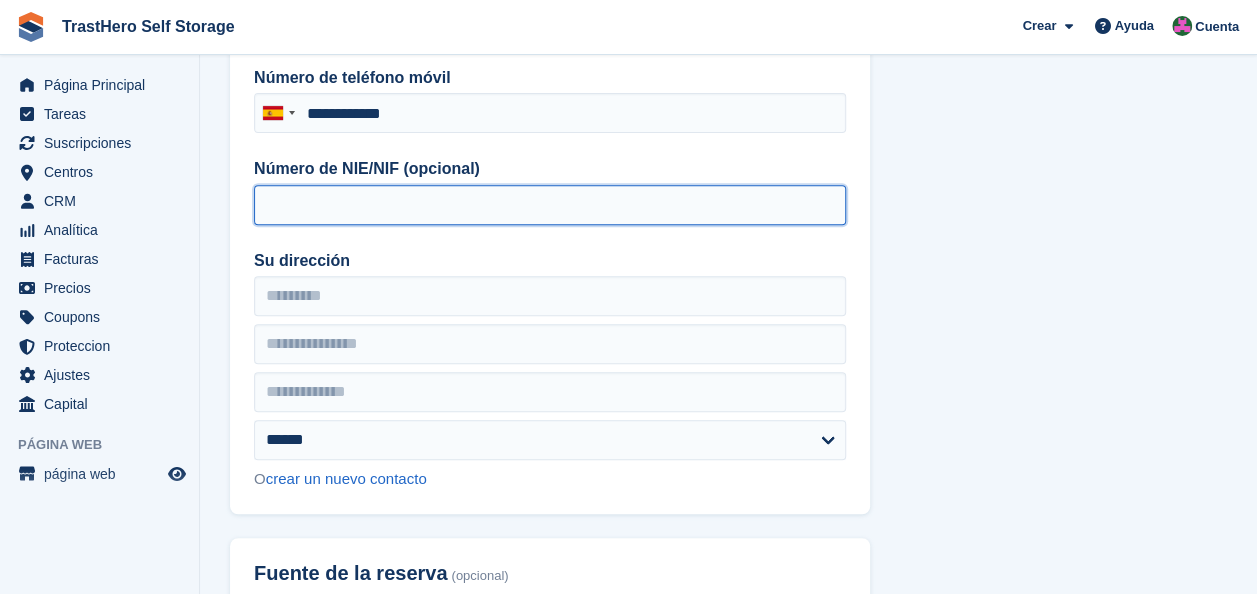 click on "Número de NIE/NIF (opcional)" at bounding box center [550, 205] 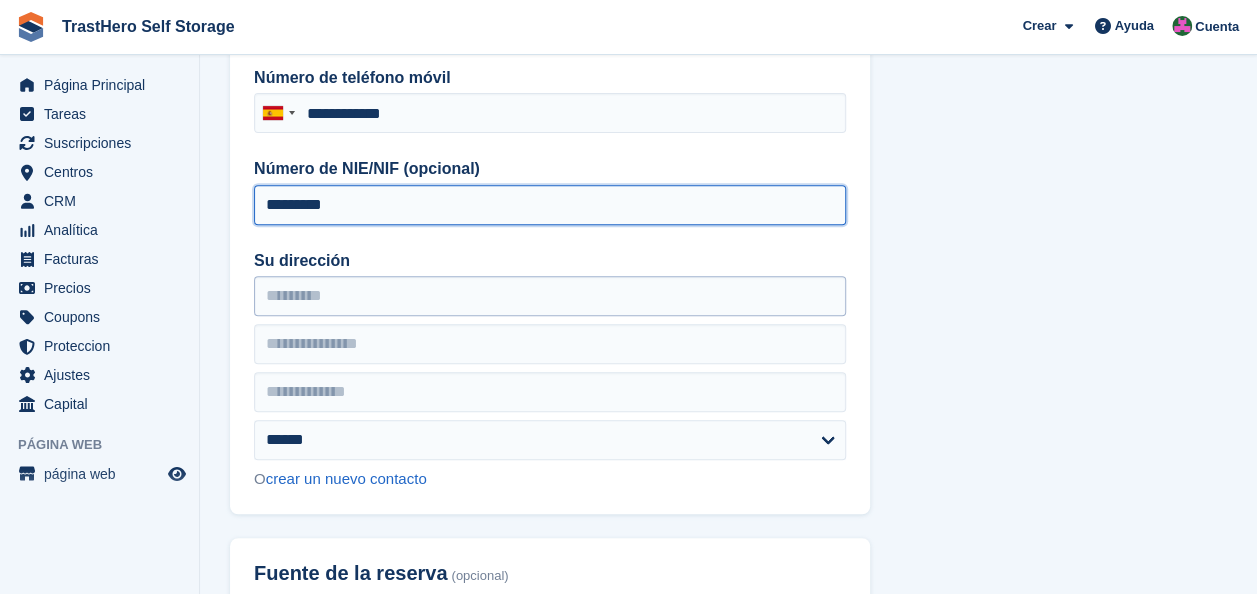type on "*********" 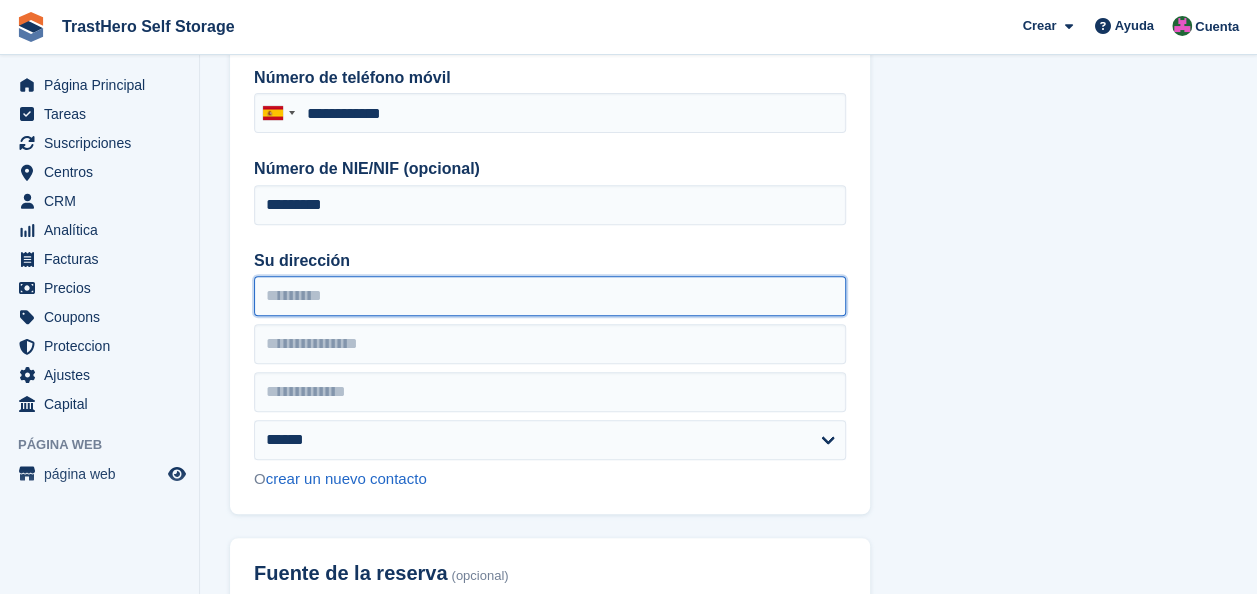 click on "Su dirección" at bounding box center (550, 296) 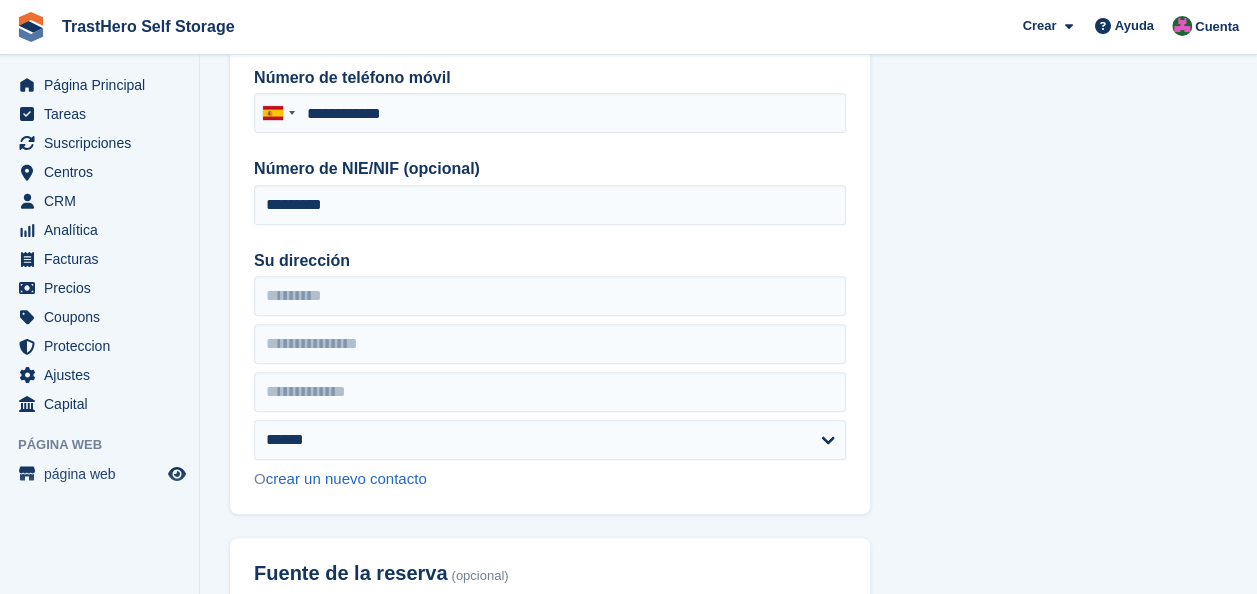 click on "**********" at bounding box center [728, 1439] 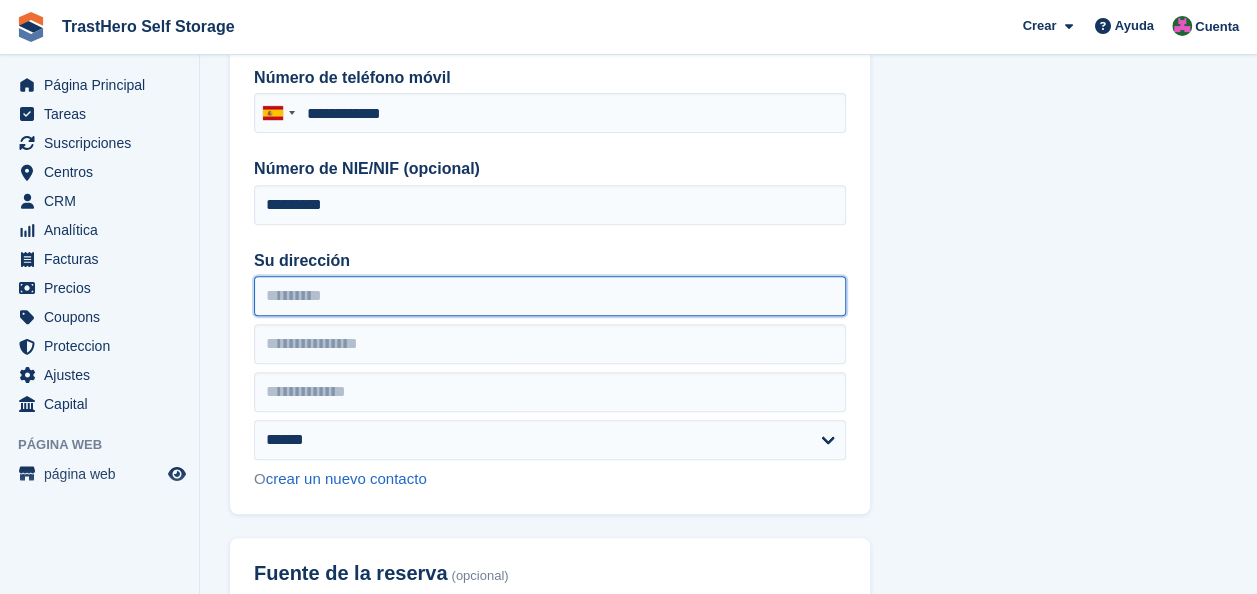 click on "Su dirección" at bounding box center (550, 296) 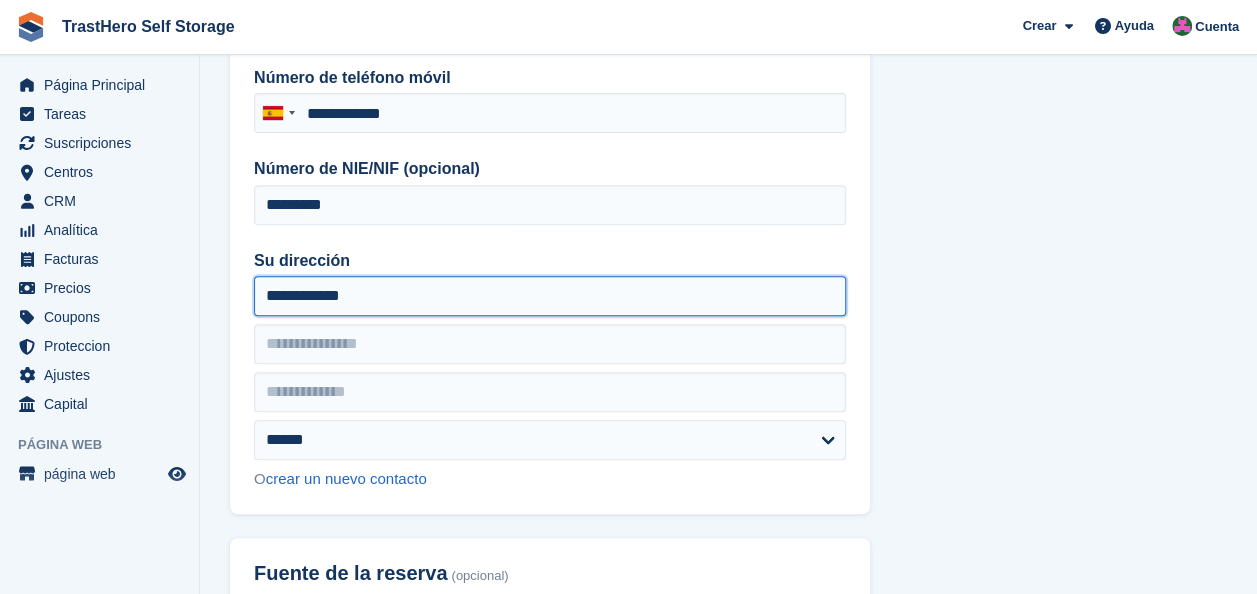 click on "**********" at bounding box center [550, 296] 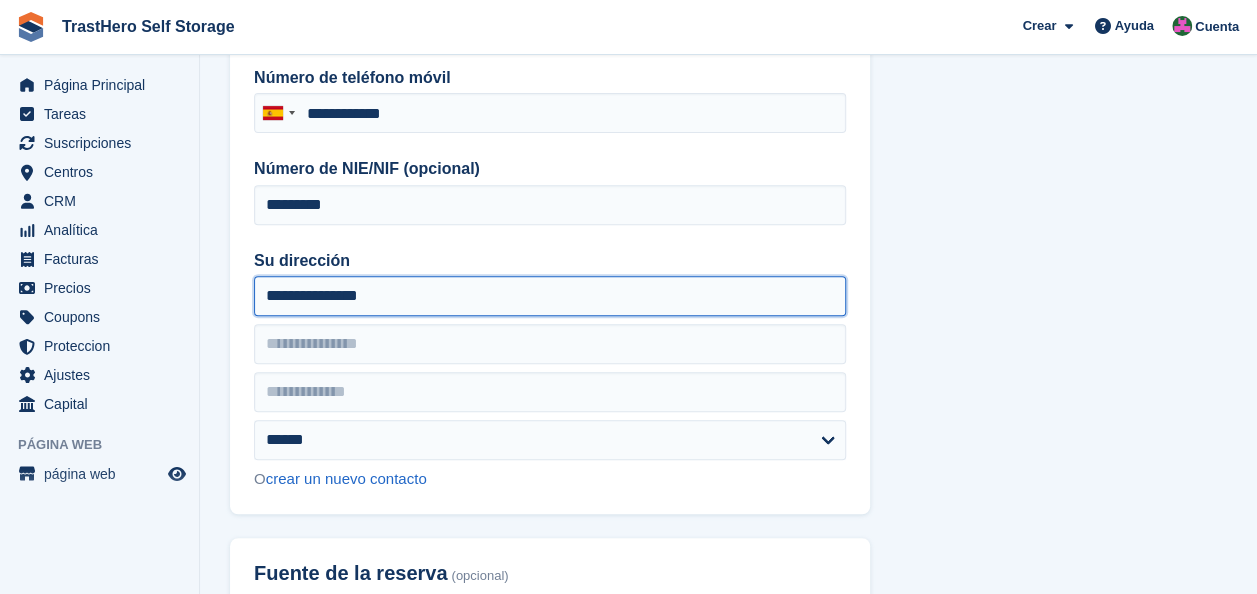 click on "**********" at bounding box center (550, 296) 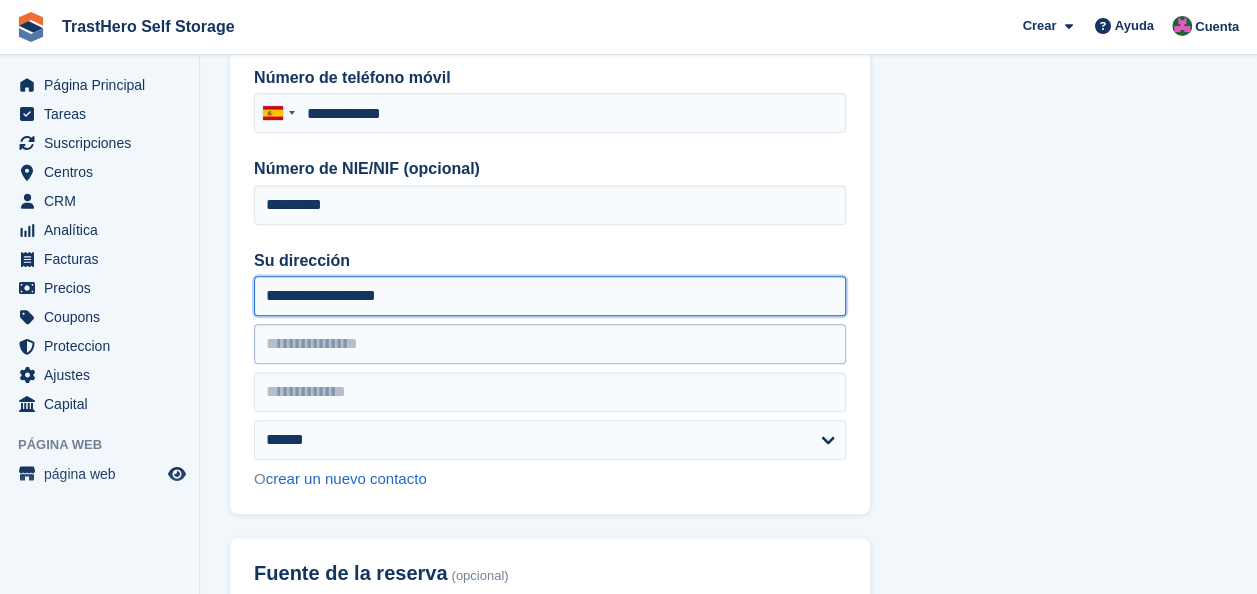 type on "**********" 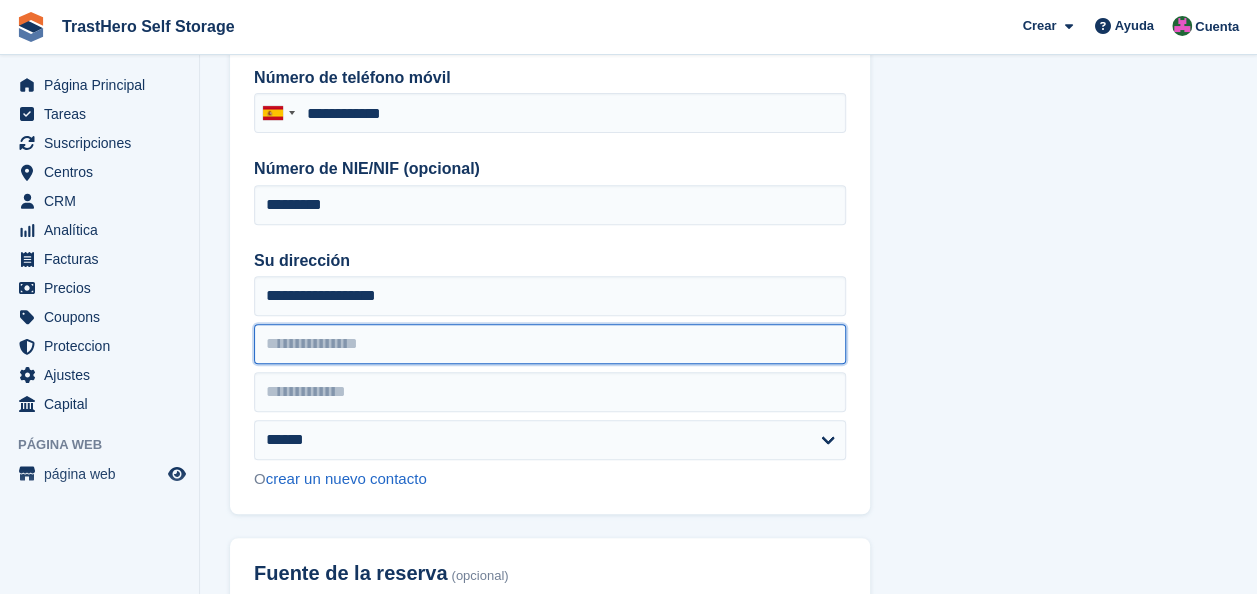 click at bounding box center (550, 344) 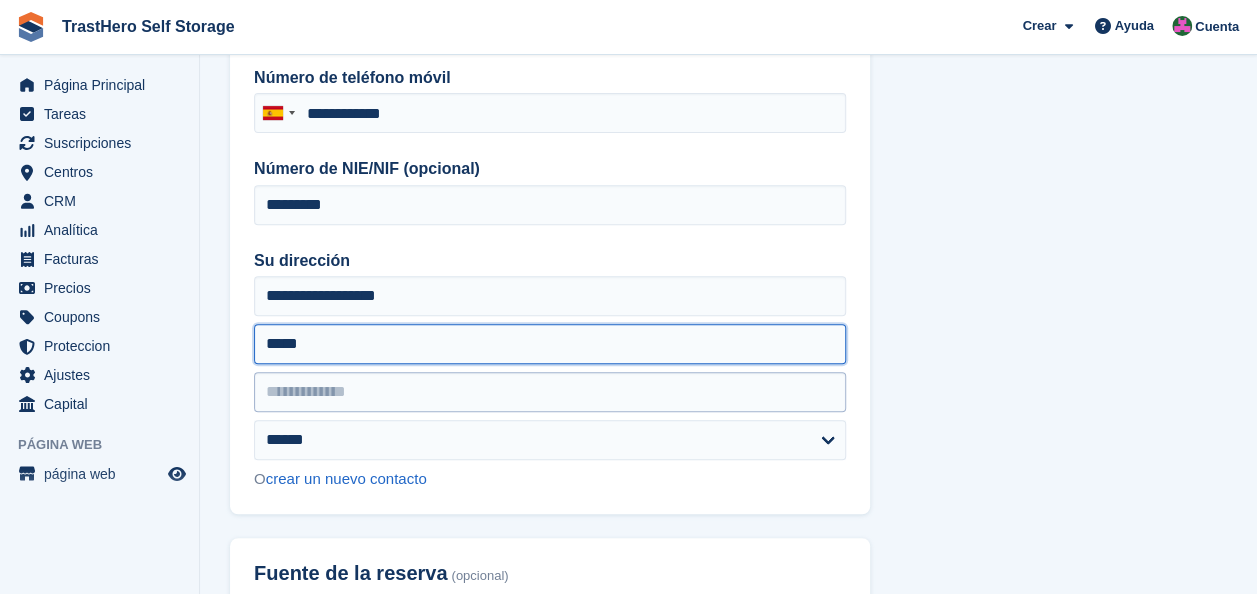 type on "*****" 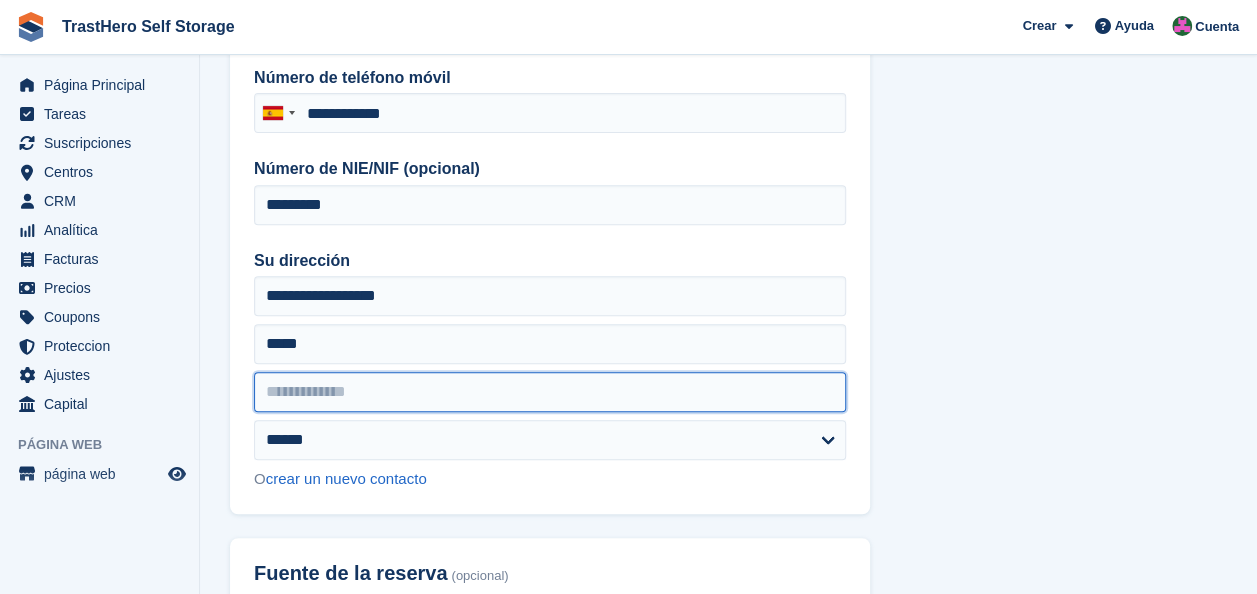 click at bounding box center [550, 392] 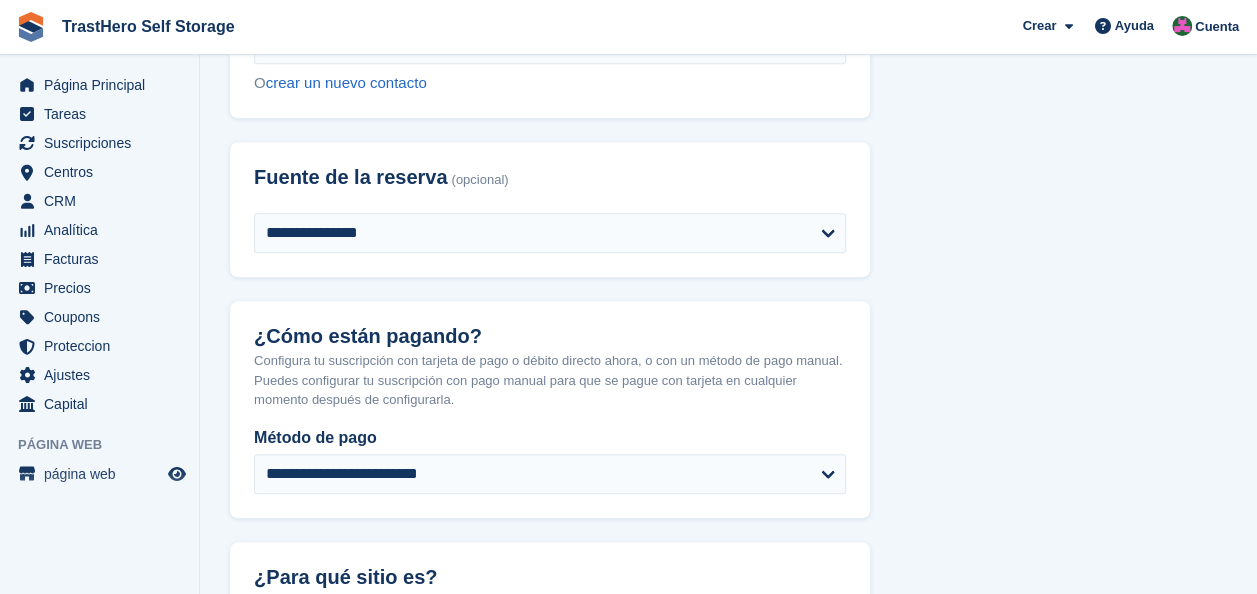 scroll, scrollTop: 760, scrollLeft: 0, axis: vertical 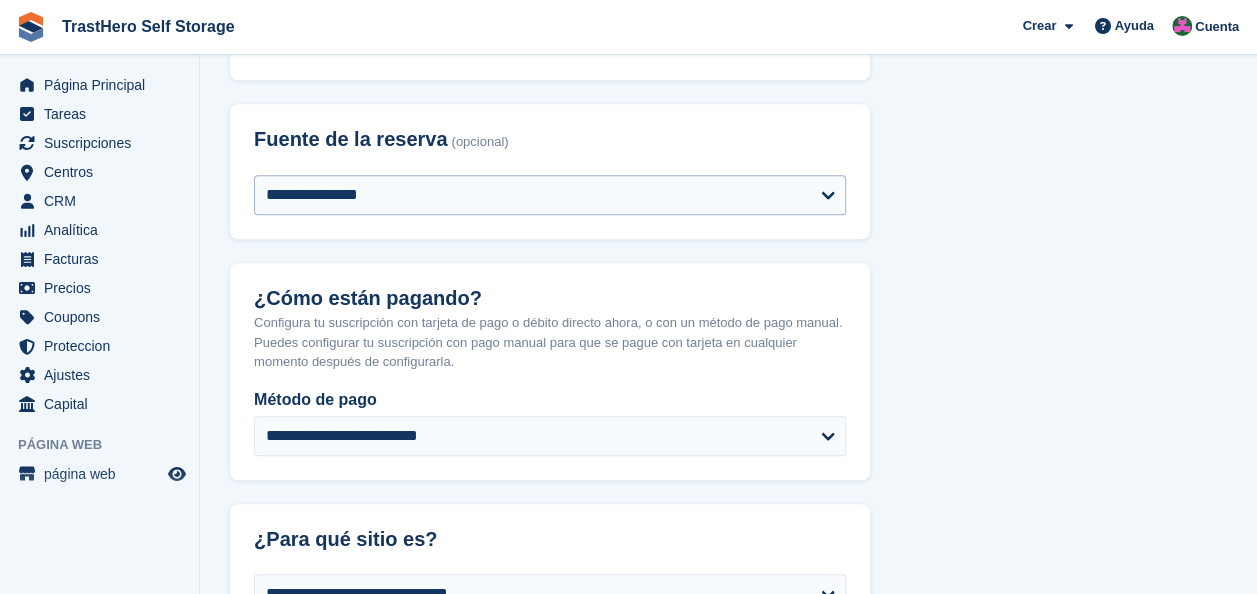 type on "*****" 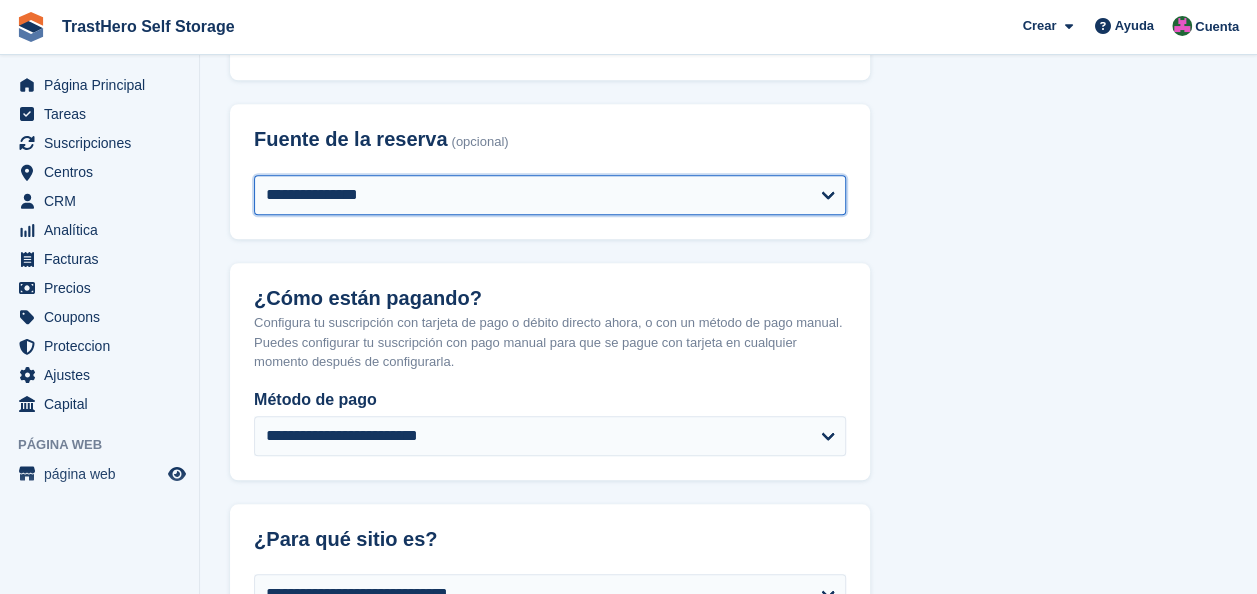 click on "**********" at bounding box center (550, 195) 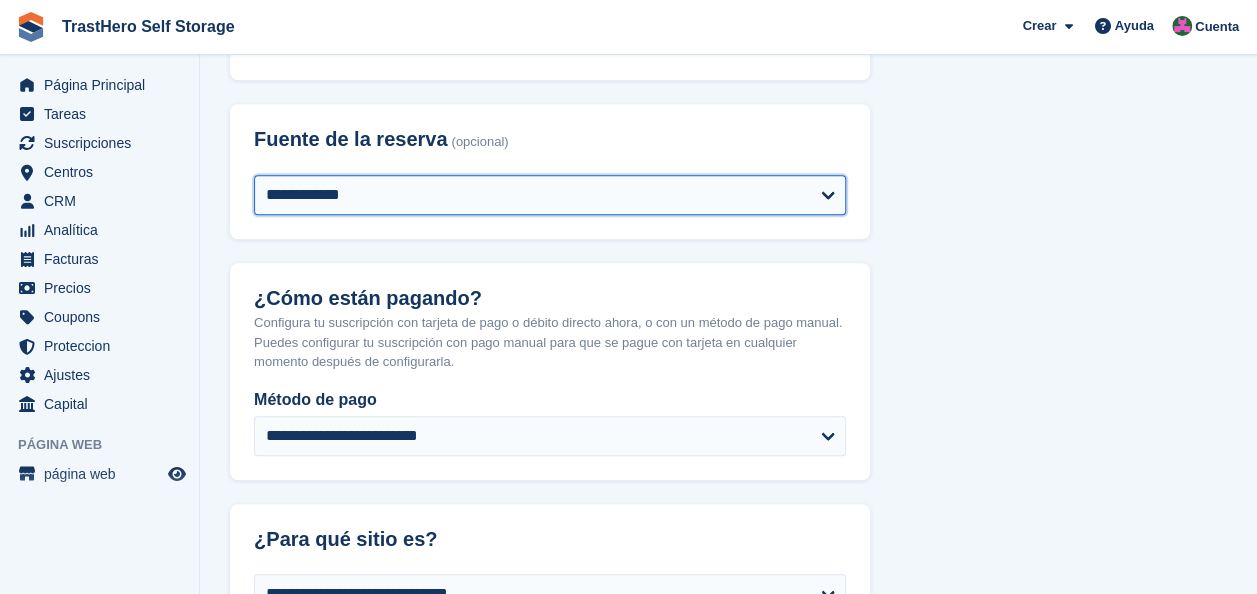 click on "**********" at bounding box center [550, 195] 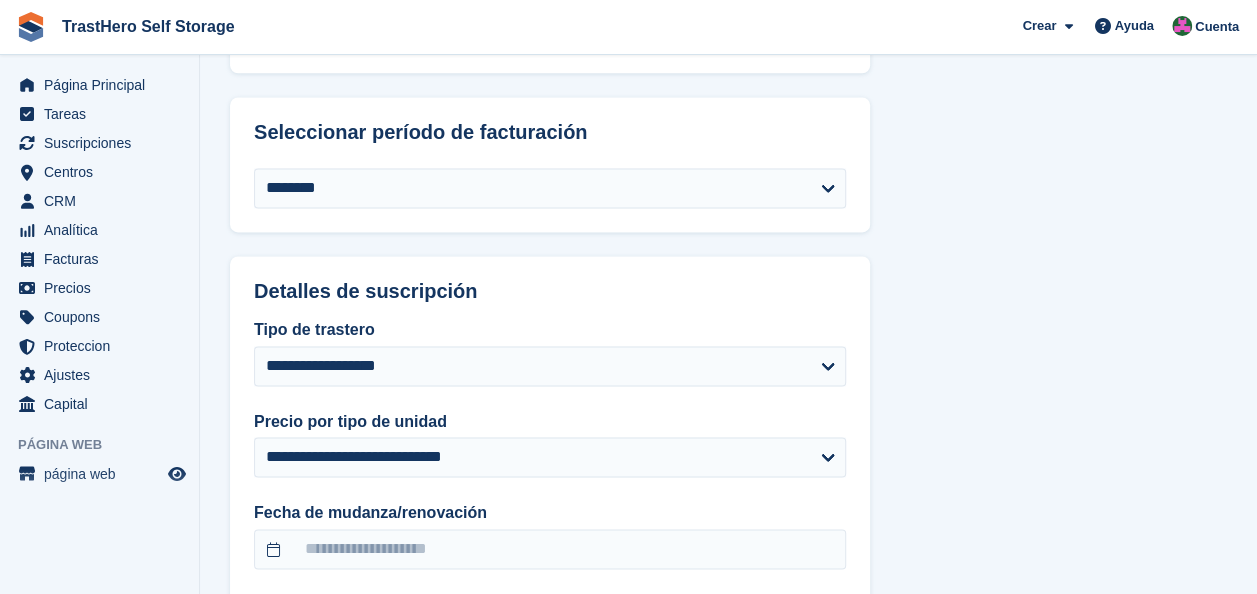 scroll, scrollTop: 1338, scrollLeft: 0, axis: vertical 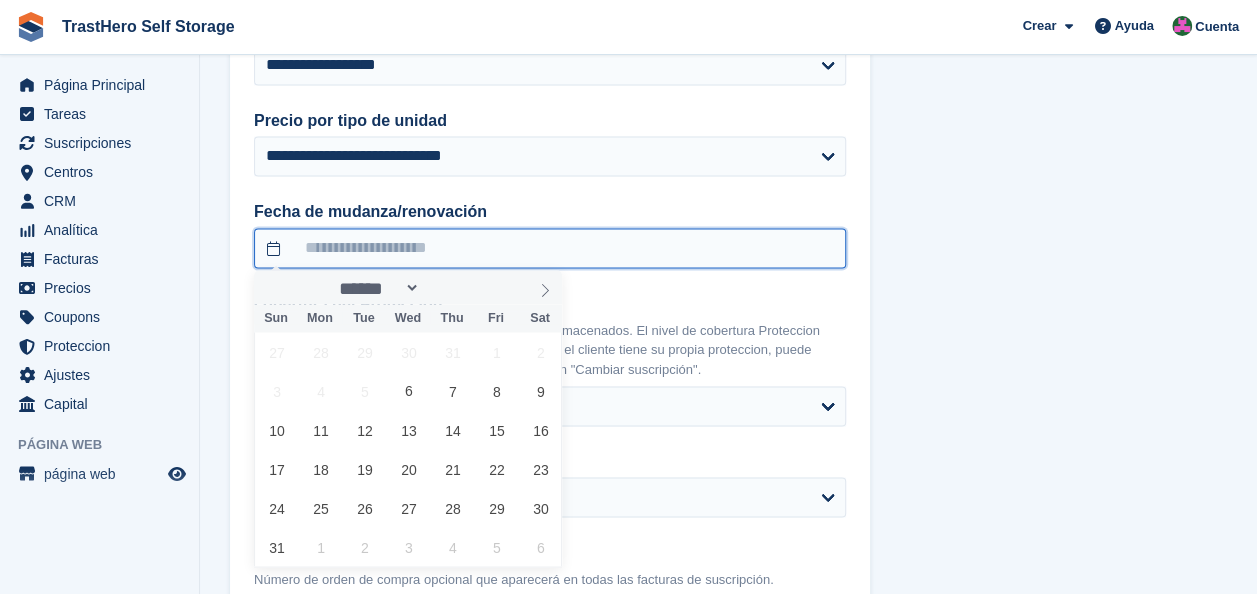 click at bounding box center [550, 248] 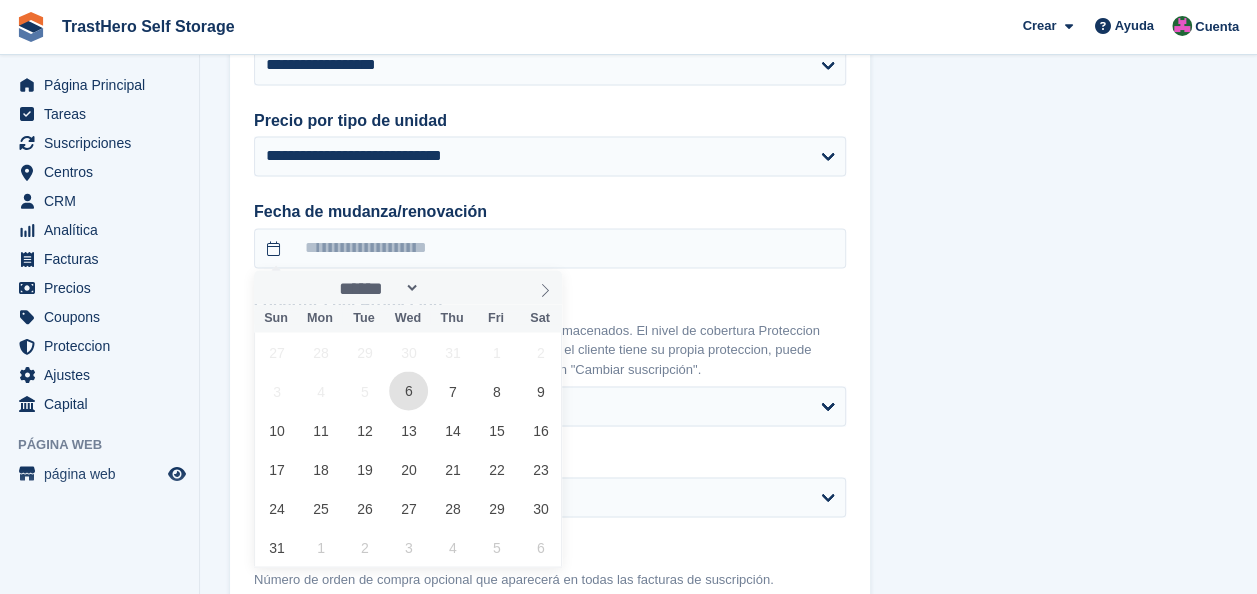 click on "6" at bounding box center [408, 390] 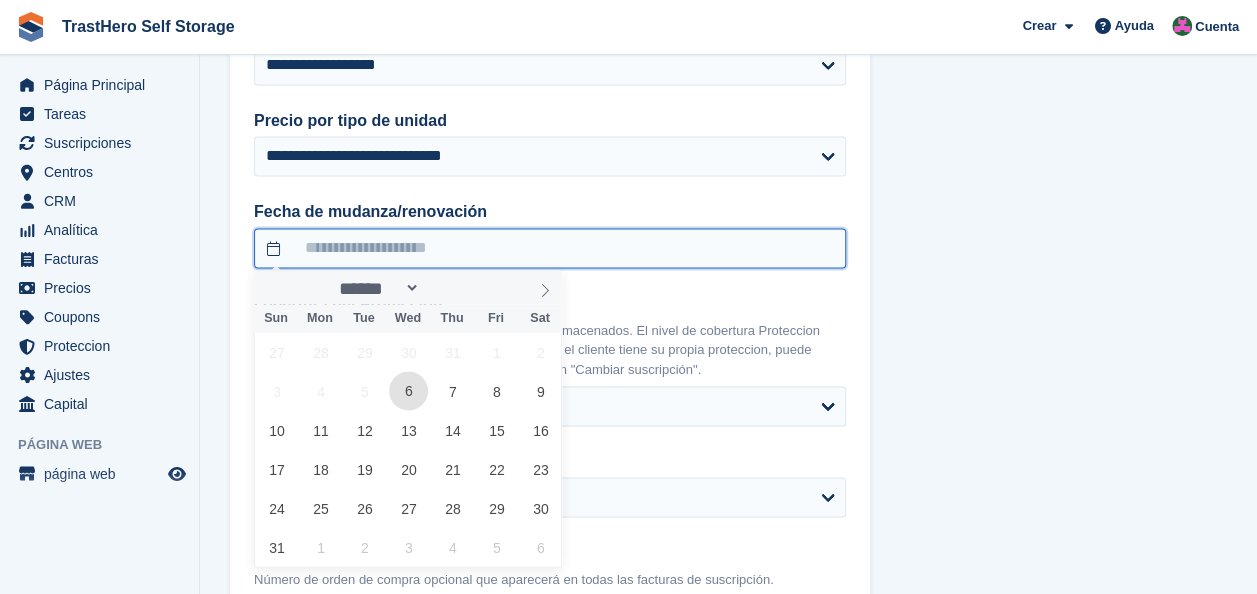 type on "********" 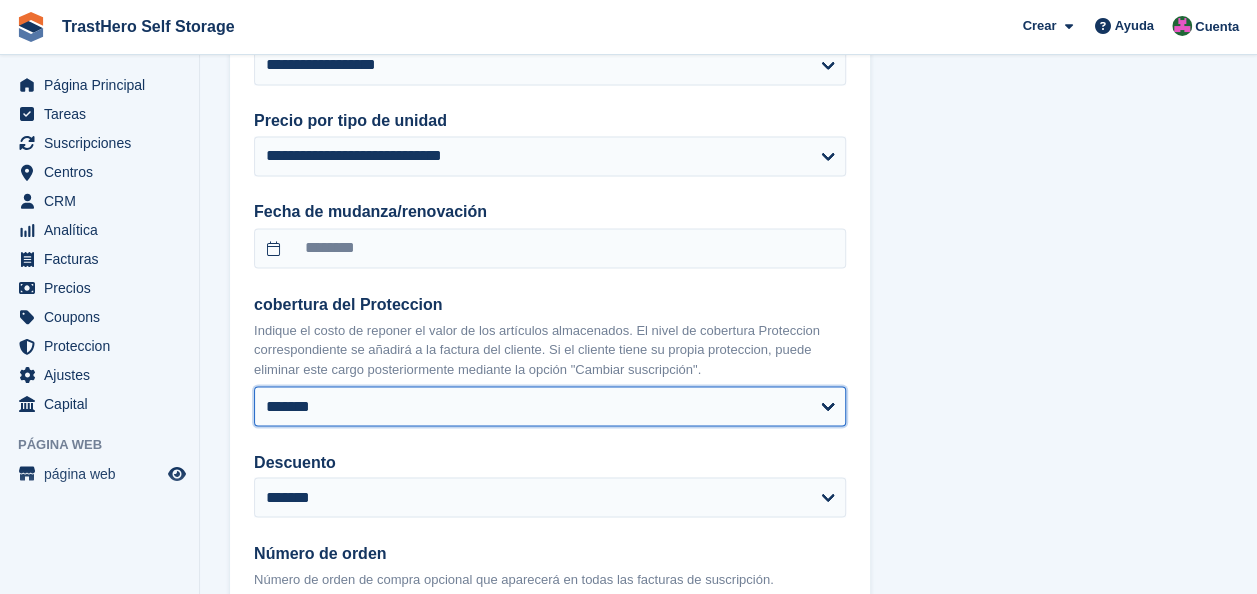 click on "*******
****
******
******
******
******" at bounding box center [550, 406] 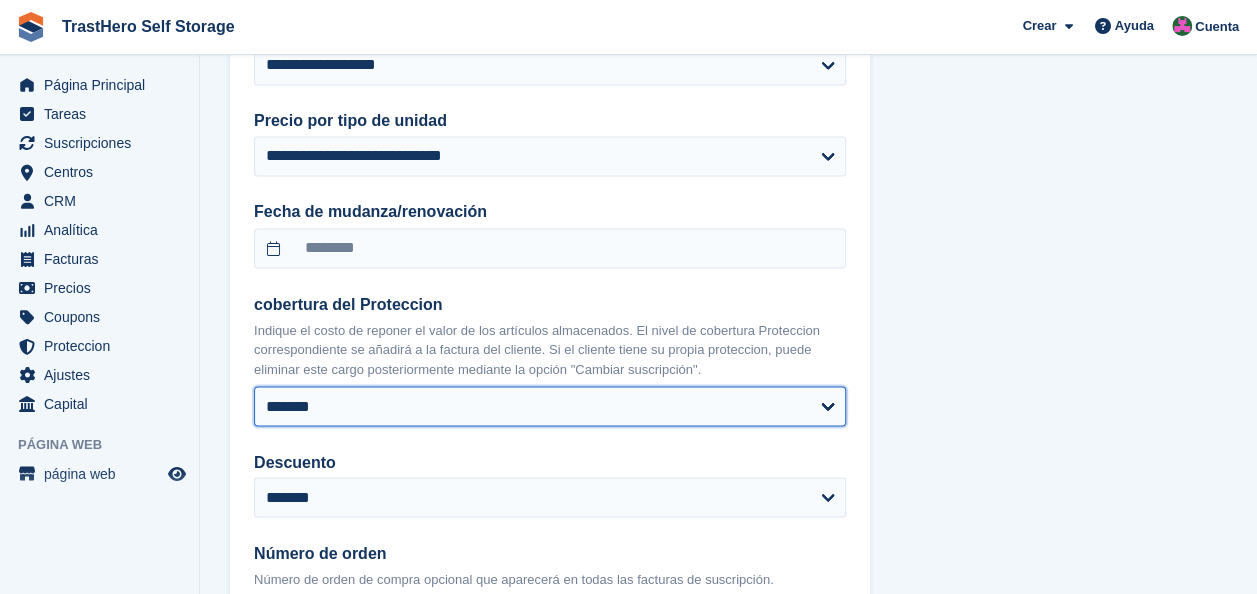 select on "*****" 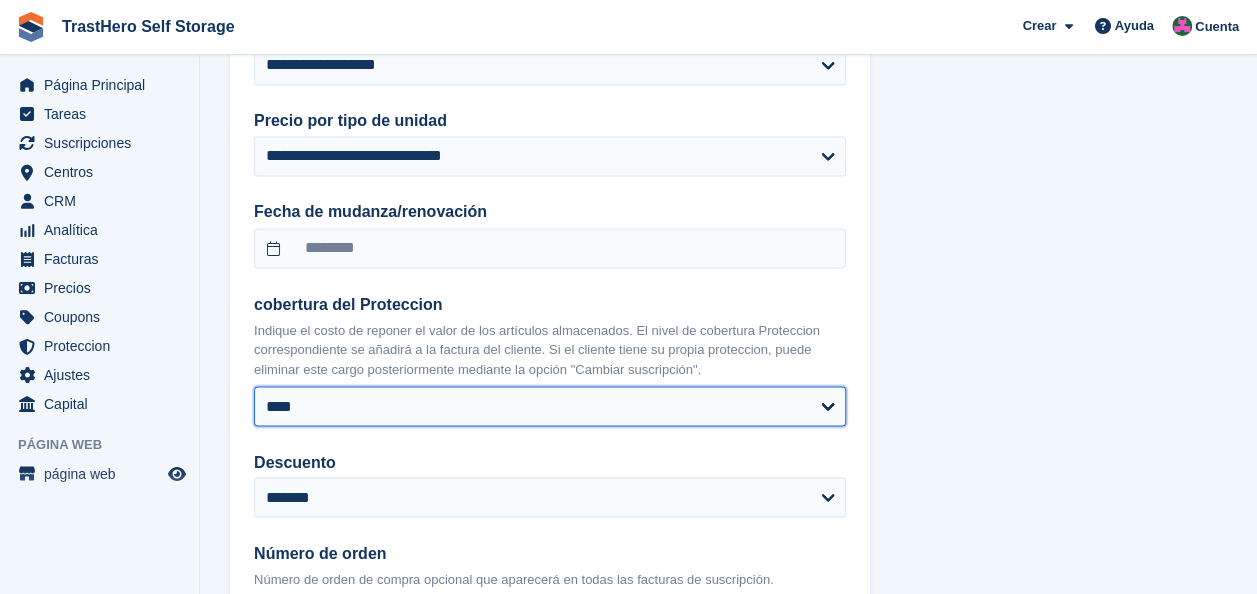 click on "*******
****
******
******
******
******" at bounding box center [550, 406] 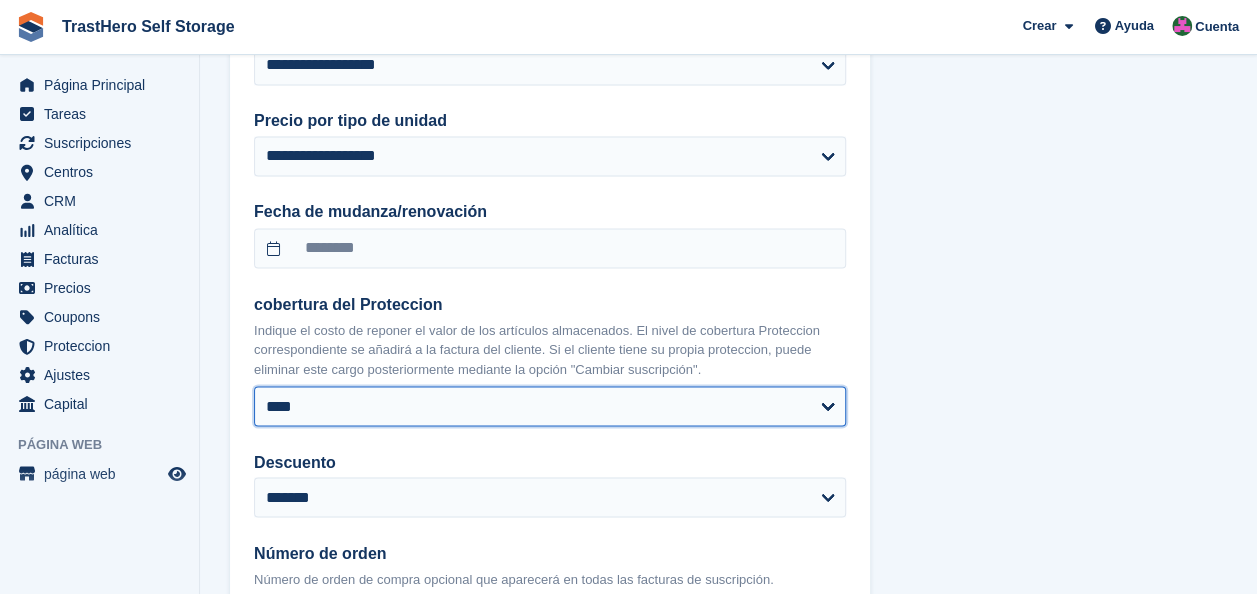 scroll, scrollTop: 1872, scrollLeft: 0, axis: vertical 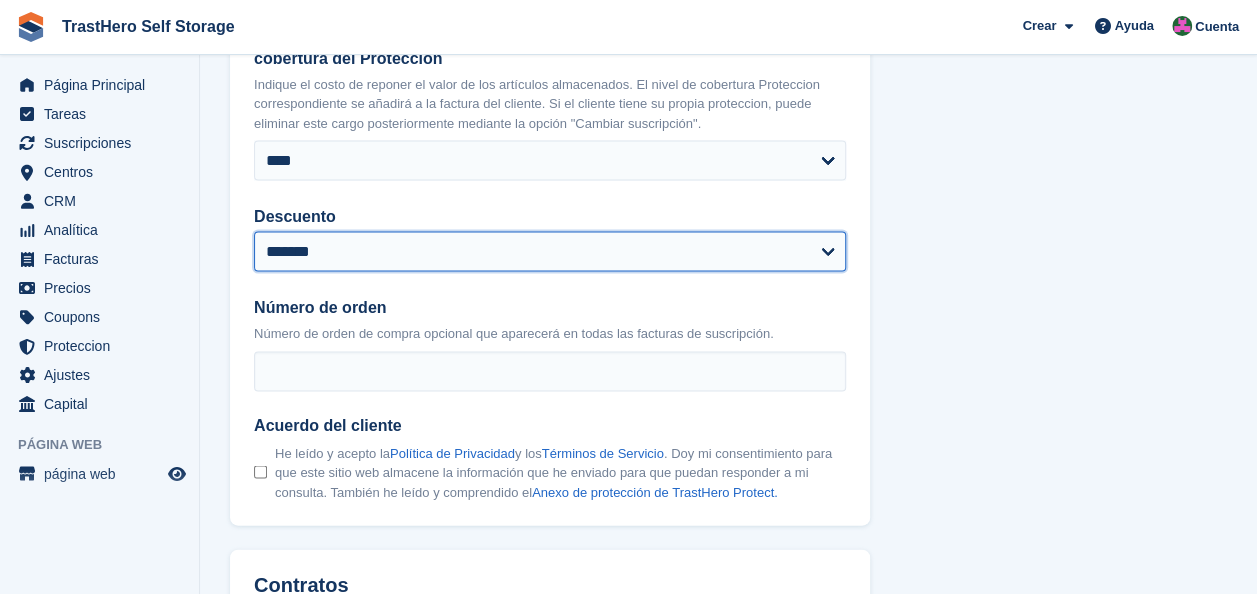 click on "**********" at bounding box center [550, 251] 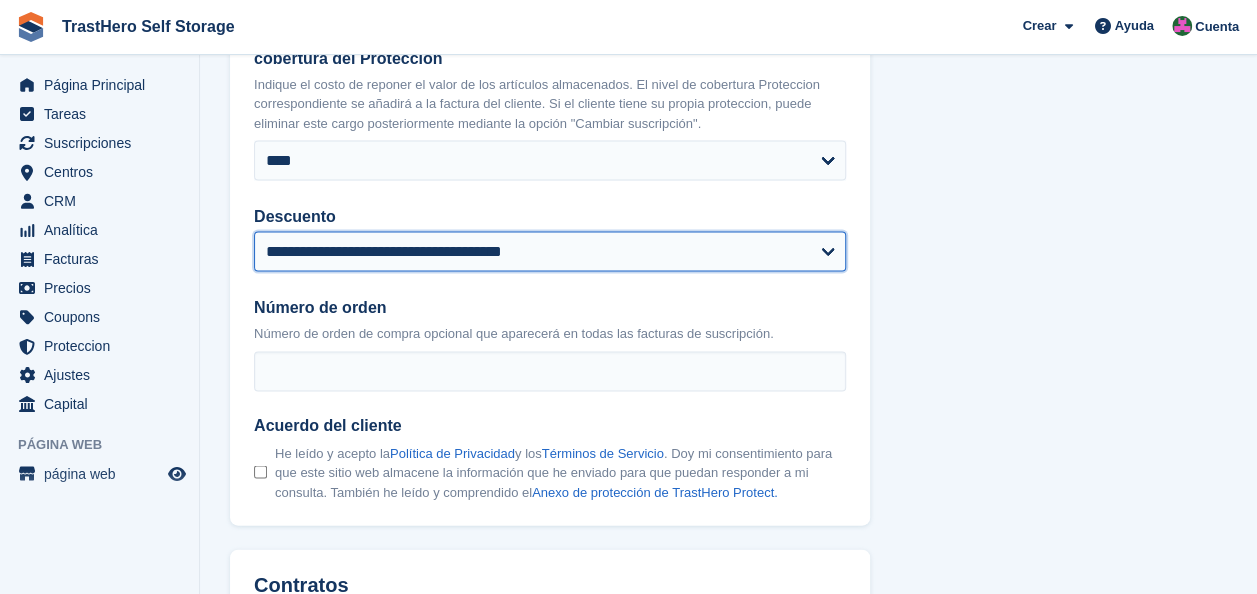 click on "**********" at bounding box center [550, 251] 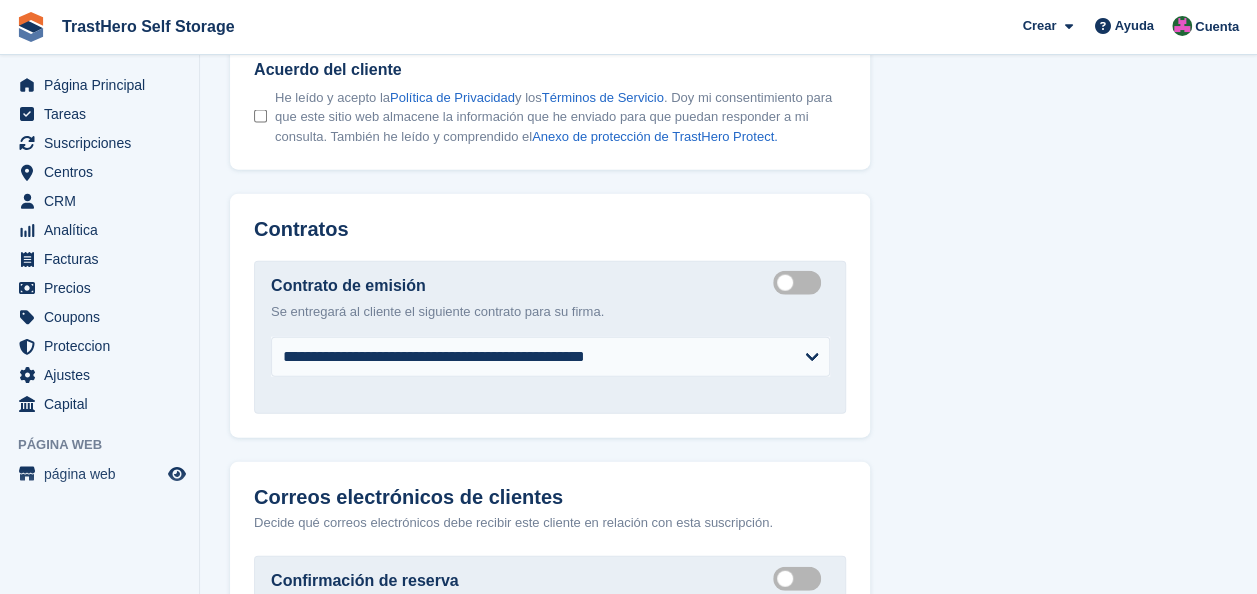 scroll, scrollTop: 2235, scrollLeft: 0, axis: vertical 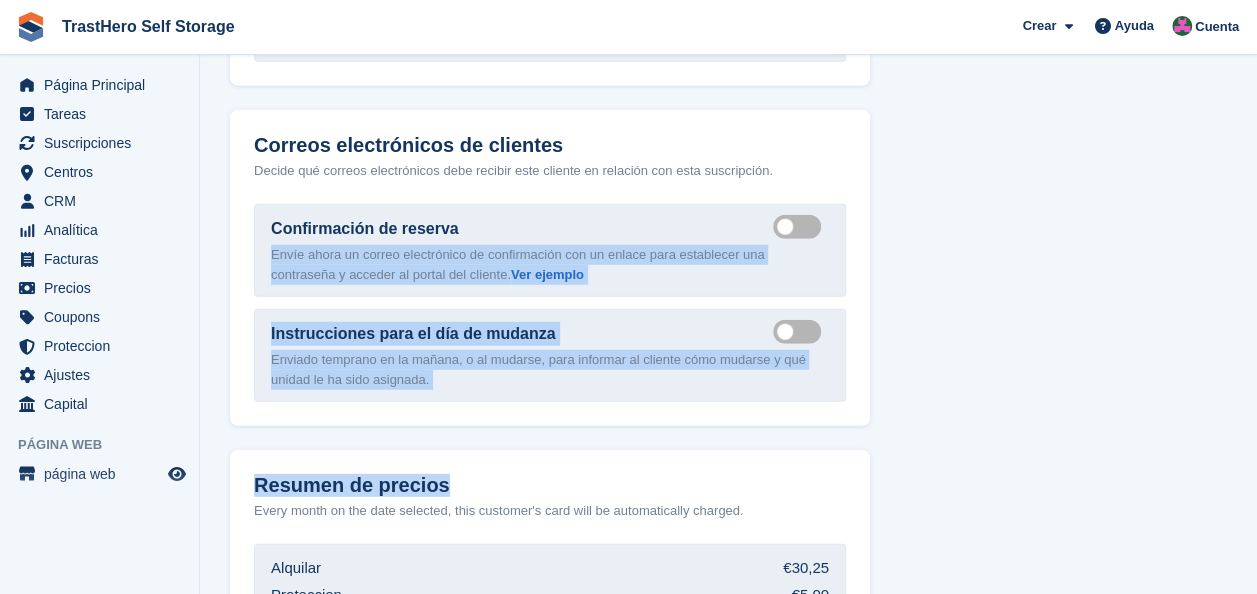 drag, startPoint x: 1064, startPoint y: 210, endPoint x: 1258, endPoint y: 481, distance: 333.28217 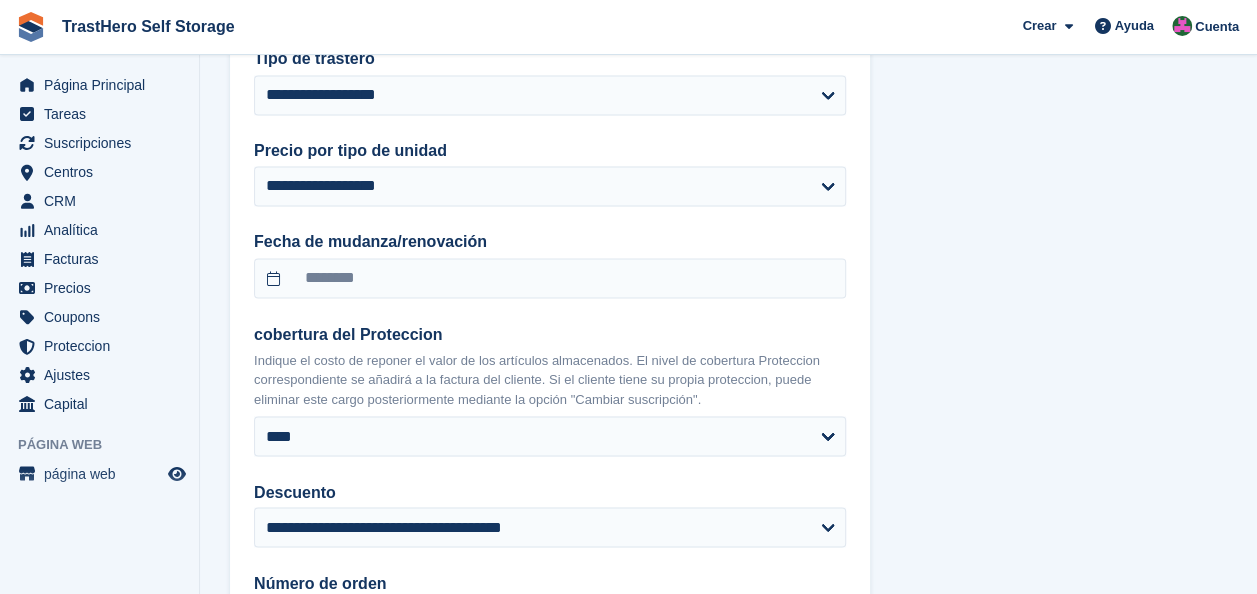 scroll, scrollTop: 1574, scrollLeft: 0, axis: vertical 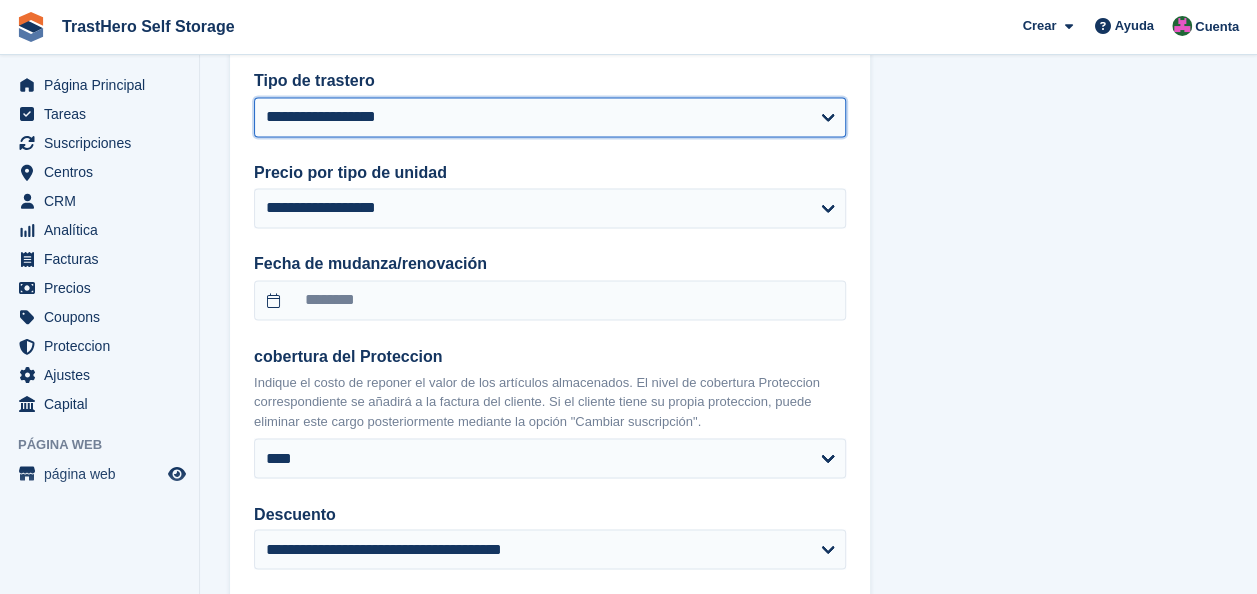 click on "**********" at bounding box center [550, 117] 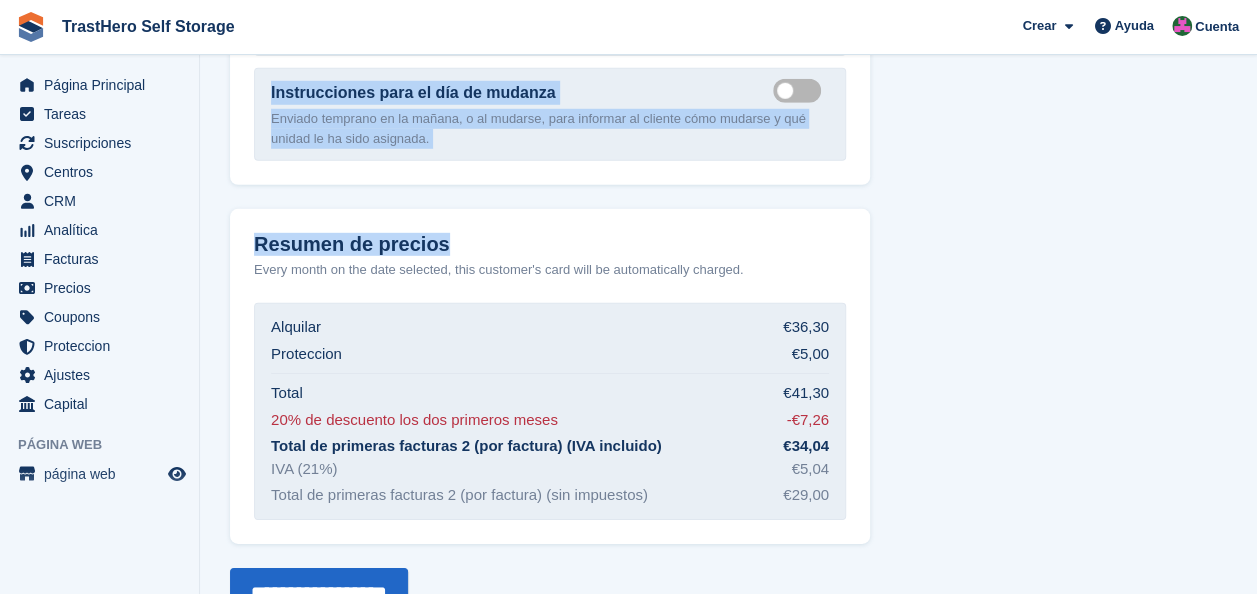scroll, scrollTop: 2841, scrollLeft: 0, axis: vertical 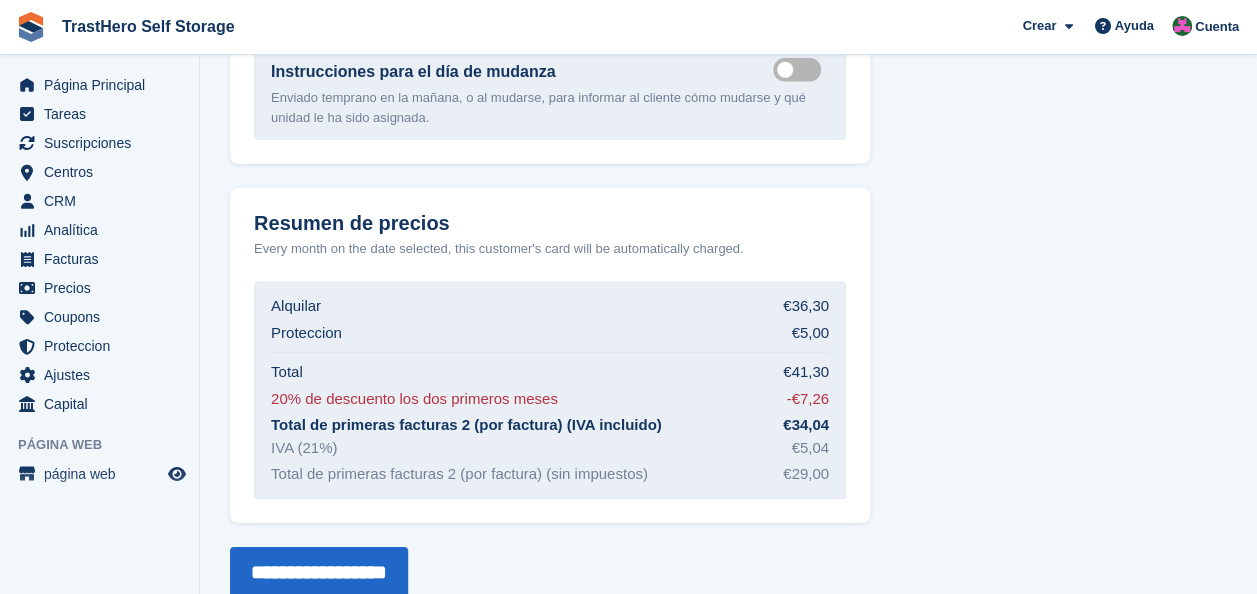 click on "**********" at bounding box center [728, -1039] 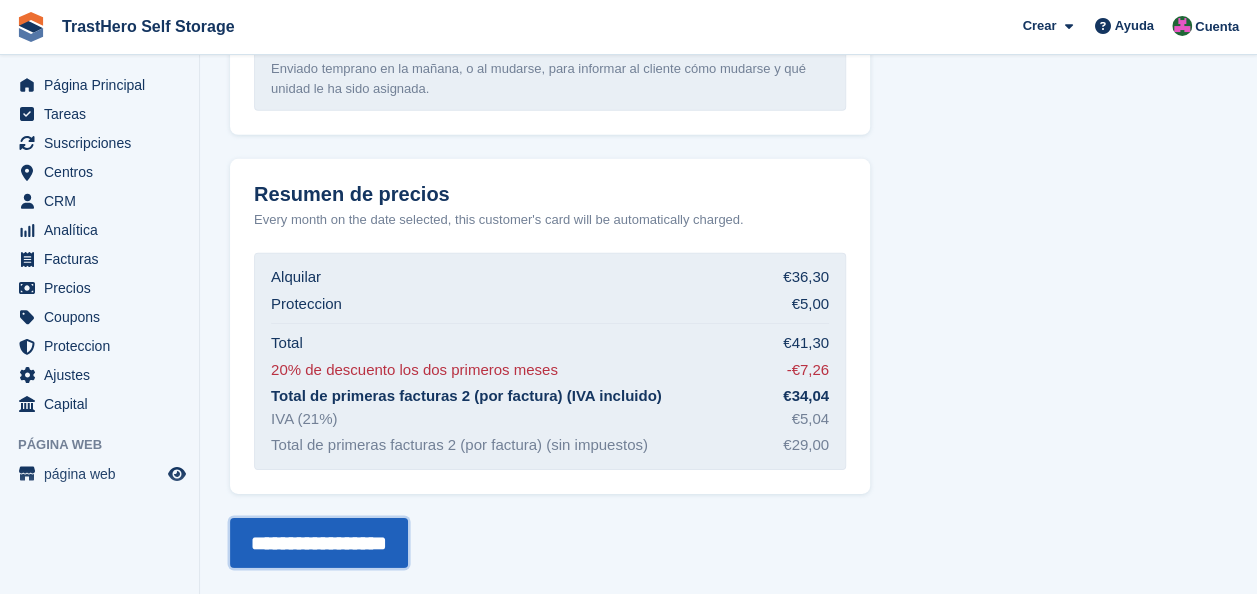 click on "**********" at bounding box center (319, 543) 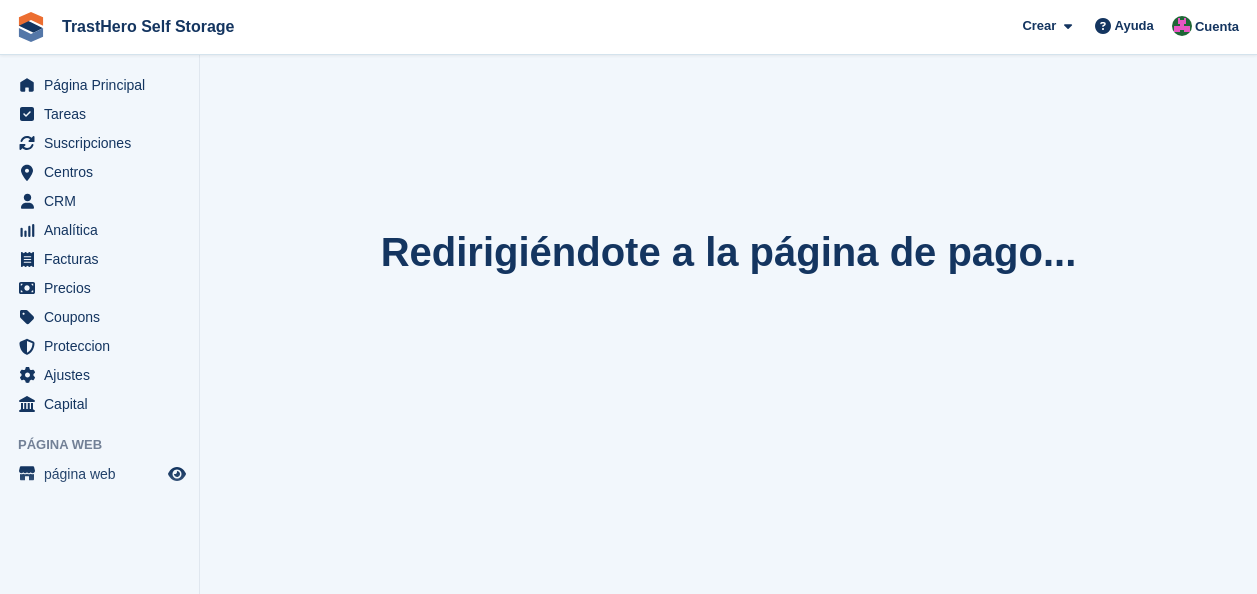 scroll, scrollTop: 0, scrollLeft: 0, axis: both 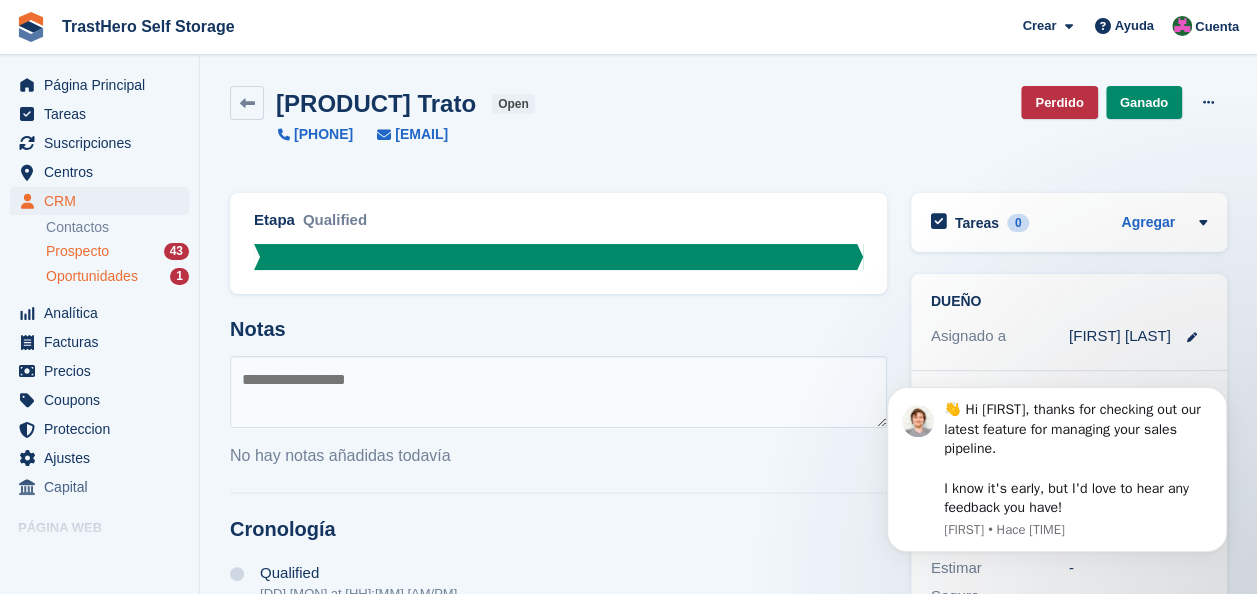 click on "Prospecto" at bounding box center (77, 251) 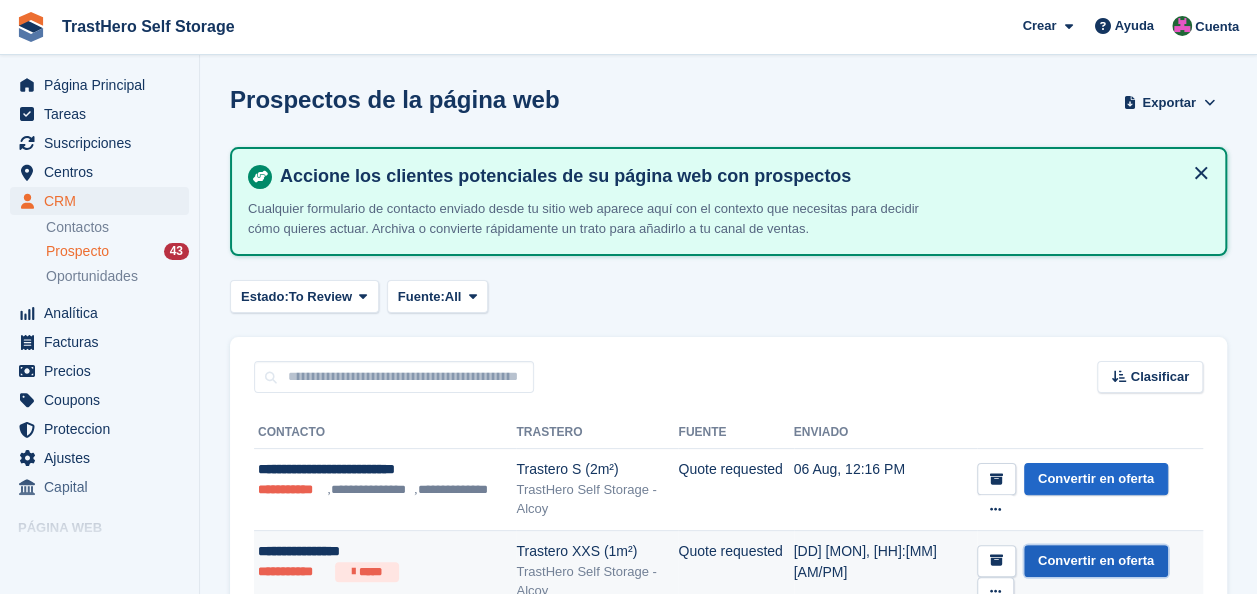 click on "Convertir en oferta" at bounding box center (1096, 561) 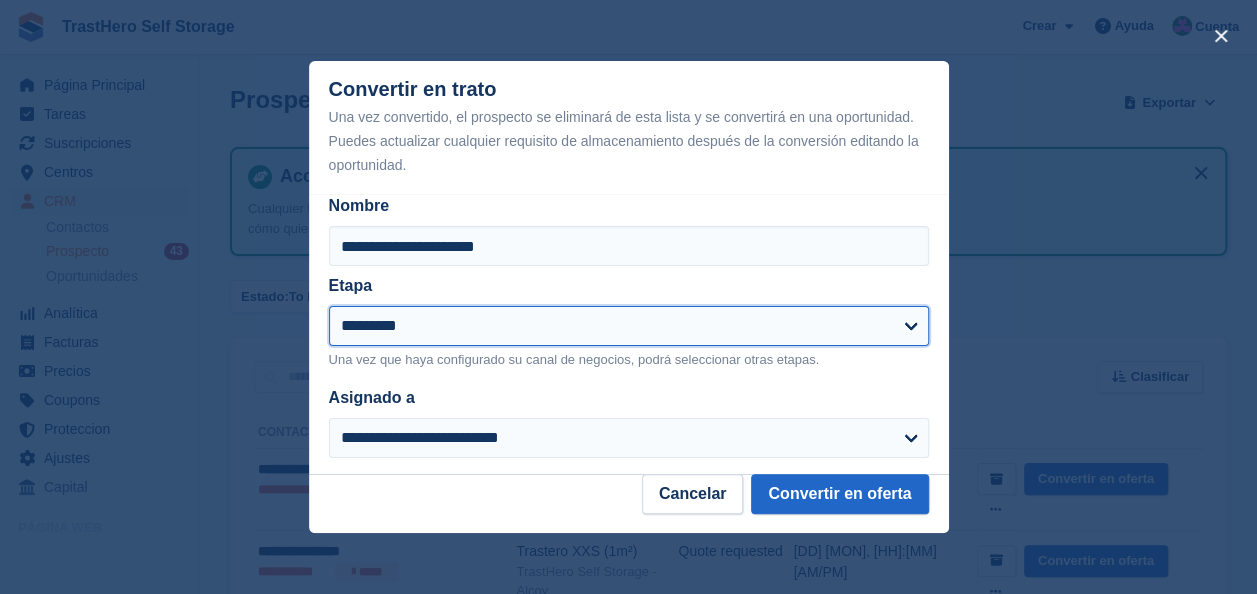 click on "*********" at bounding box center (629, 326) 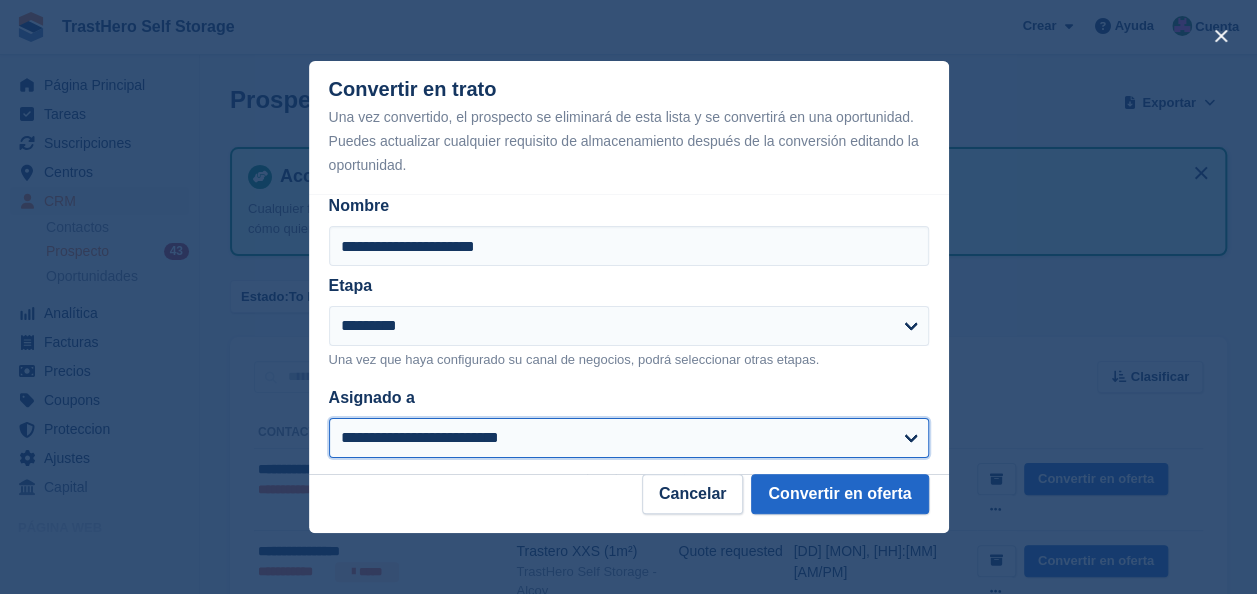 click on "**********" at bounding box center (629, 438) 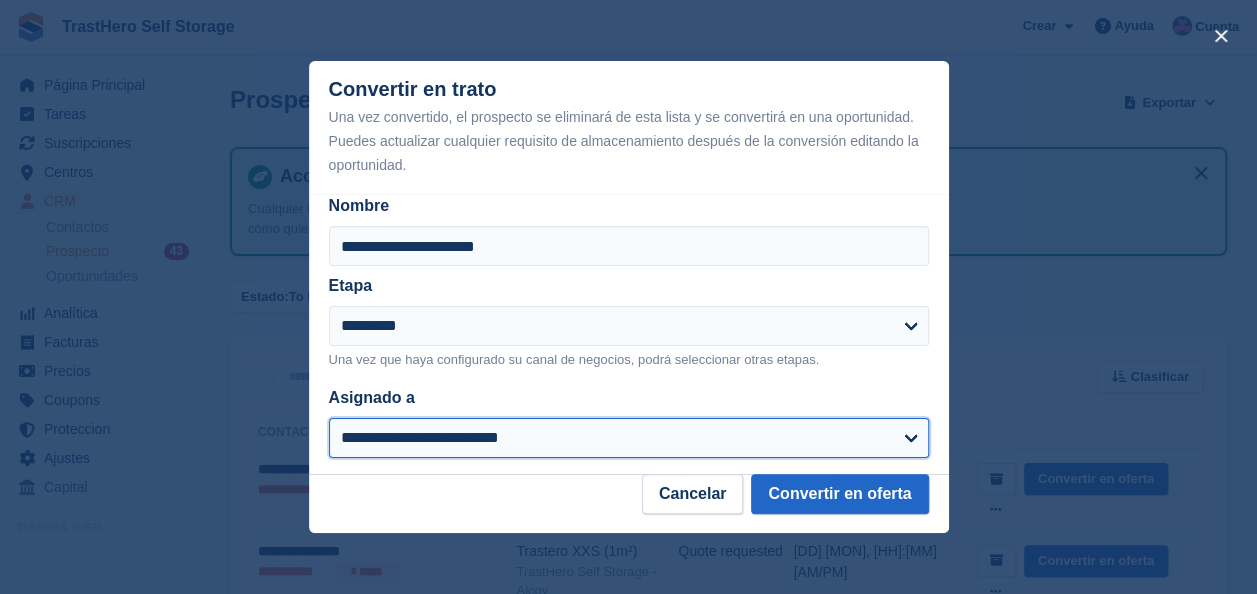 select on "****" 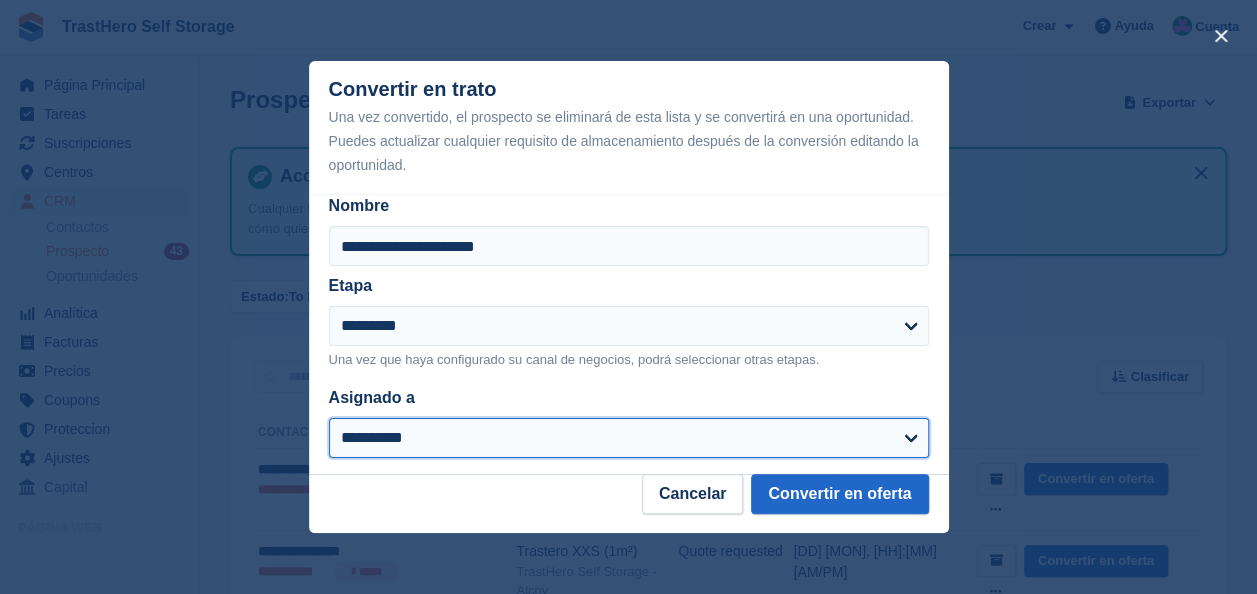 click on "**********" at bounding box center [629, 438] 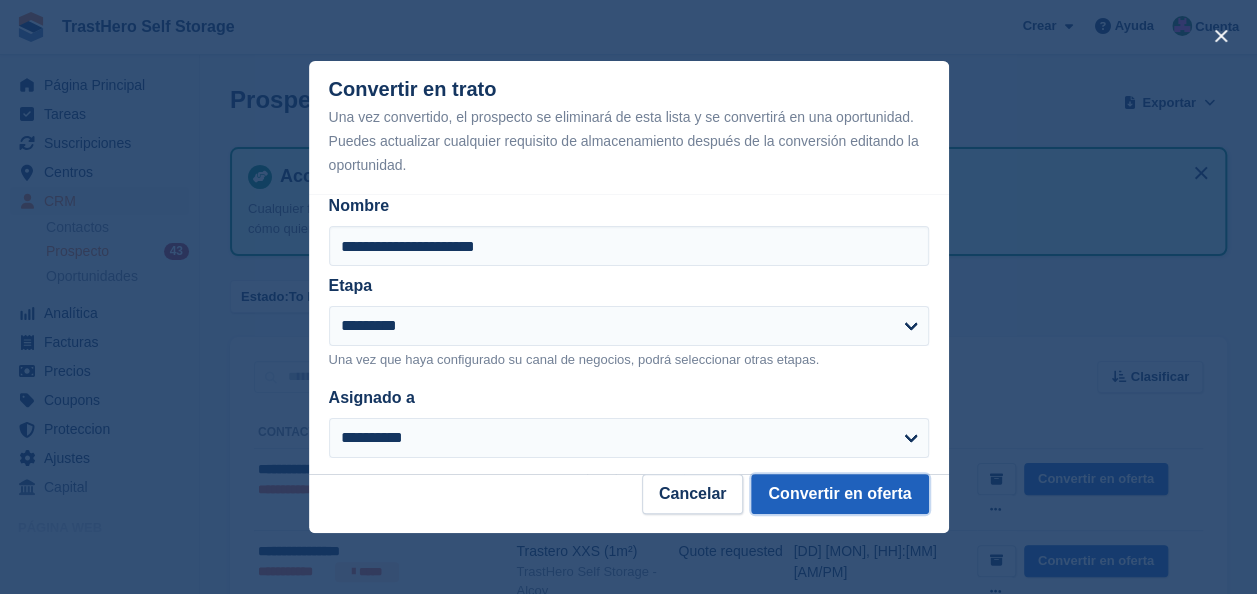 click on "Convertir en oferta" at bounding box center (839, 494) 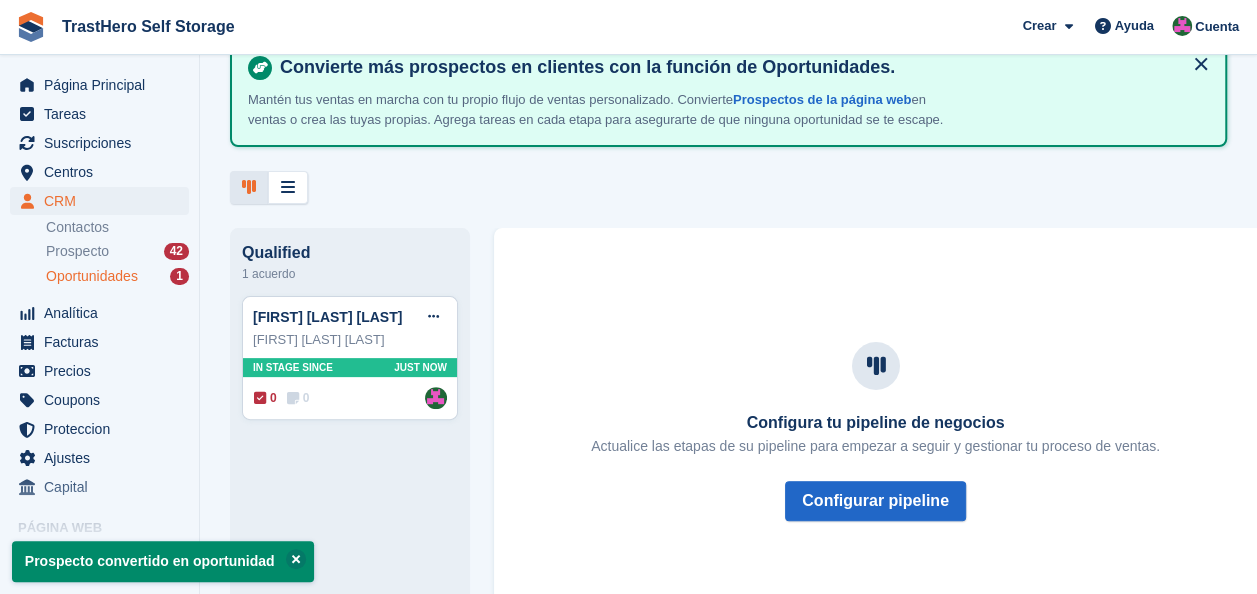 scroll, scrollTop: 116, scrollLeft: 0, axis: vertical 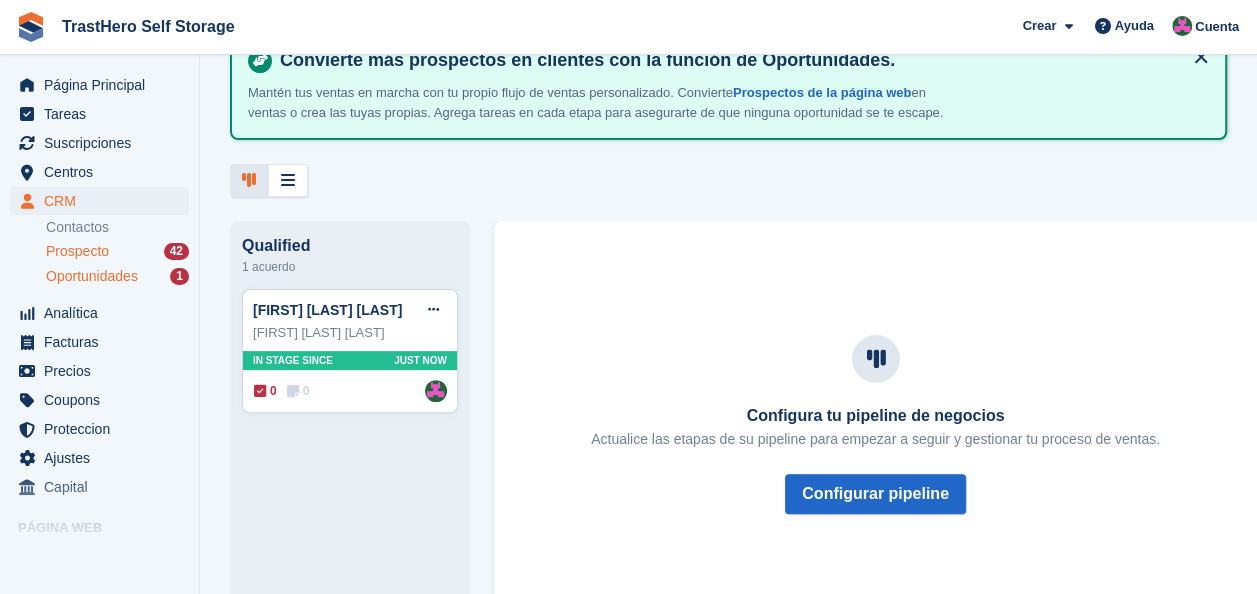 click on "Prospecto" at bounding box center [77, 251] 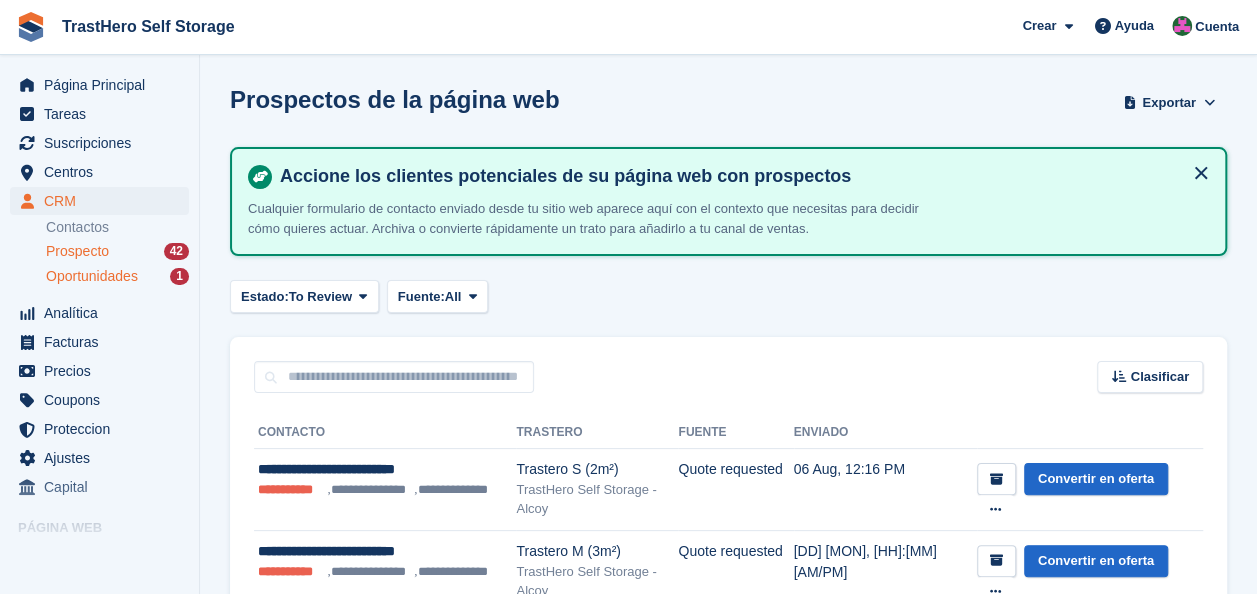 click on "Oportunidades" at bounding box center [92, 276] 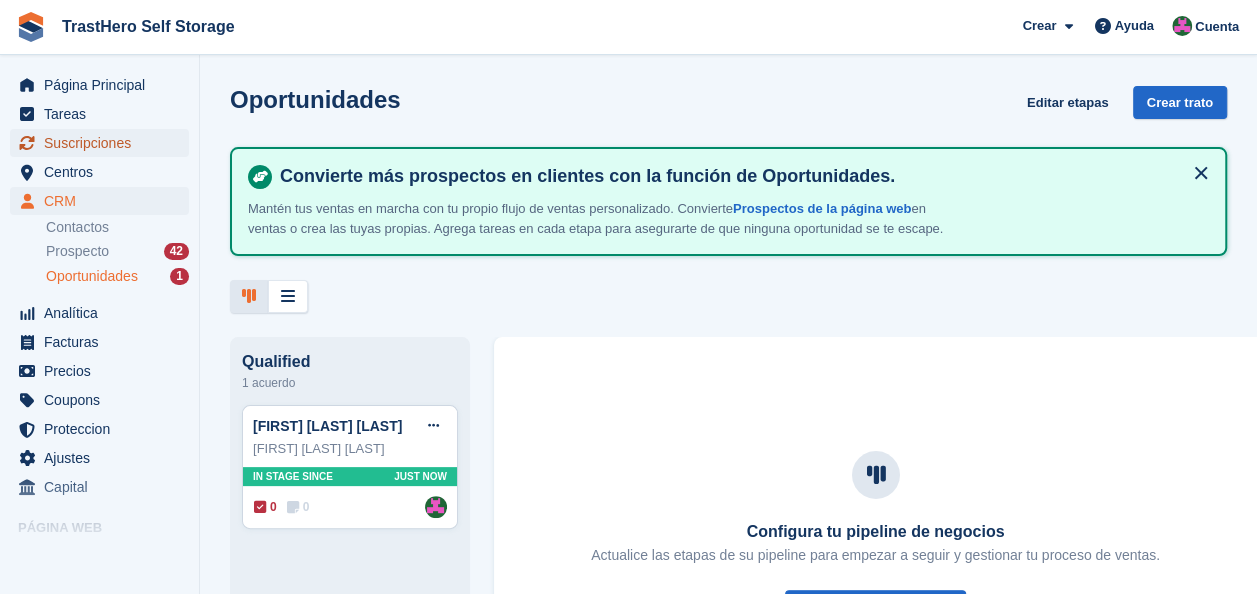 click on "Suscripciones" at bounding box center [104, 143] 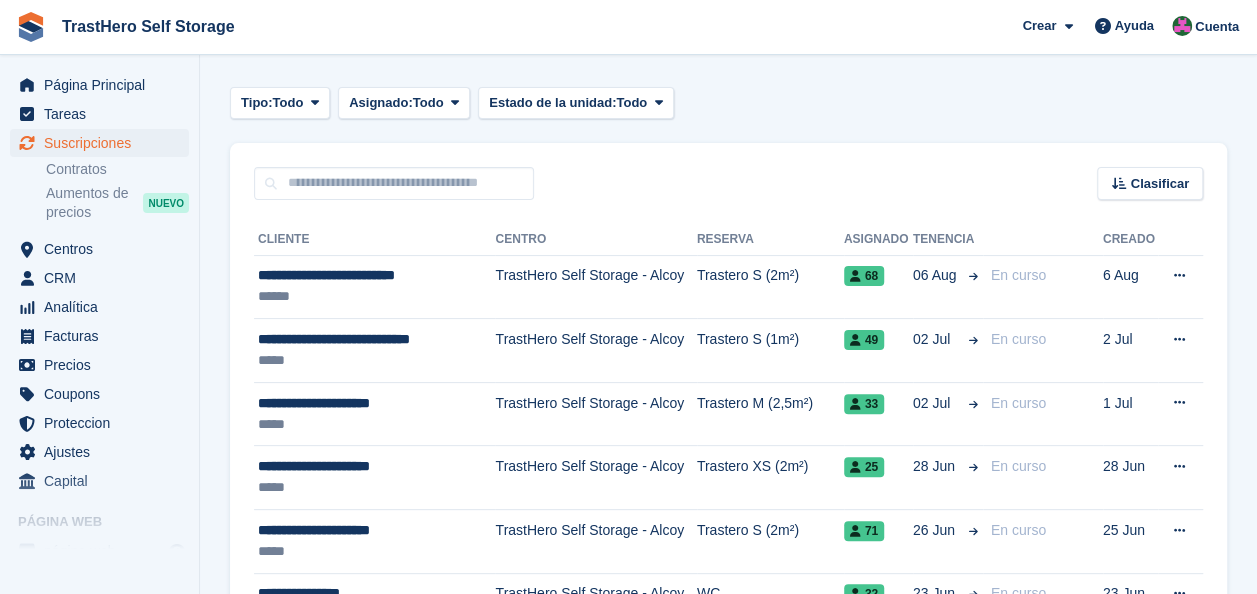 scroll, scrollTop: 118, scrollLeft: 0, axis: vertical 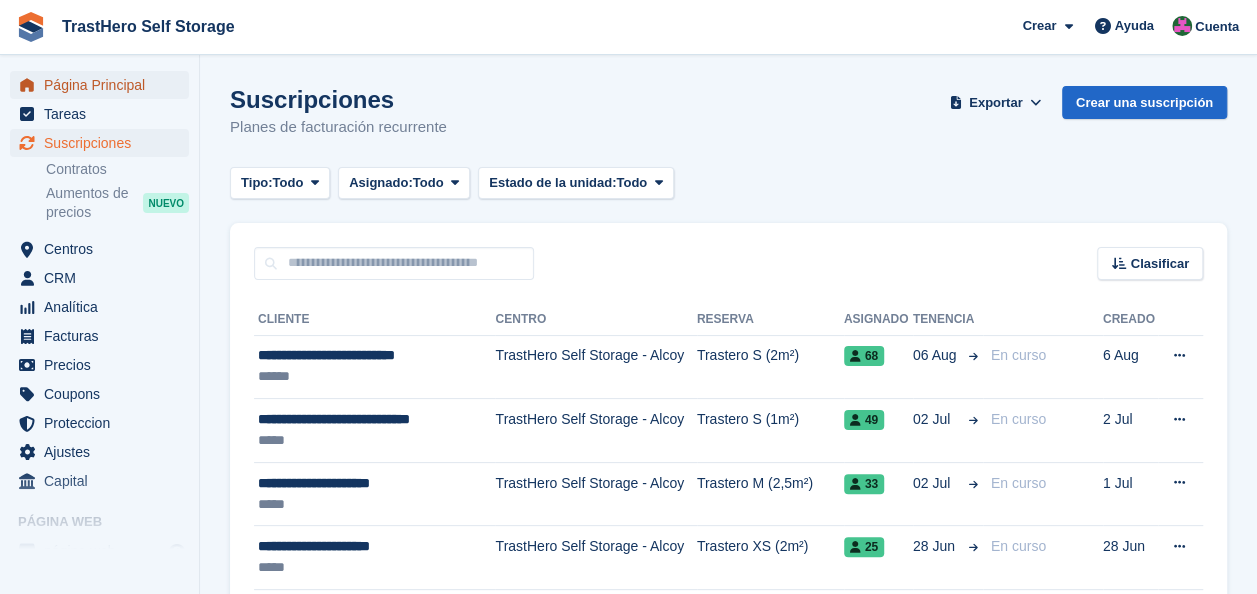 click on "Página Principal" at bounding box center (104, 85) 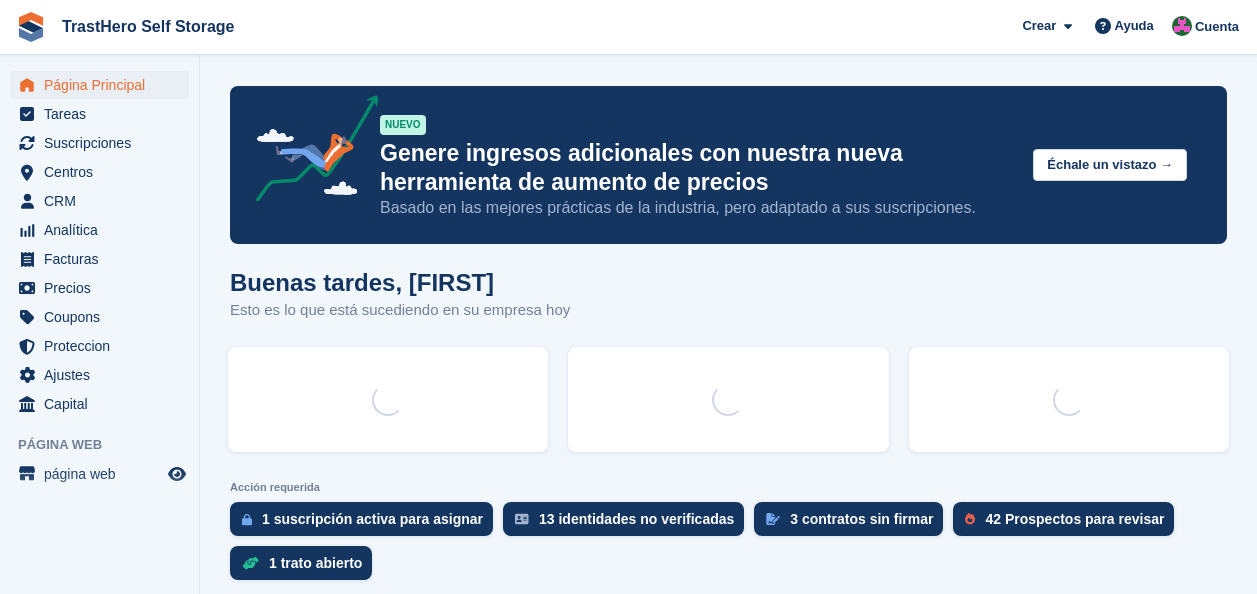 scroll, scrollTop: 0, scrollLeft: 0, axis: both 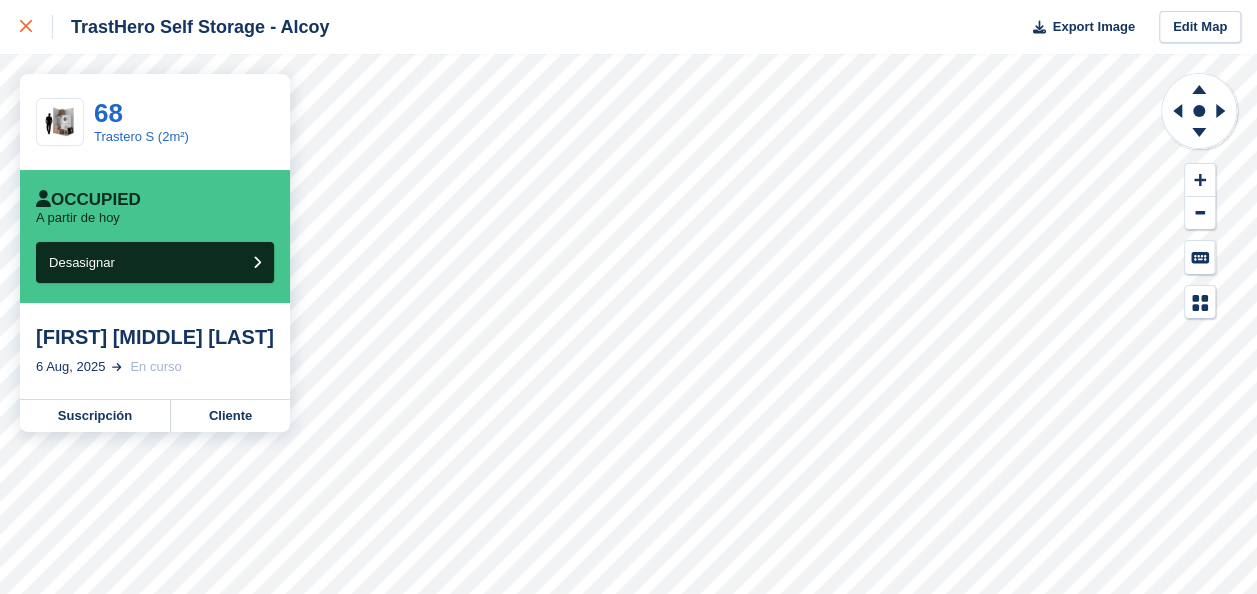 click at bounding box center [26, 27] 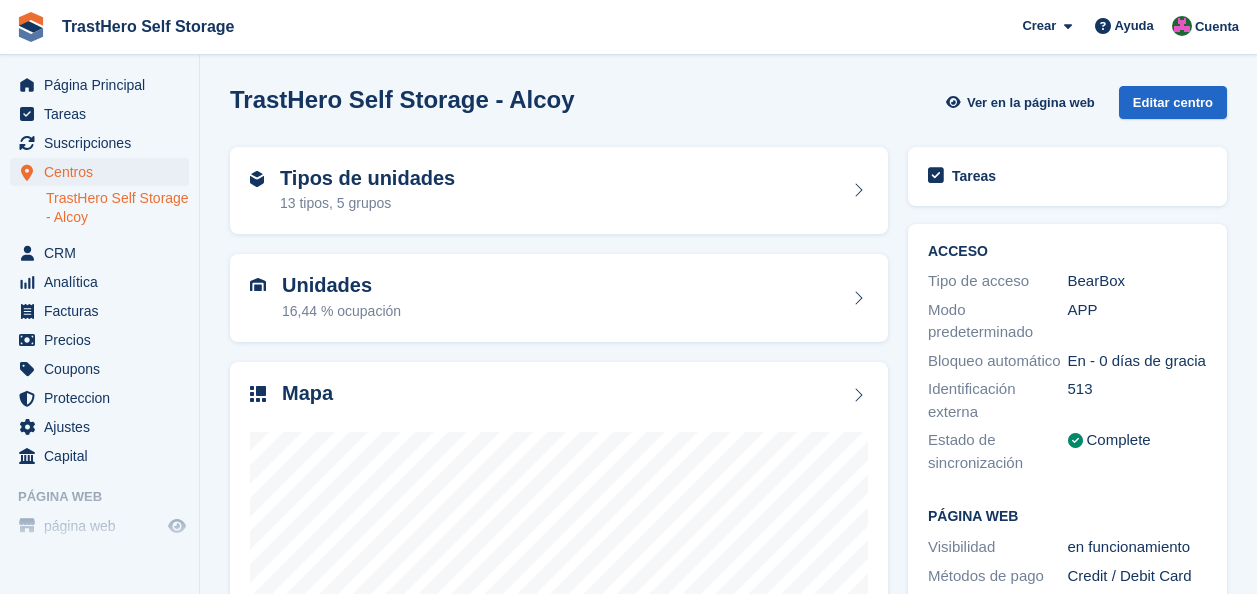 scroll, scrollTop: 0, scrollLeft: 0, axis: both 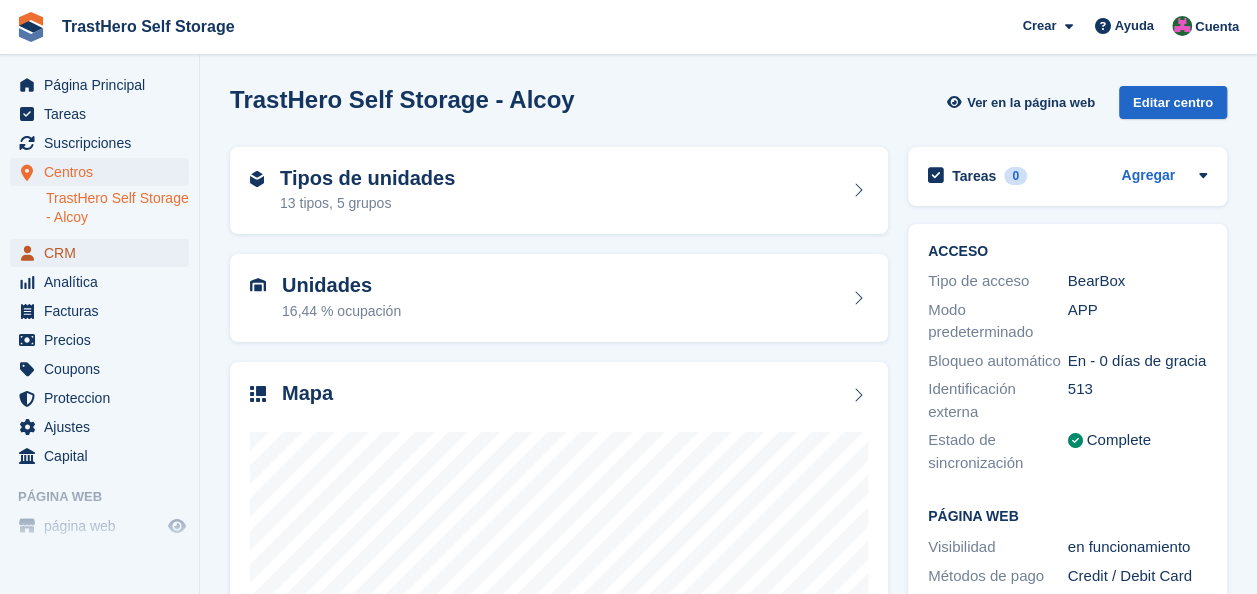 click on "CRM" at bounding box center (104, 253) 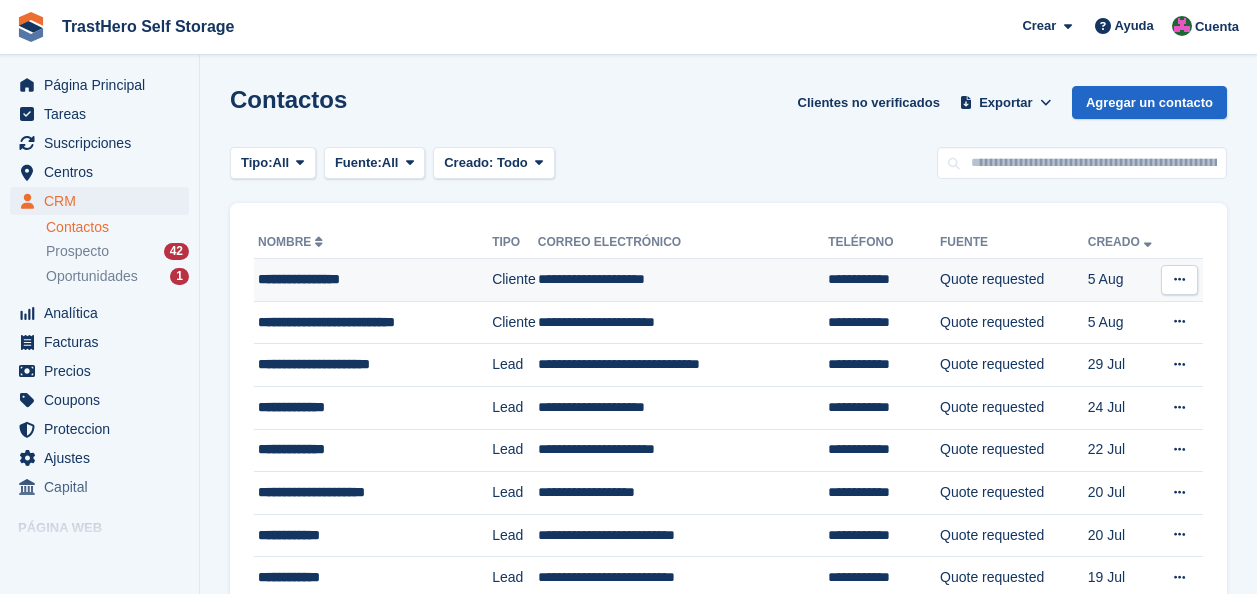 scroll, scrollTop: 0, scrollLeft: 0, axis: both 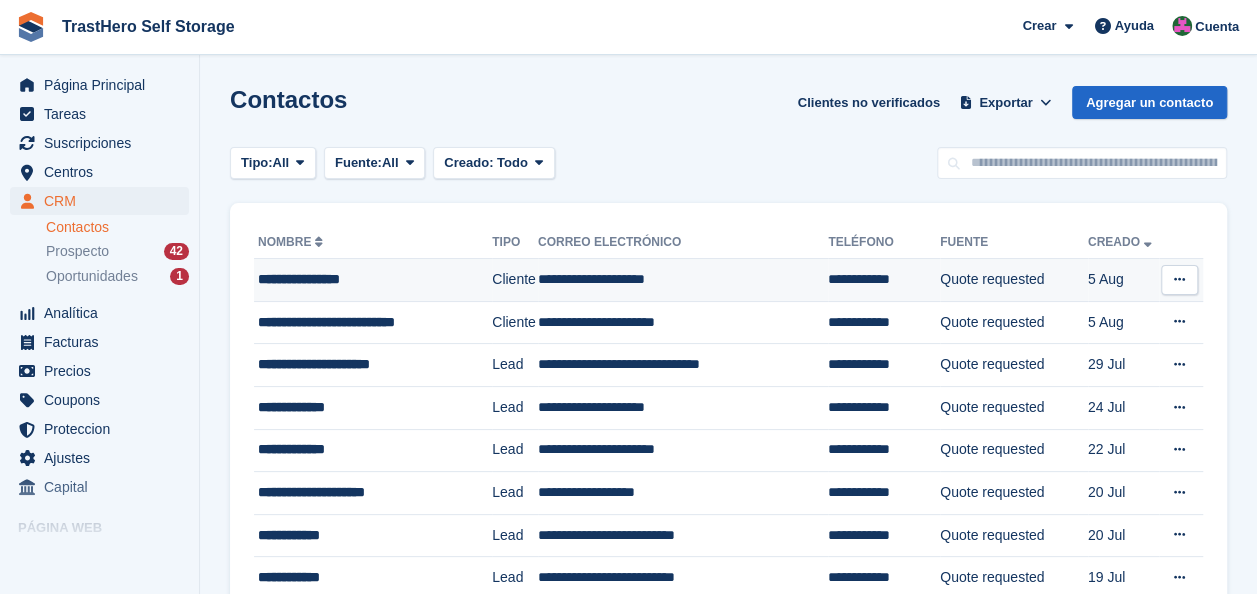 click on "Quote requested" at bounding box center [1014, 280] 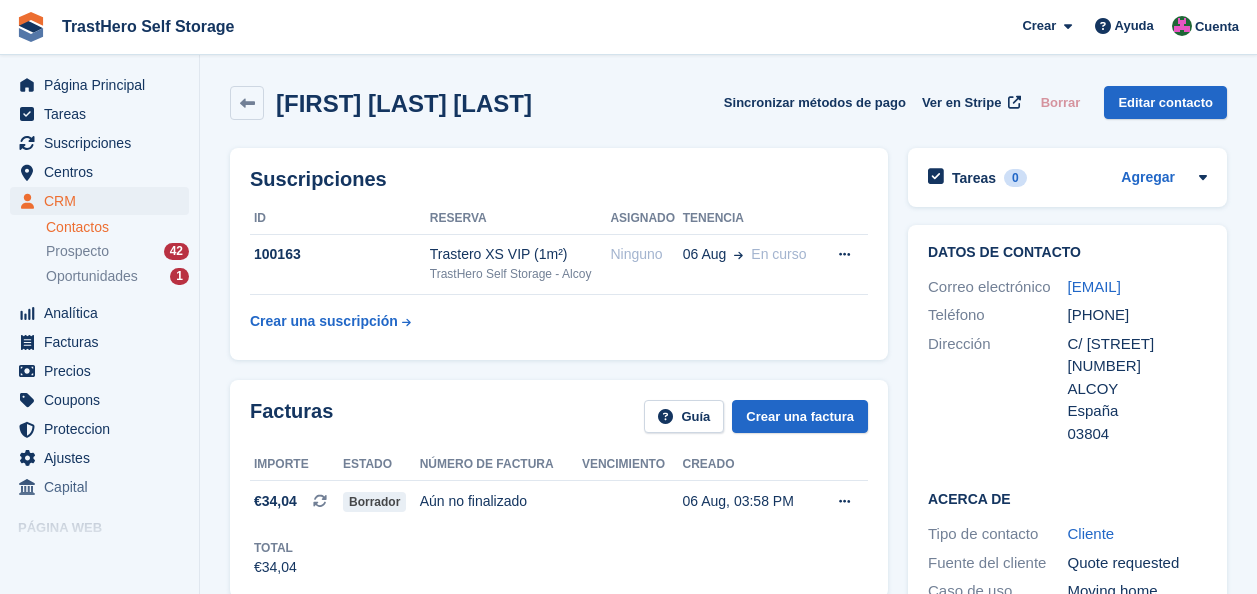 scroll, scrollTop: 0, scrollLeft: 0, axis: both 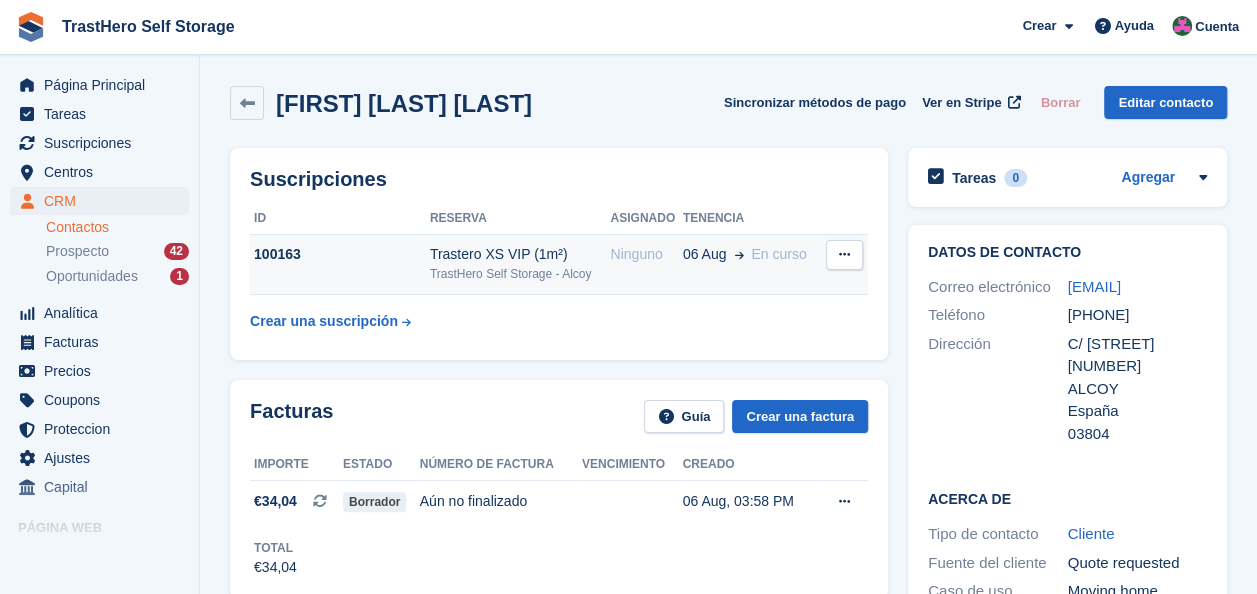 click on "Trastero XS VIP (1m²)
TrastHero Self Storage - Alcoy" at bounding box center (520, 264) 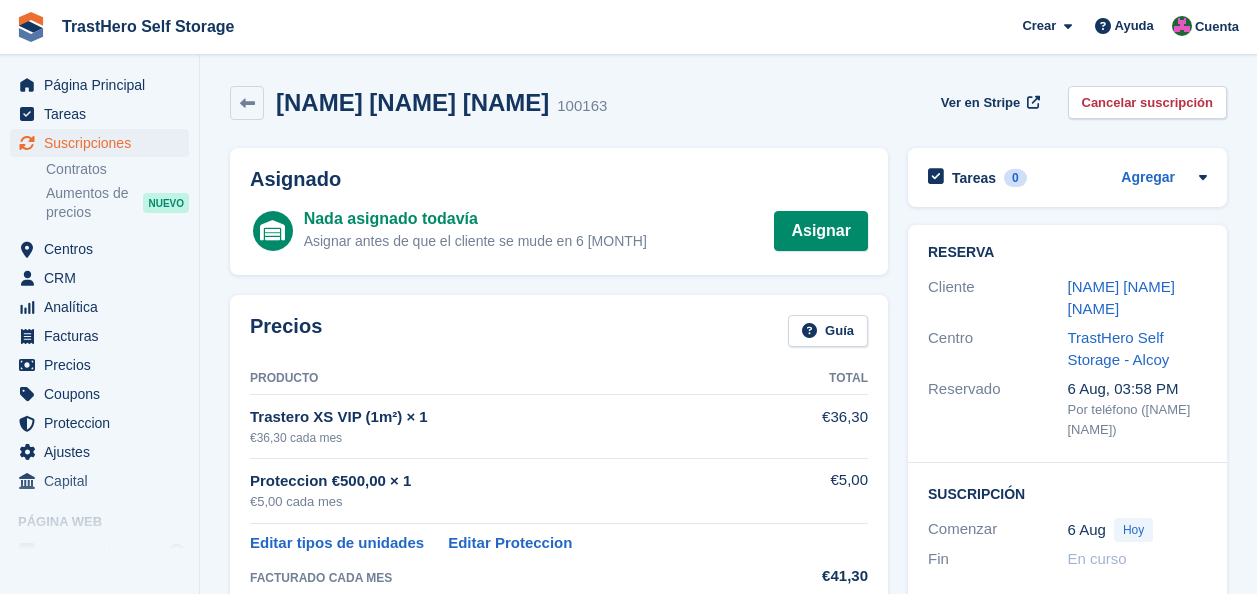 scroll, scrollTop: 0, scrollLeft: 0, axis: both 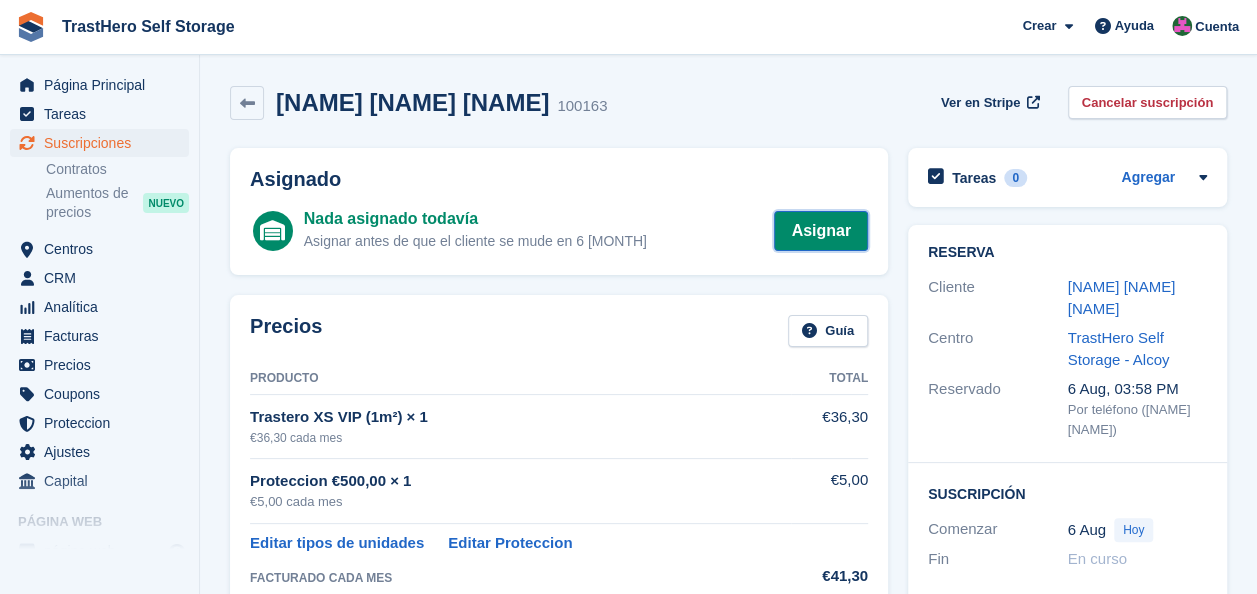 click on "Asignar" at bounding box center (821, 231) 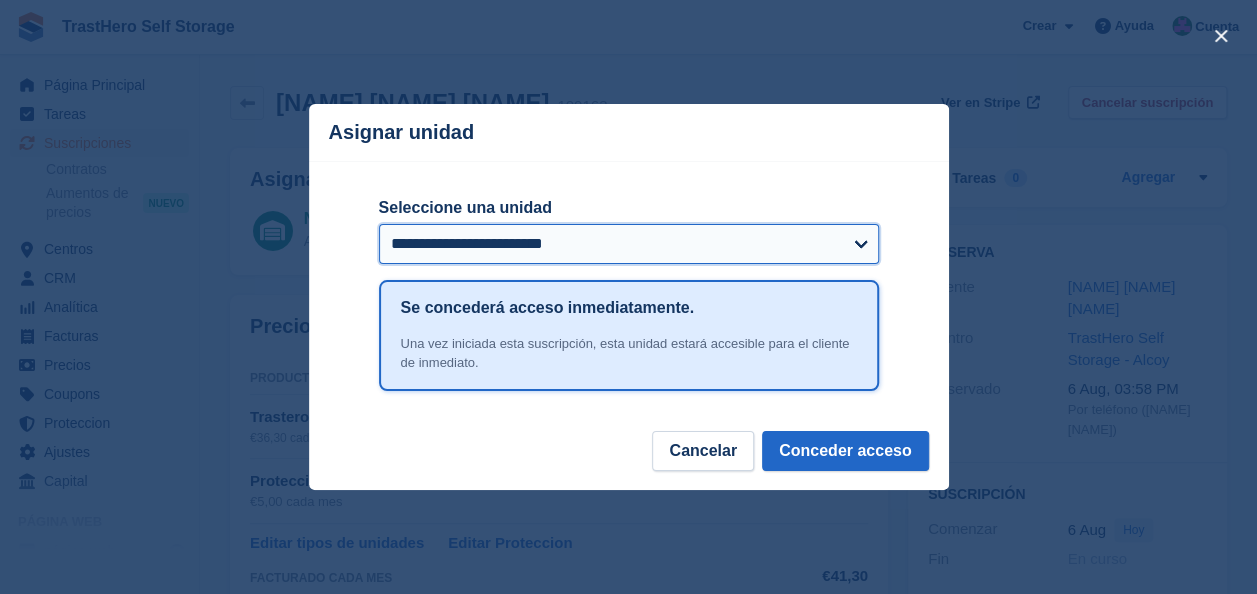click on "**********" at bounding box center [629, 244] 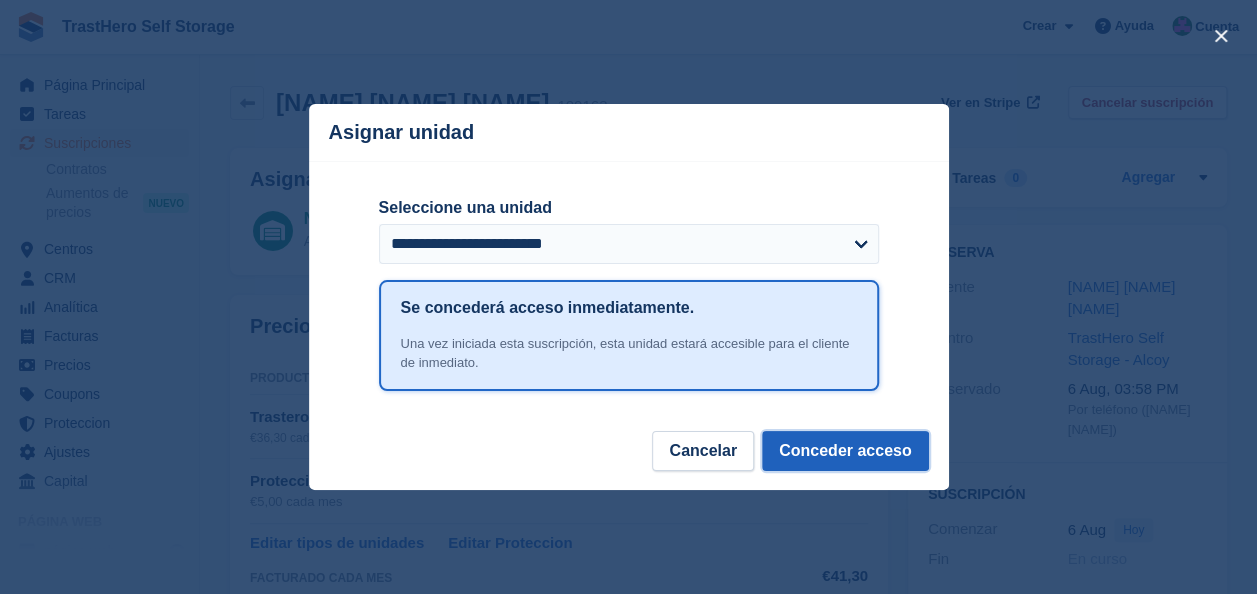 click on "Conceder acceso" at bounding box center (845, 451) 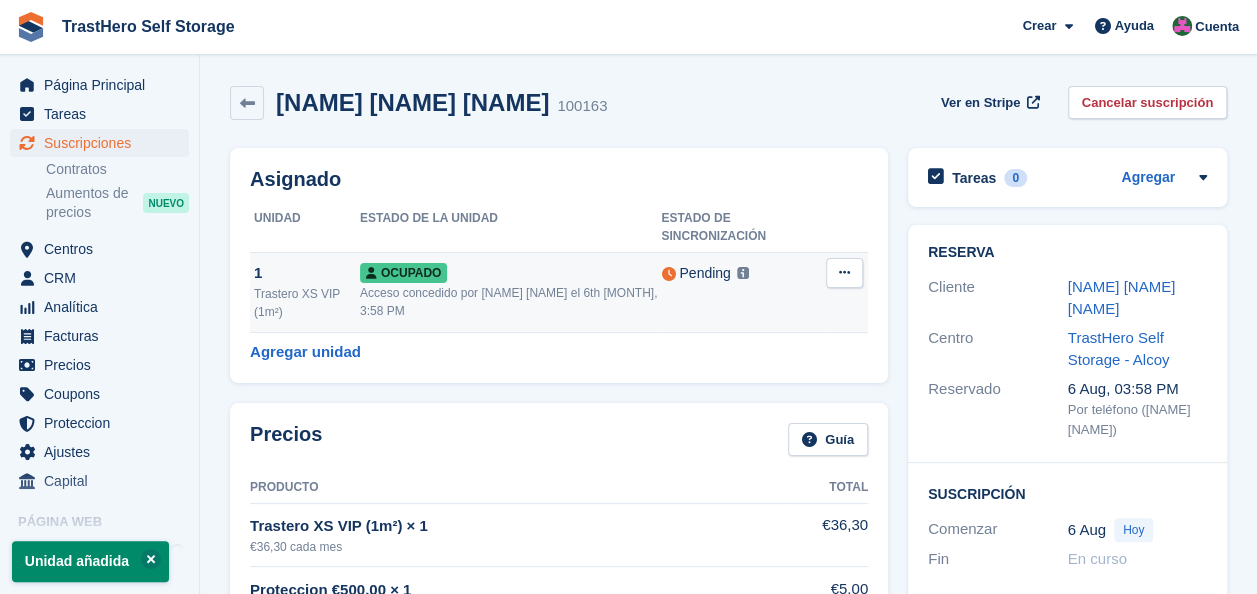 click on "Esta unidad se sincronizará con BearBox en 1 minuto
Aprende más →
Esta unidad se sincronizará con BearBox en 1 minuto
Aprende más →" at bounding box center (742, 274) 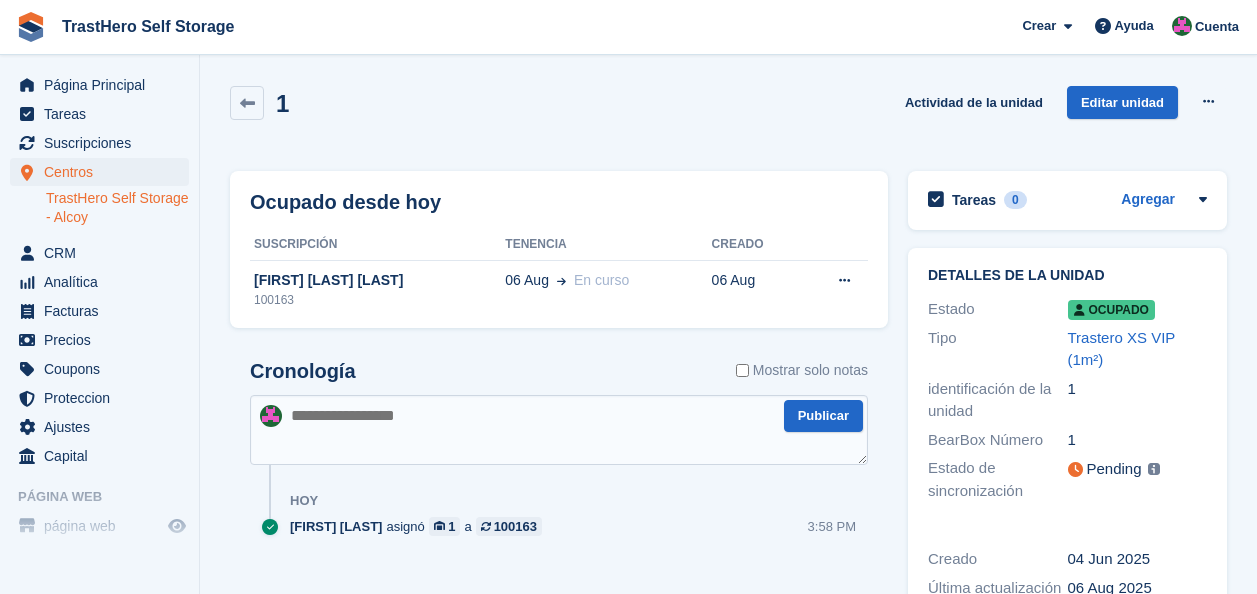scroll, scrollTop: 0, scrollLeft: 0, axis: both 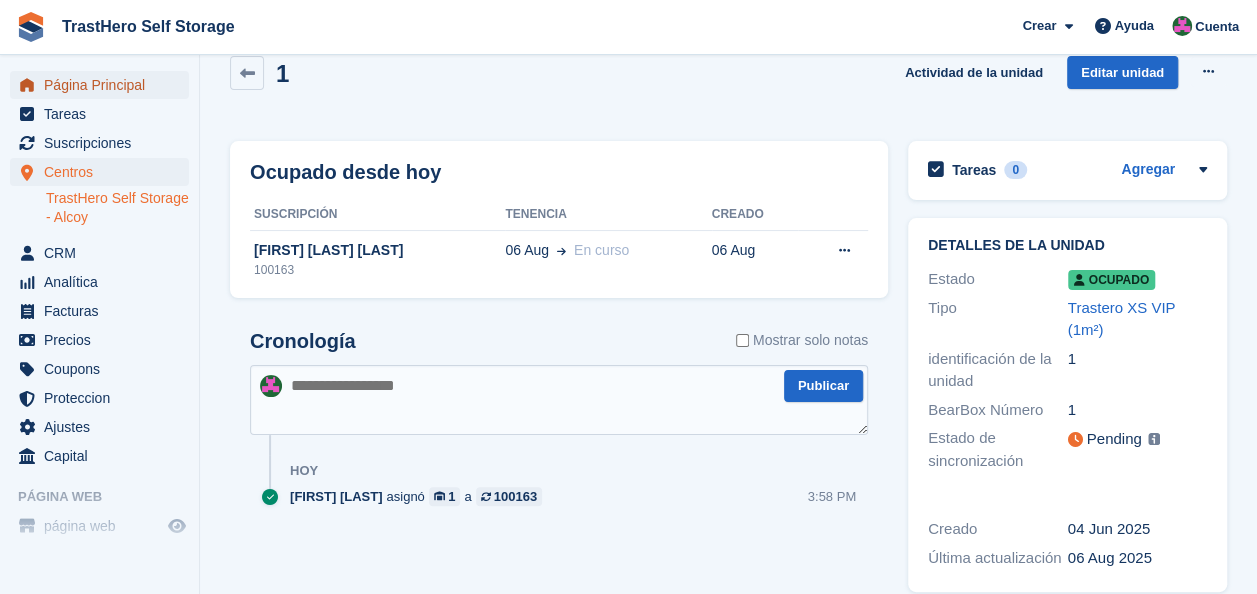 click on "Página Principal" at bounding box center [104, 85] 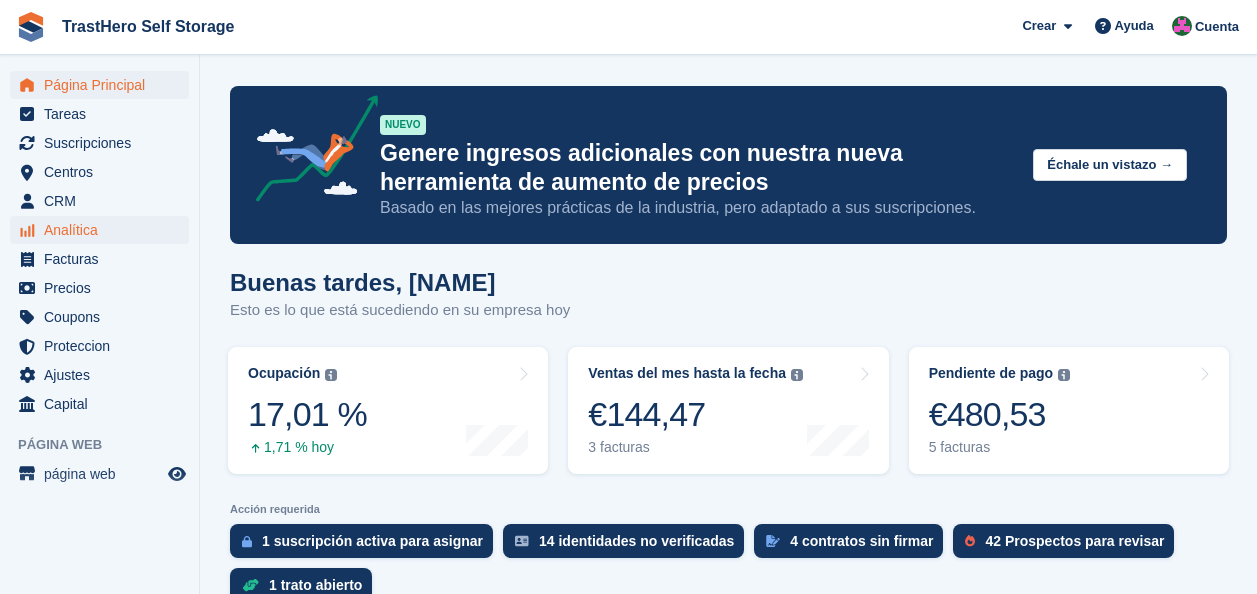 scroll, scrollTop: 0, scrollLeft: 0, axis: both 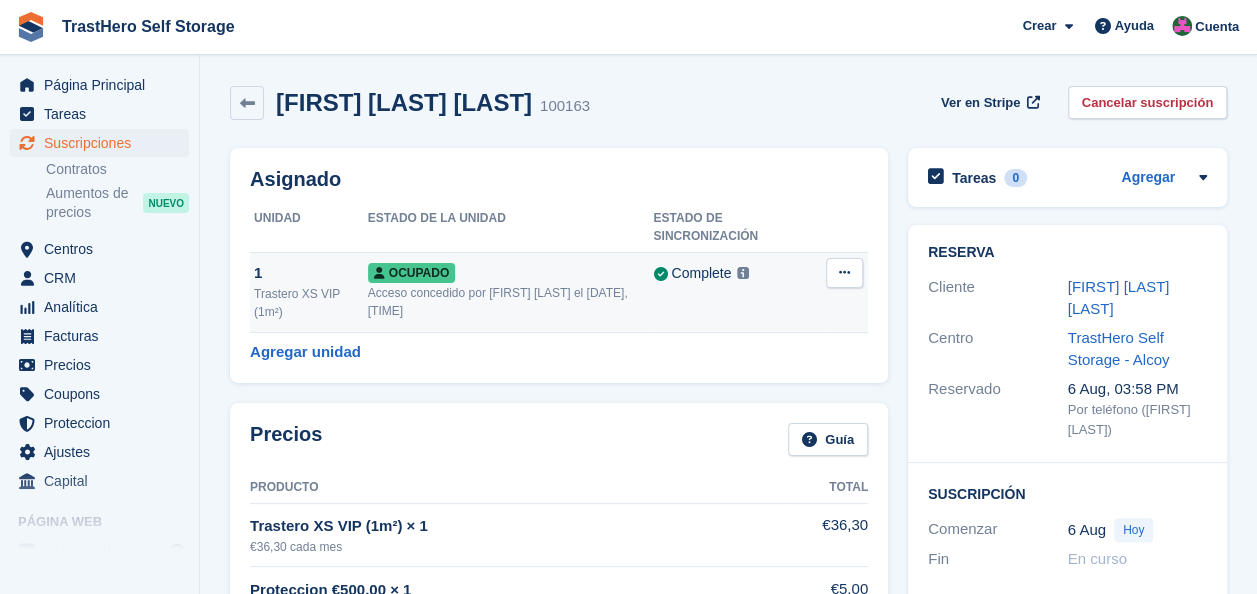 click on "Acceso concedido por Marua Grioui el 6th Aug,   3:58 PM" at bounding box center [511, 302] 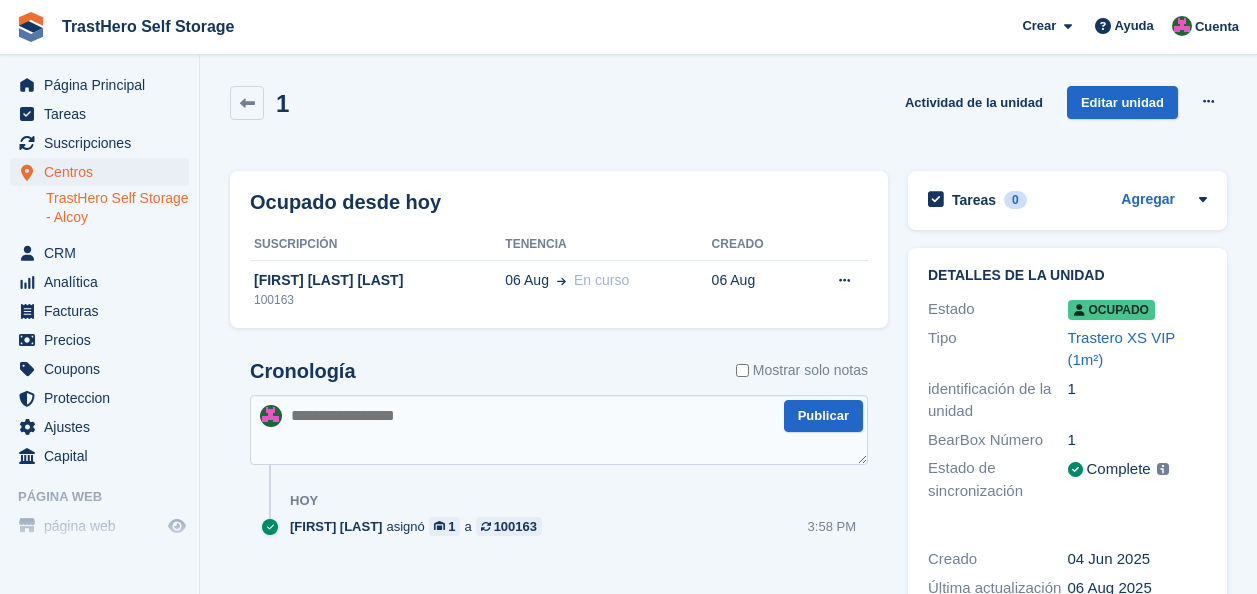 scroll, scrollTop: 0, scrollLeft: 0, axis: both 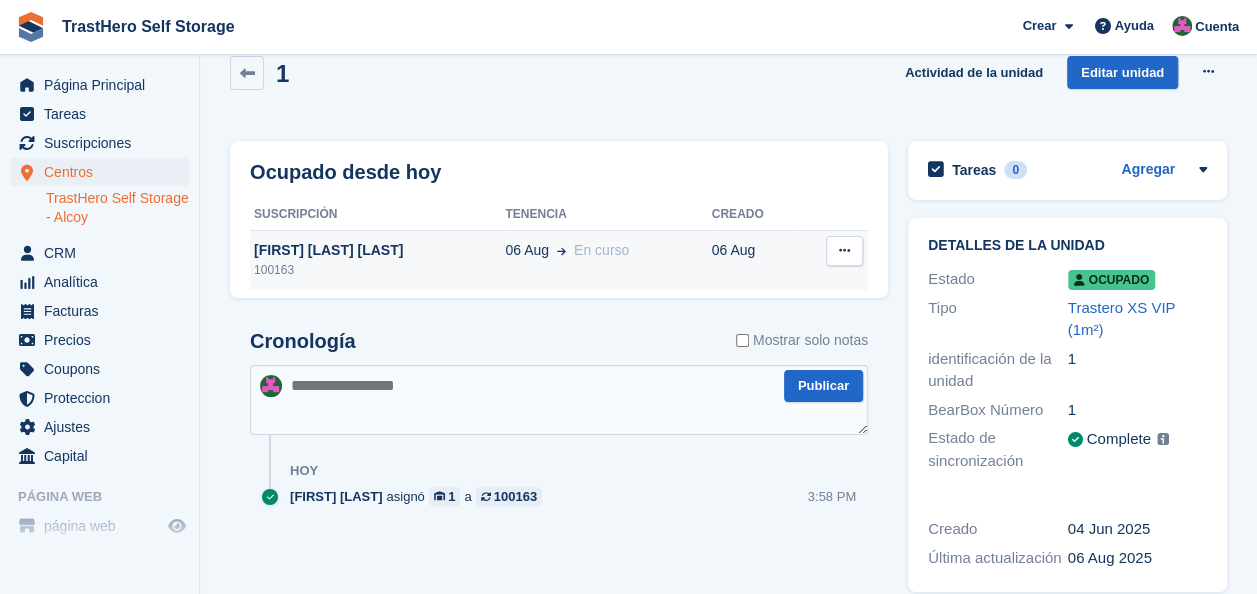 click on "100163" at bounding box center (377, 270) 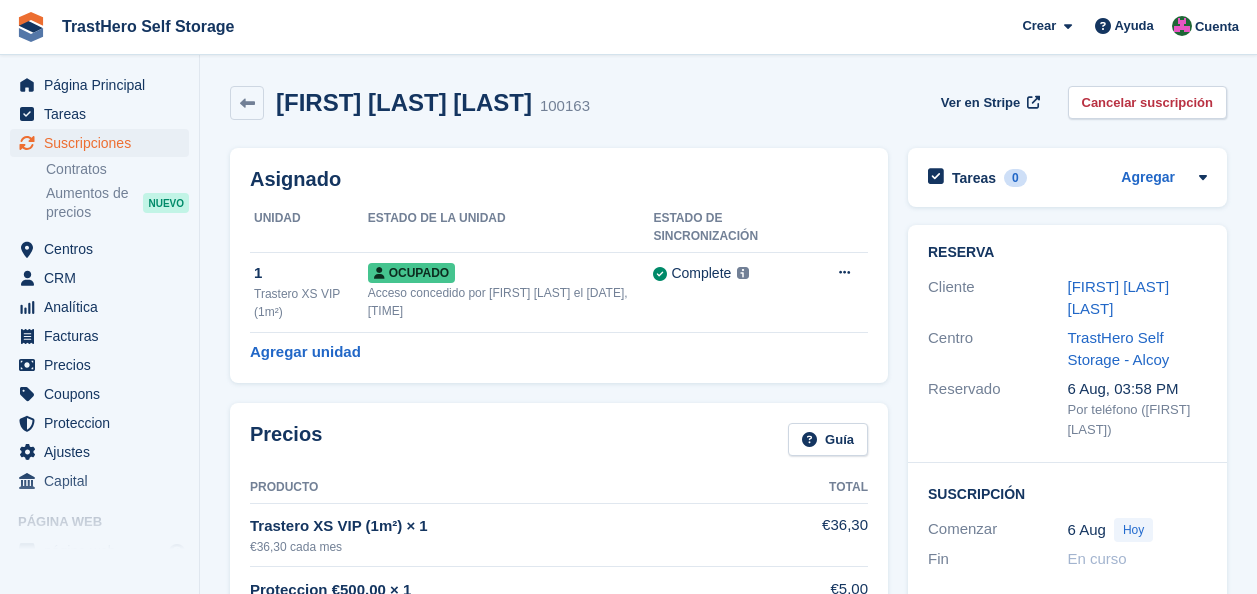 scroll, scrollTop: 0, scrollLeft: 0, axis: both 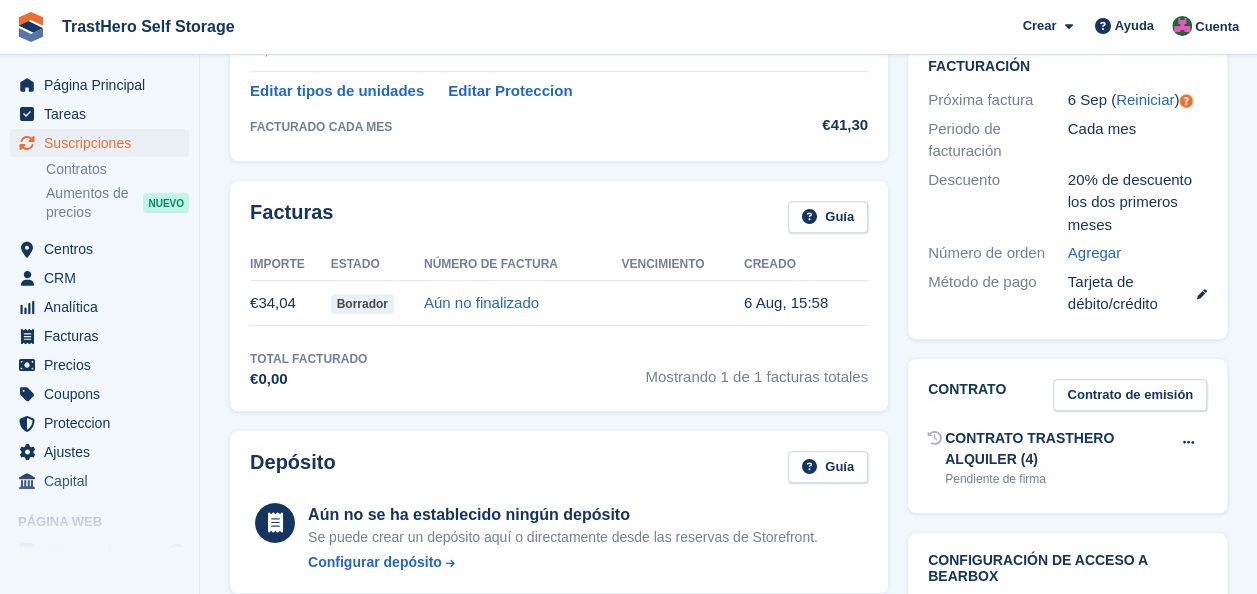 click on "Borrador" at bounding box center (362, 304) 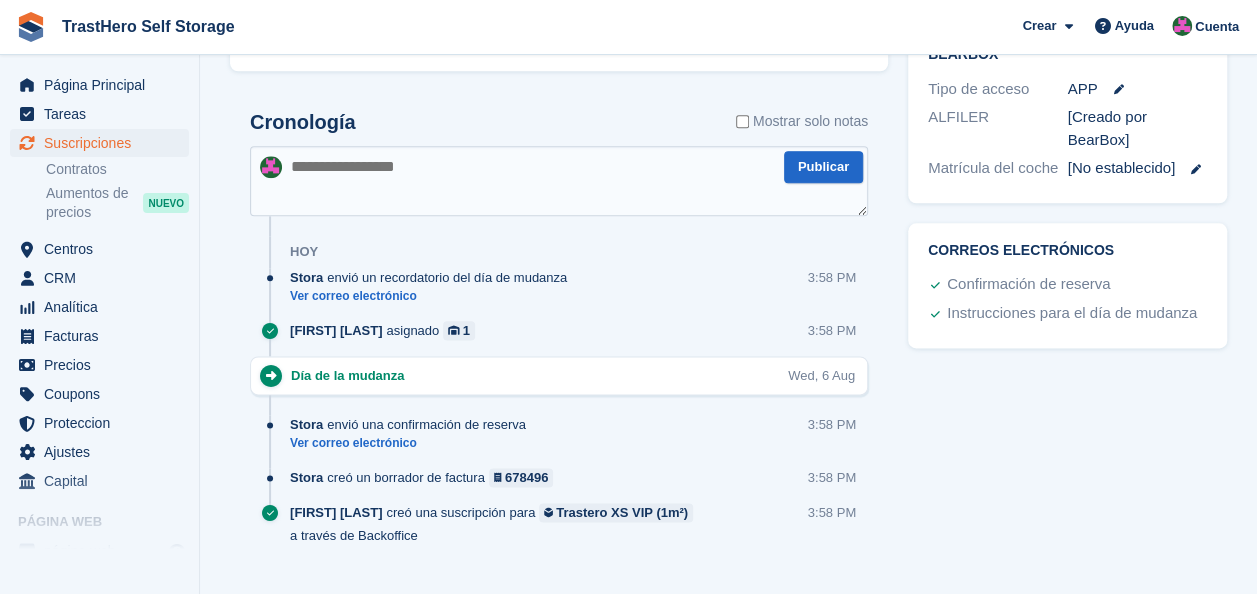 scroll, scrollTop: 1090, scrollLeft: 0, axis: vertical 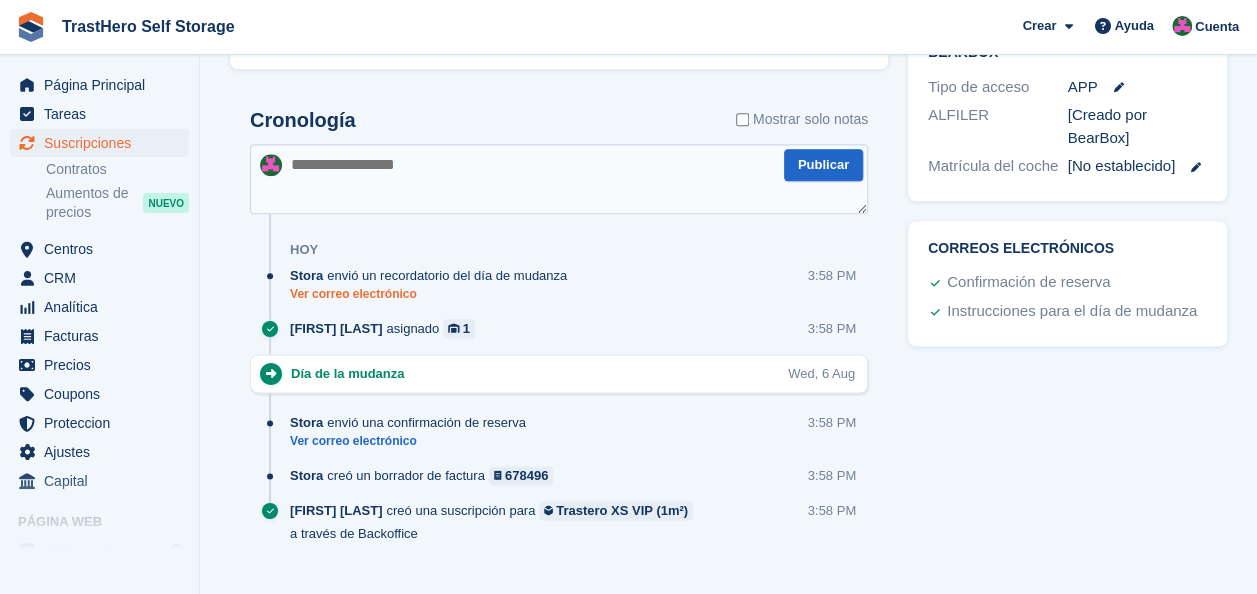 click on "Ver correo electrónico" at bounding box center (433, 294) 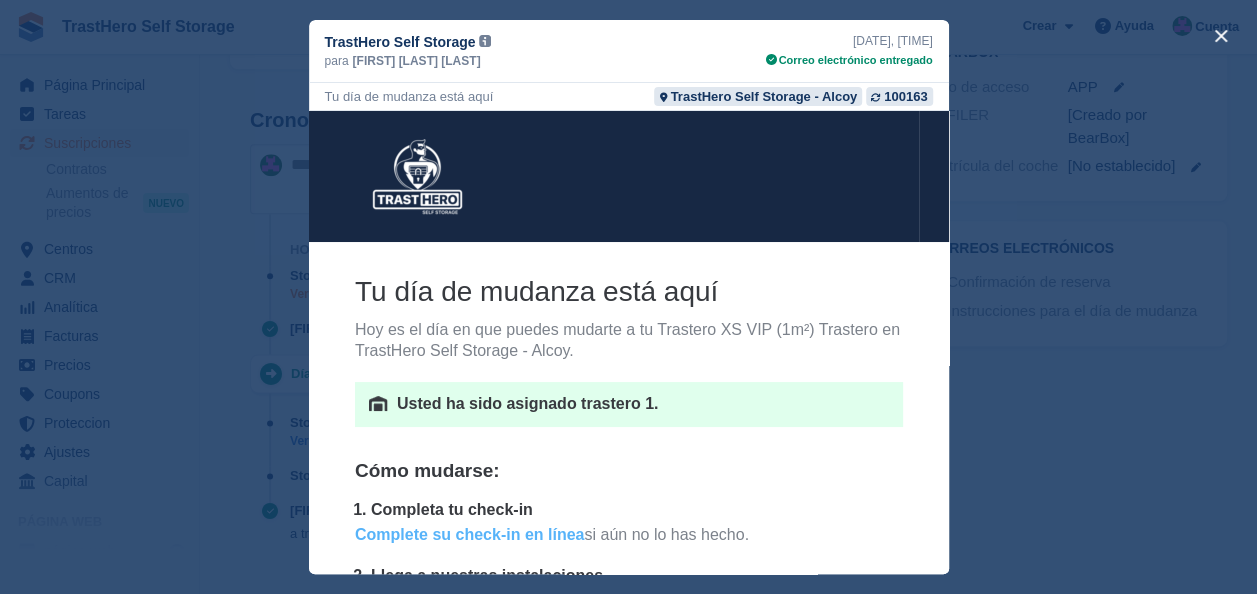 scroll, scrollTop: 0, scrollLeft: 0, axis: both 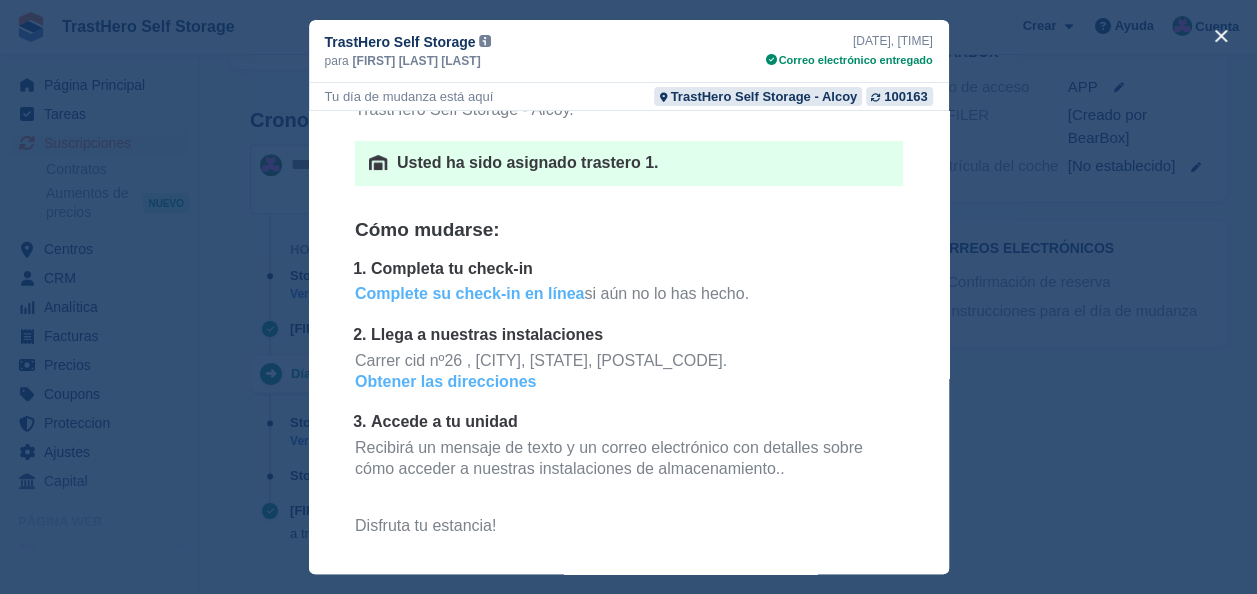 click on "Complete su check-in en línea" at bounding box center [468, 293] 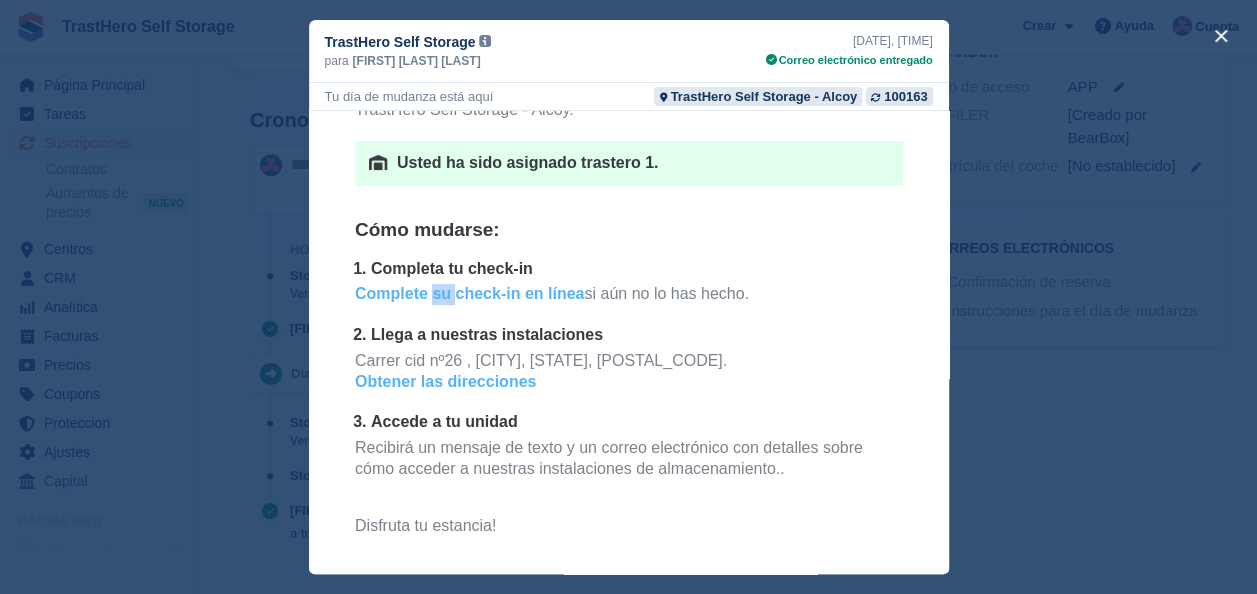 click on "Complete su check-in en línea" at bounding box center (468, 293) 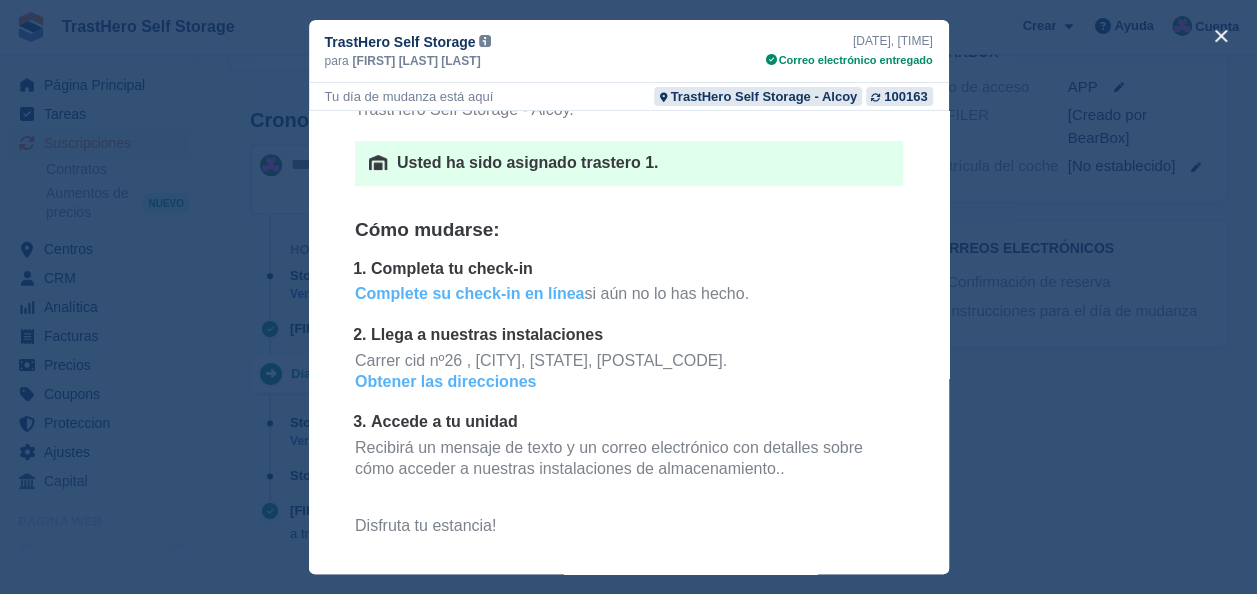click on "Llega a nuestras instalaciones" at bounding box center [636, 335] 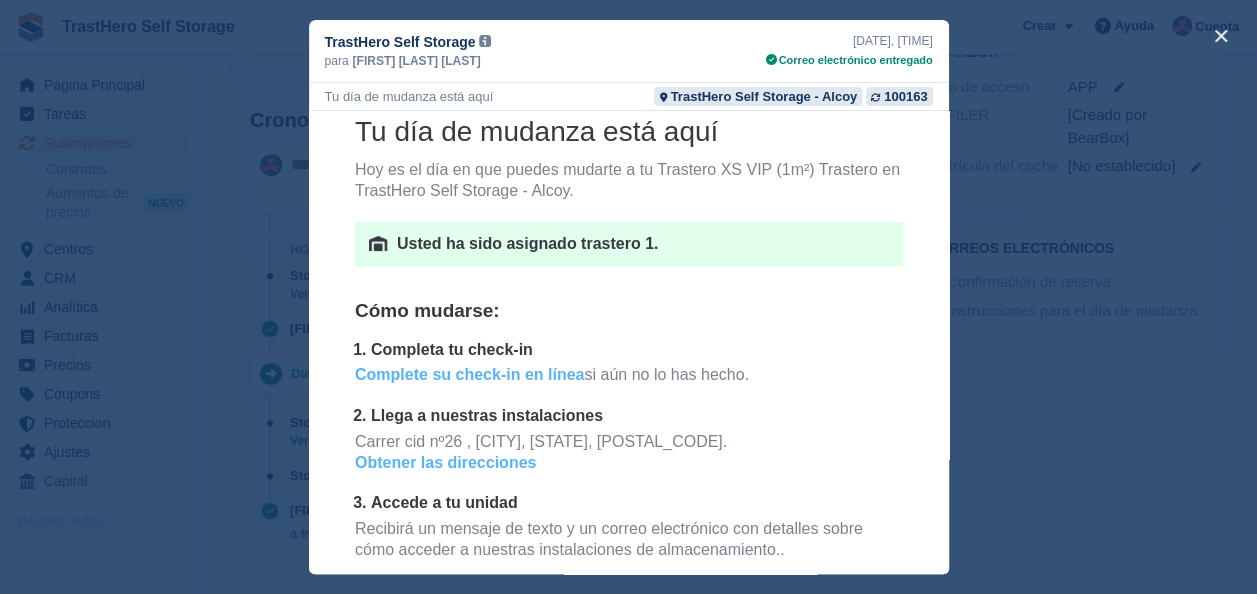 scroll, scrollTop: 50, scrollLeft: 0, axis: vertical 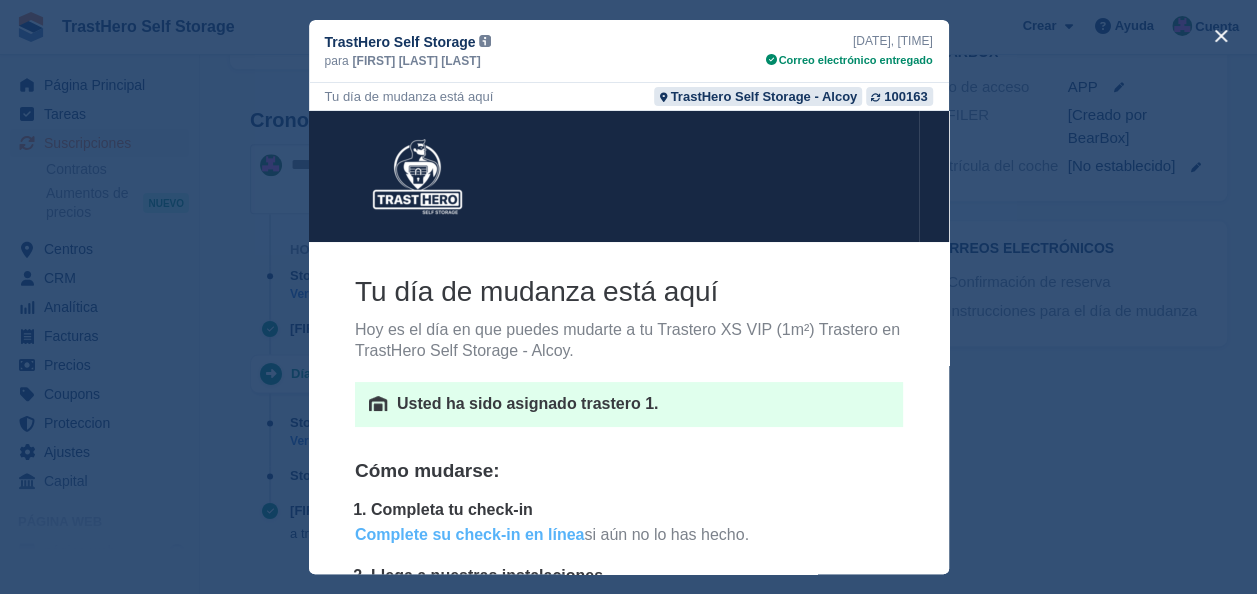 click at bounding box center [628, 297] 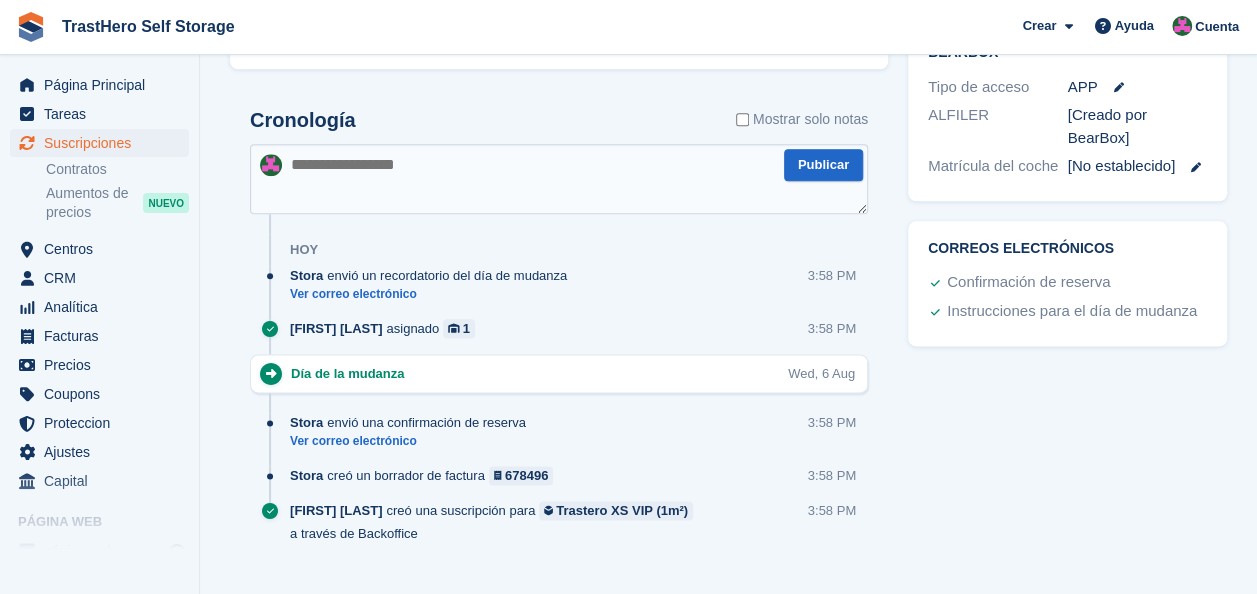 scroll, scrollTop: 0, scrollLeft: 0, axis: both 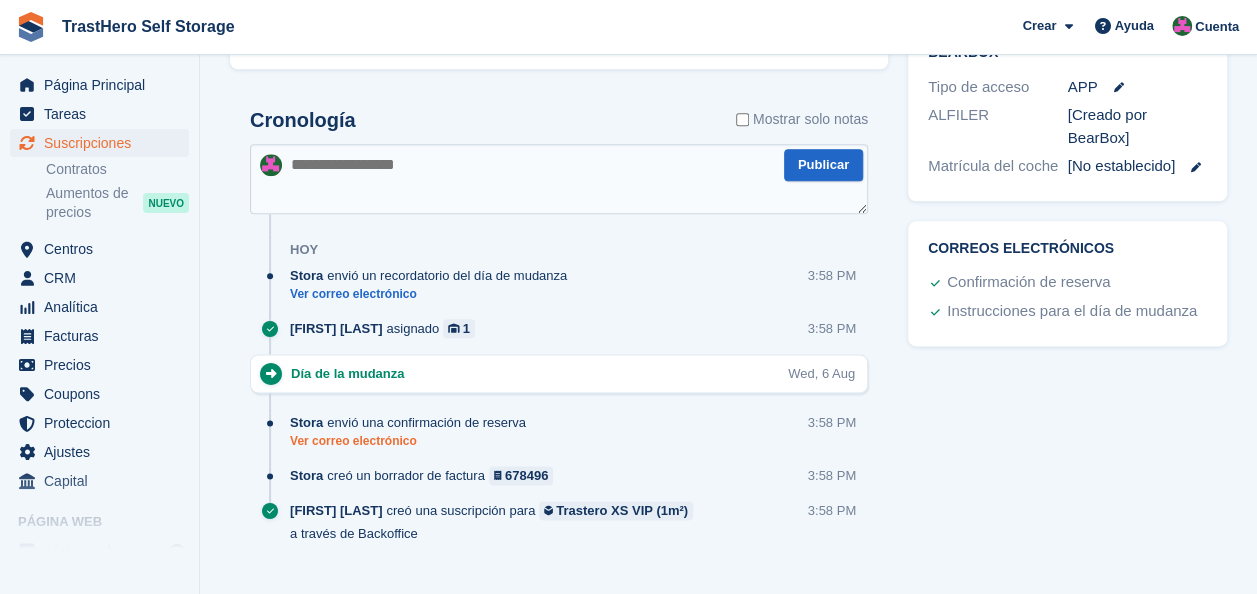 click on "Ver correo electrónico" at bounding box center [413, 441] 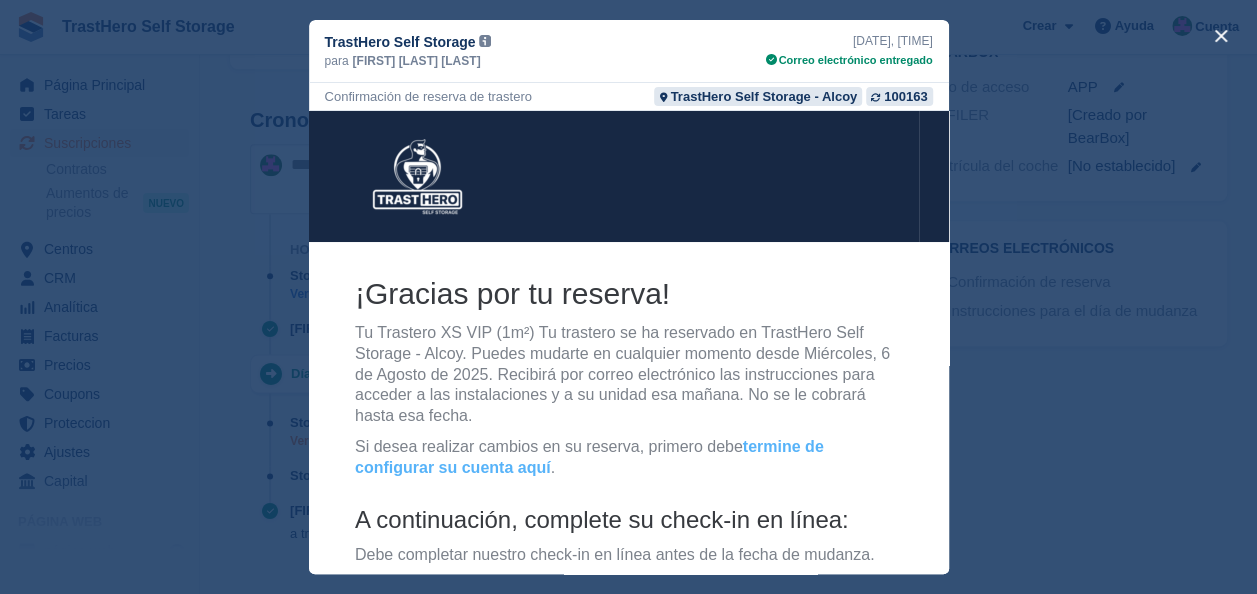 scroll, scrollTop: 0, scrollLeft: 0, axis: both 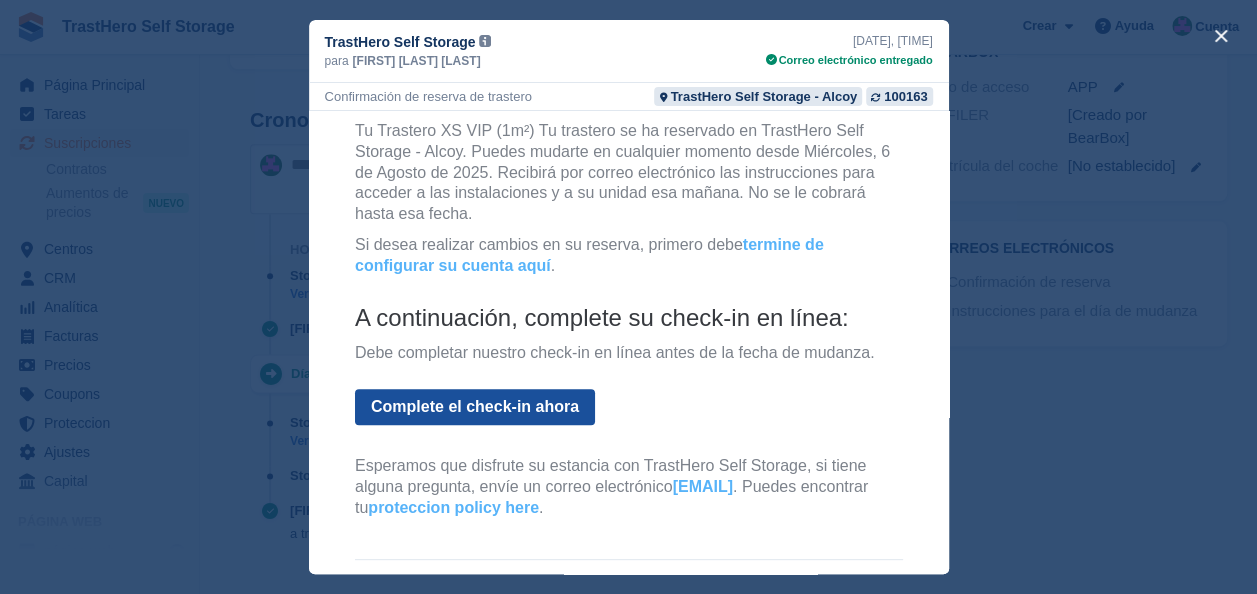 click on "Complete el check-in ahora" at bounding box center (474, 407) 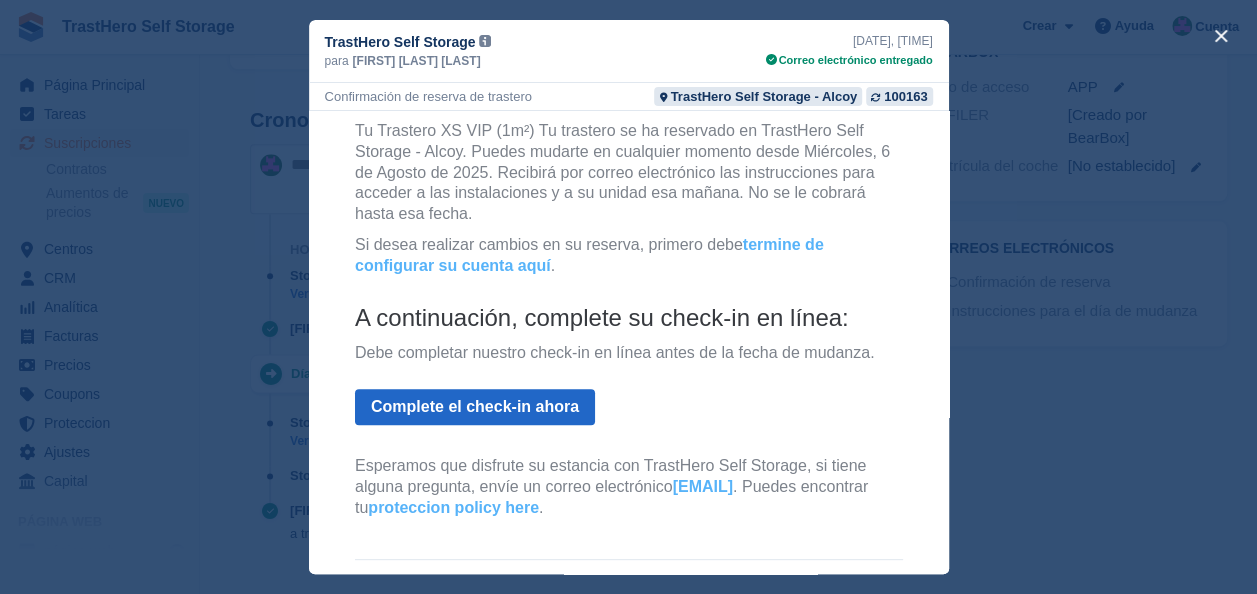 click at bounding box center [628, 297] 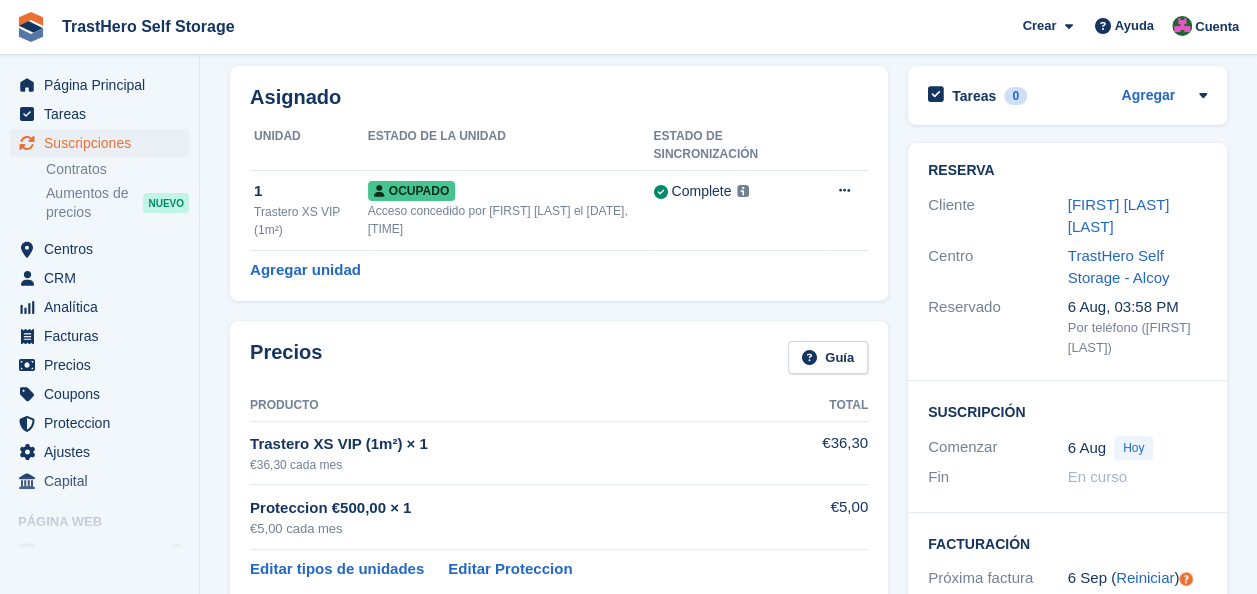 scroll, scrollTop: 0, scrollLeft: 0, axis: both 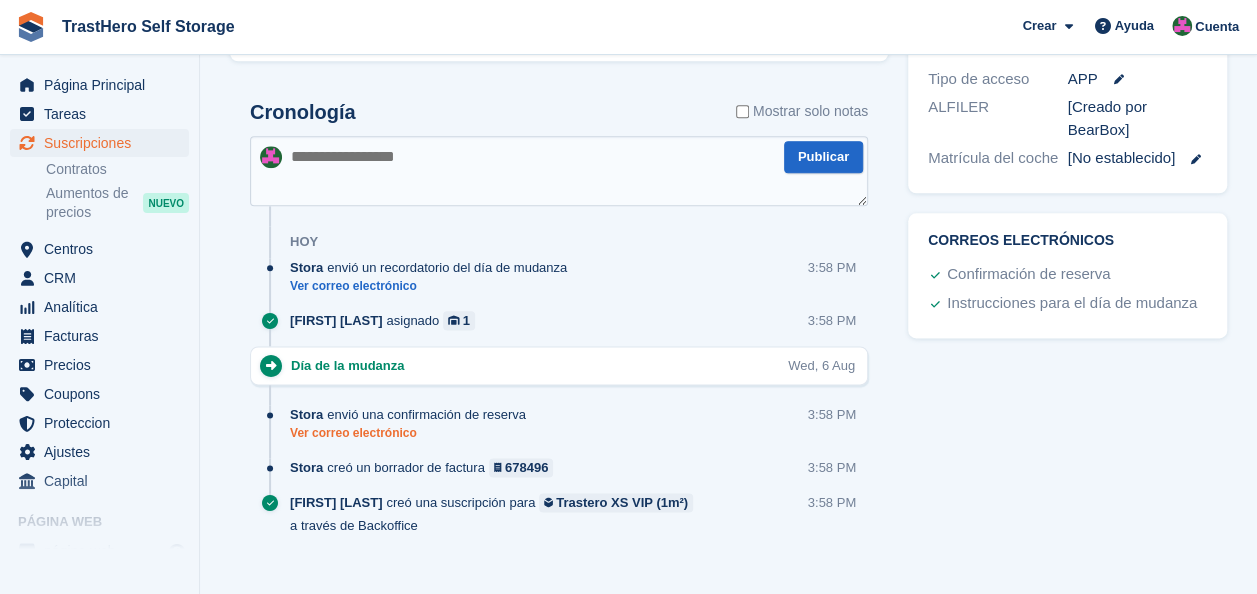 click on "Ver correo electrónico" at bounding box center [413, 433] 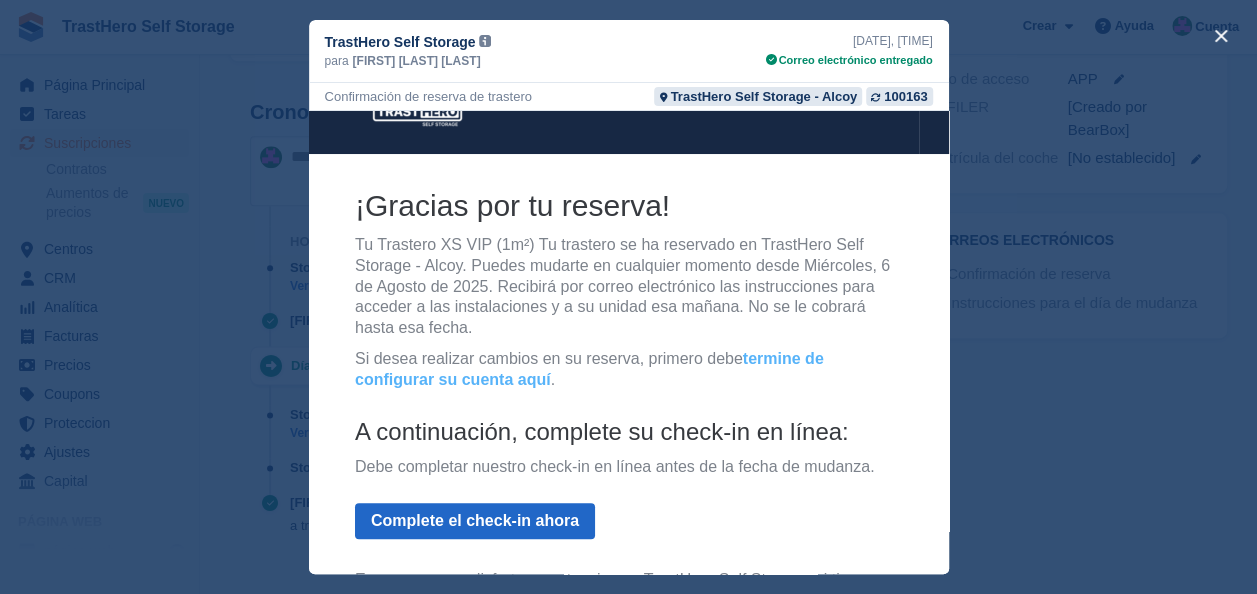 scroll, scrollTop: 202, scrollLeft: 0, axis: vertical 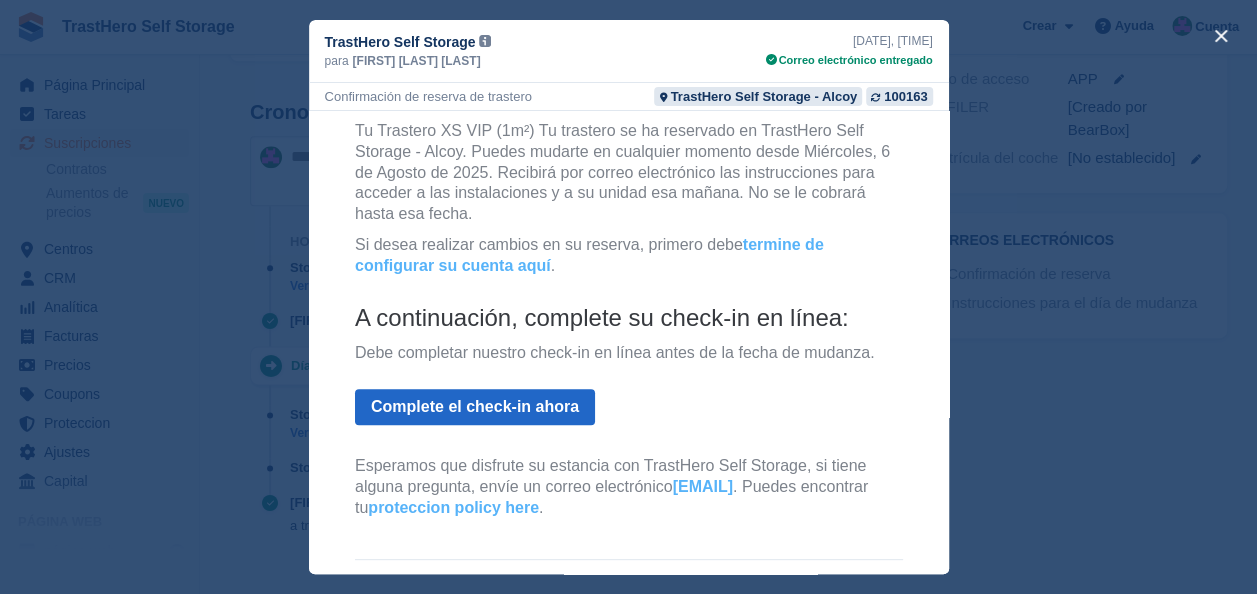 drag, startPoint x: 930, startPoint y: 179, endPoint x: 1260, endPoint y: 513, distance: 469.52744 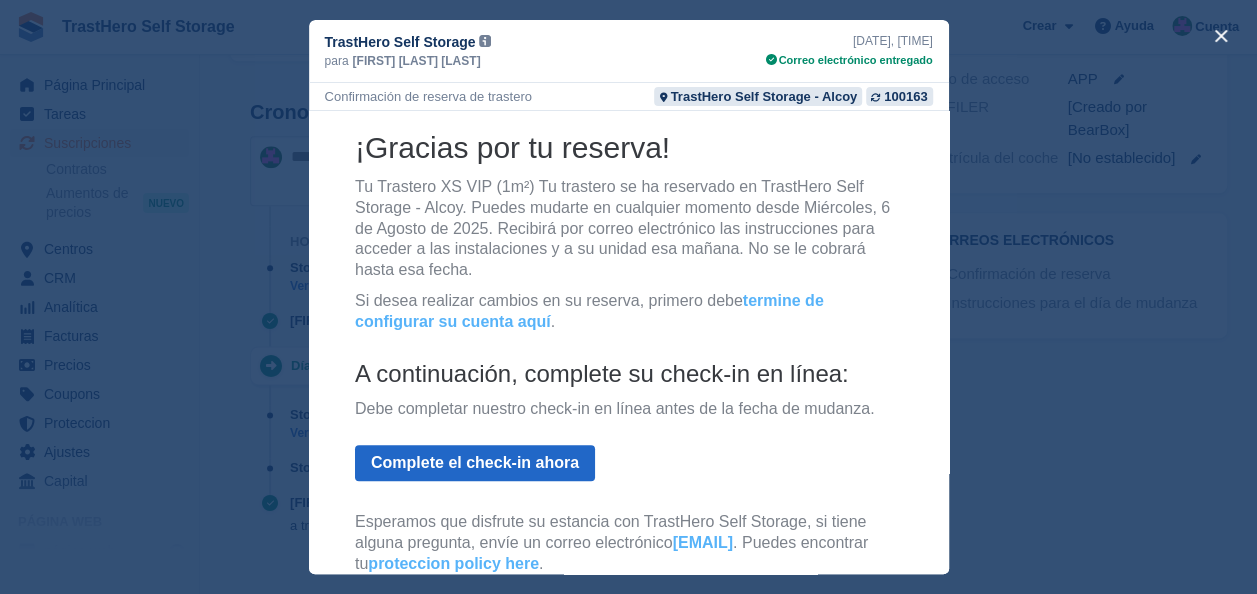 scroll, scrollTop: 99, scrollLeft: 0, axis: vertical 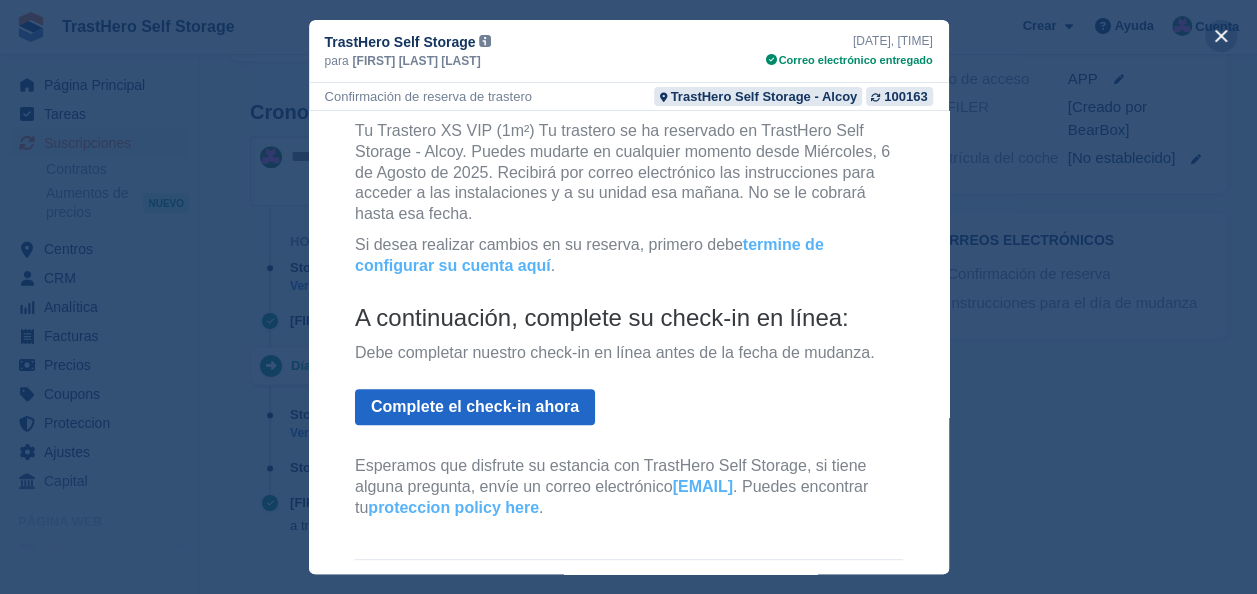 click at bounding box center [1221, 36] 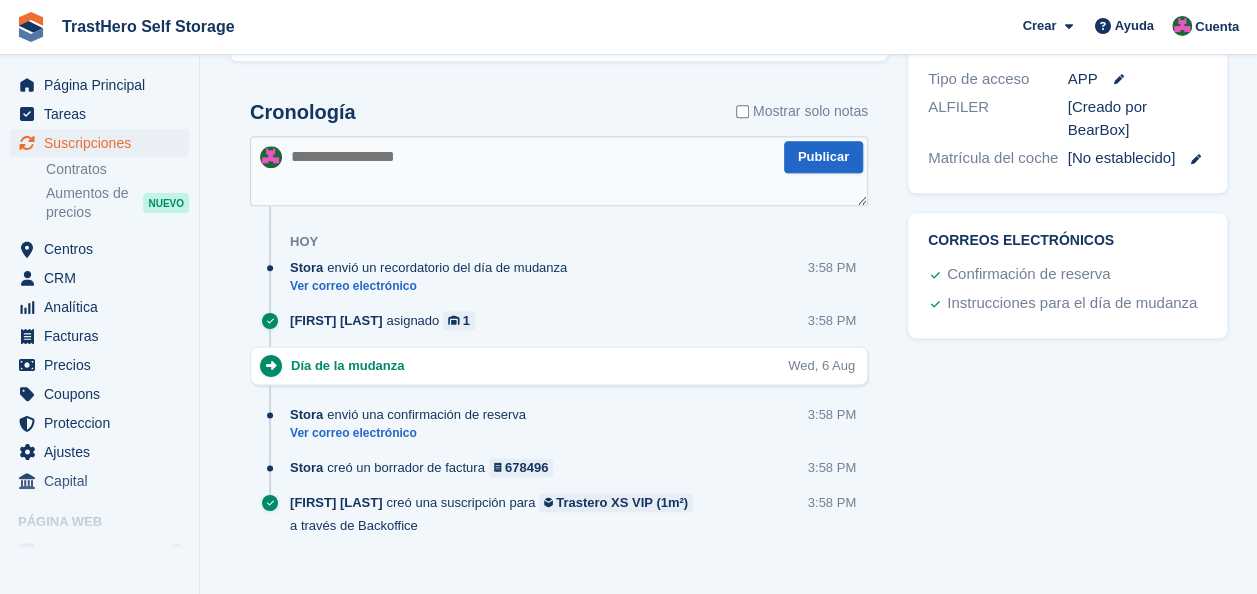 scroll, scrollTop: 0, scrollLeft: 0, axis: both 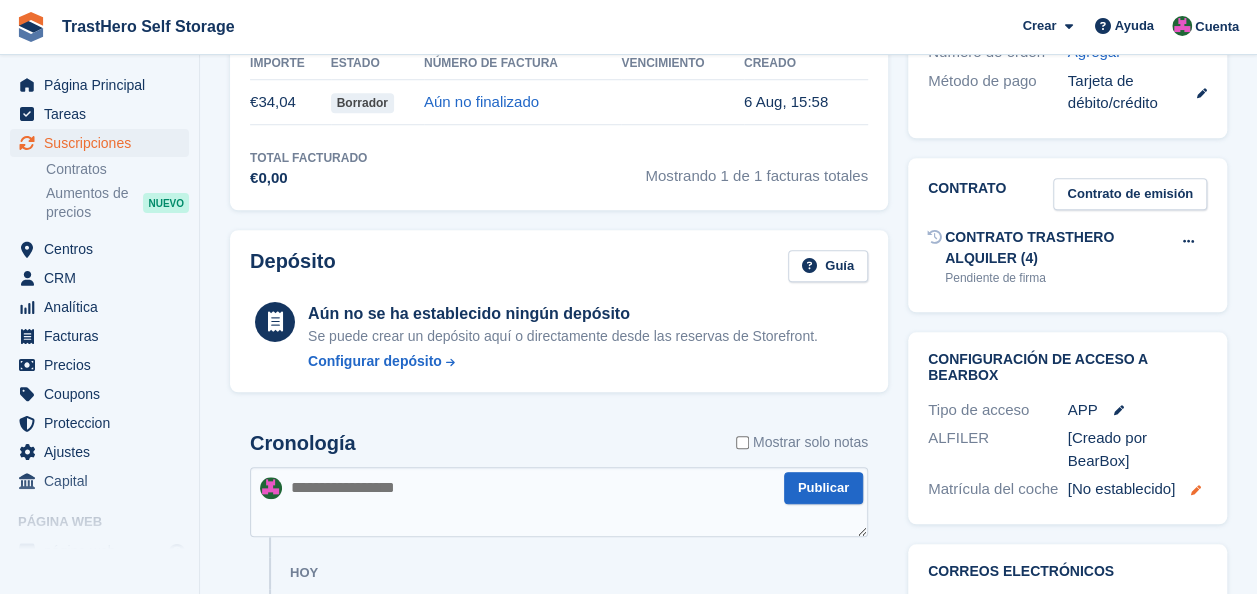 click at bounding box center [1196, 490] 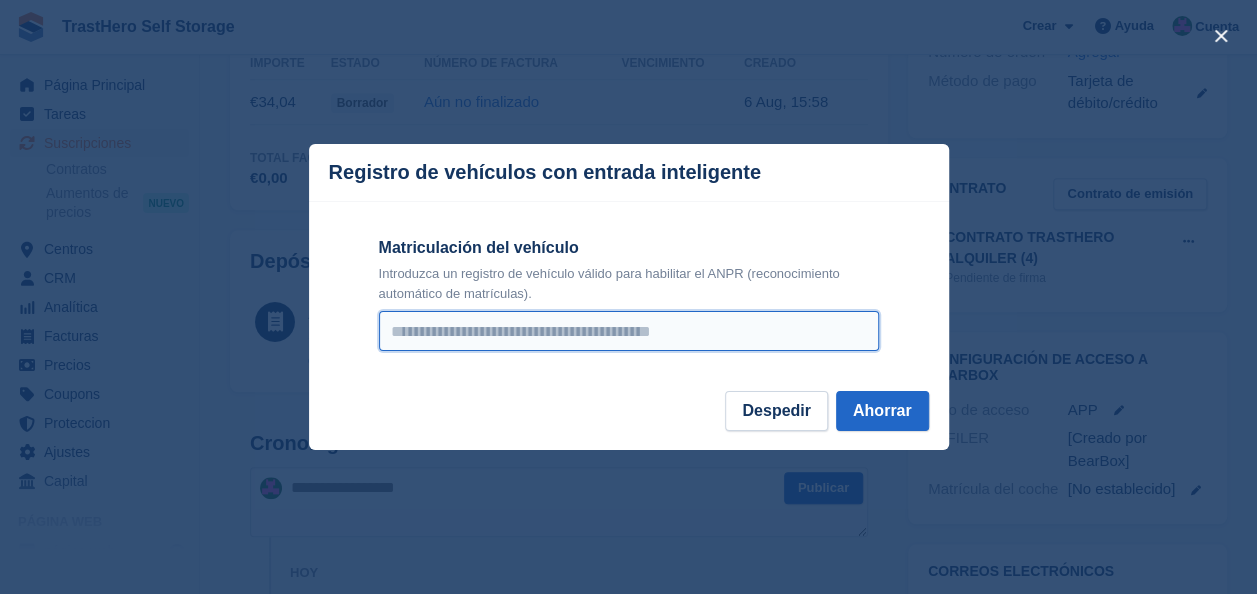 click on "Matriculación del vehículo" at bounding box center (629, 331) 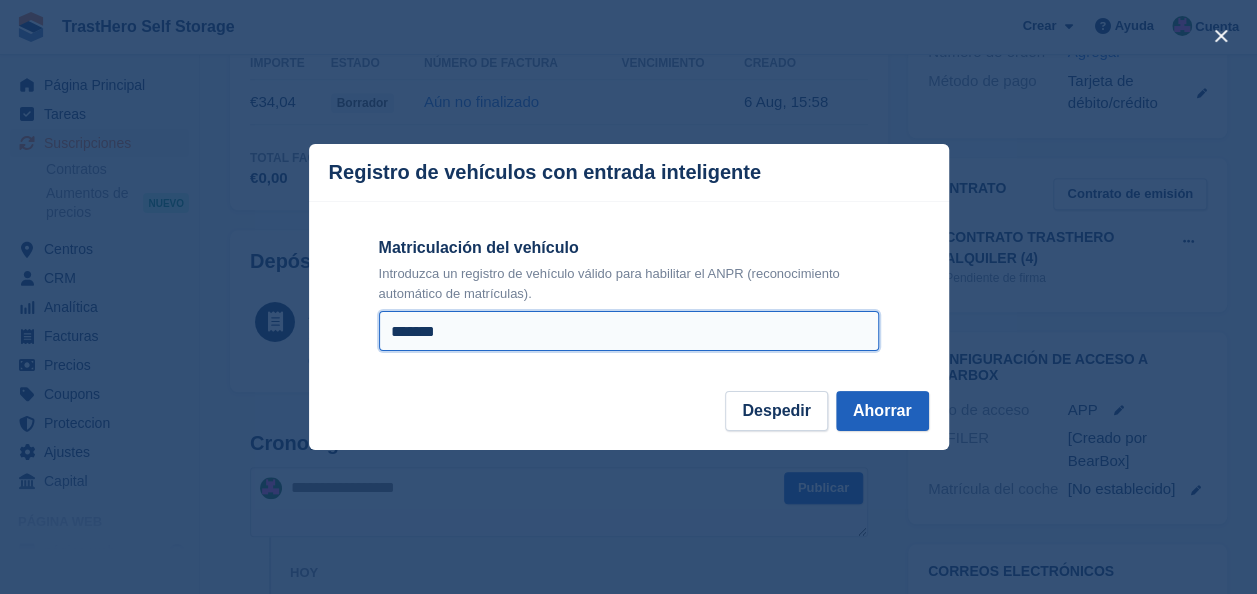 type on "*******" 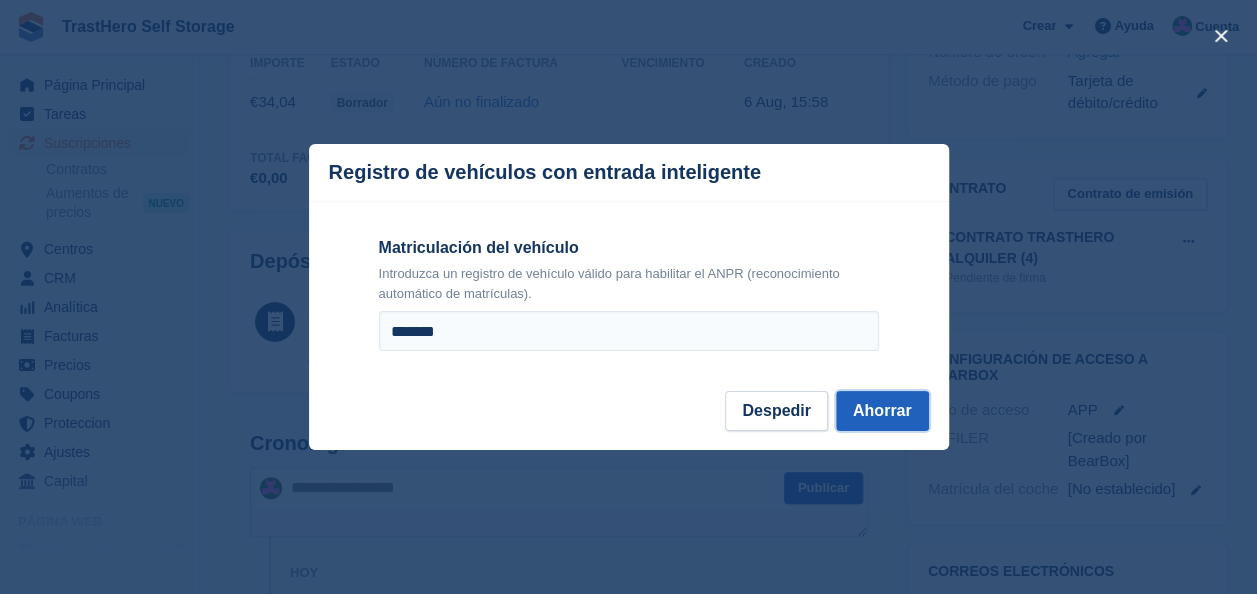 click on "Ahorrar" at bounding box center (882, 411) 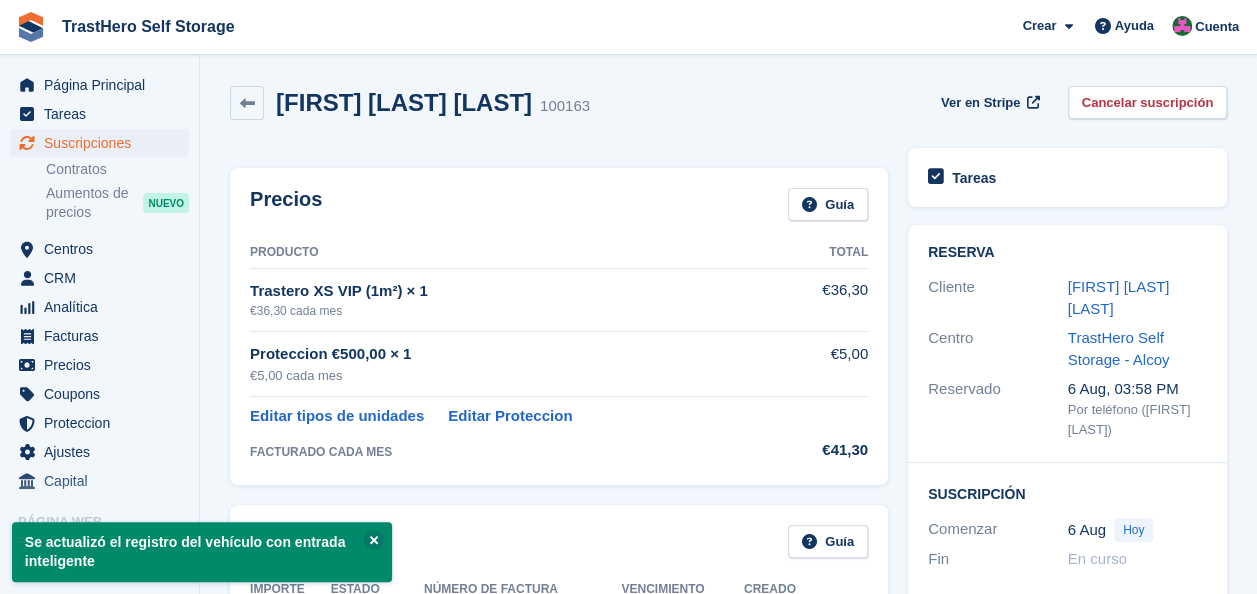 scroll, scrollTop: 0, scrollLeft: 0, axis: both 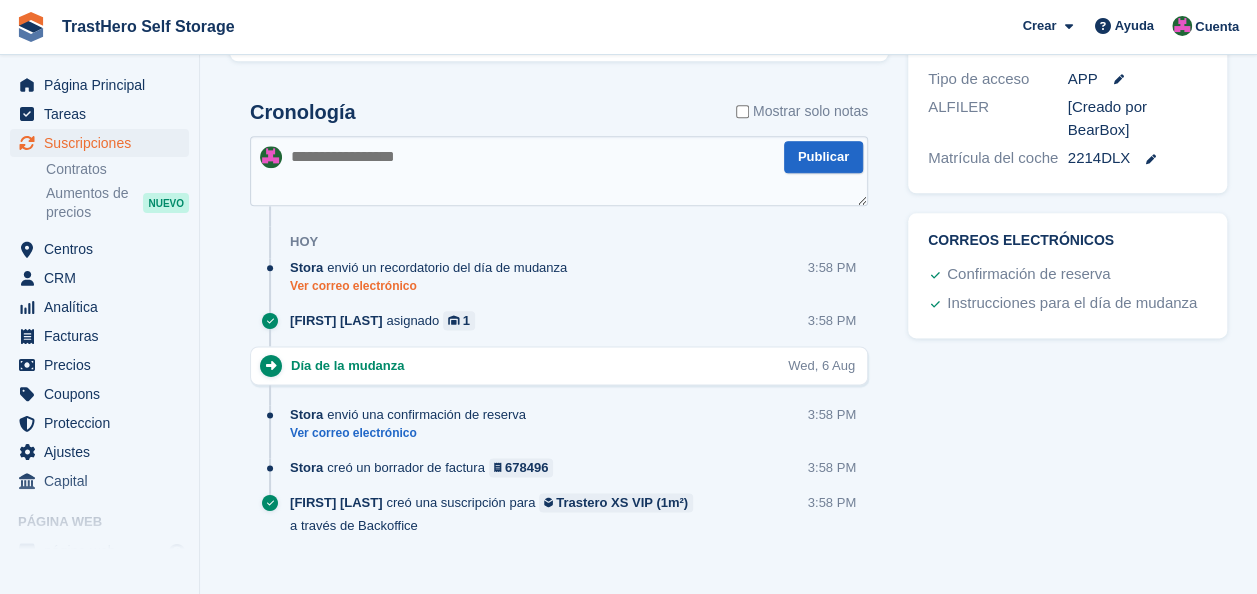 click on "Ver correo electrónico" at bounding box center [433, 286] 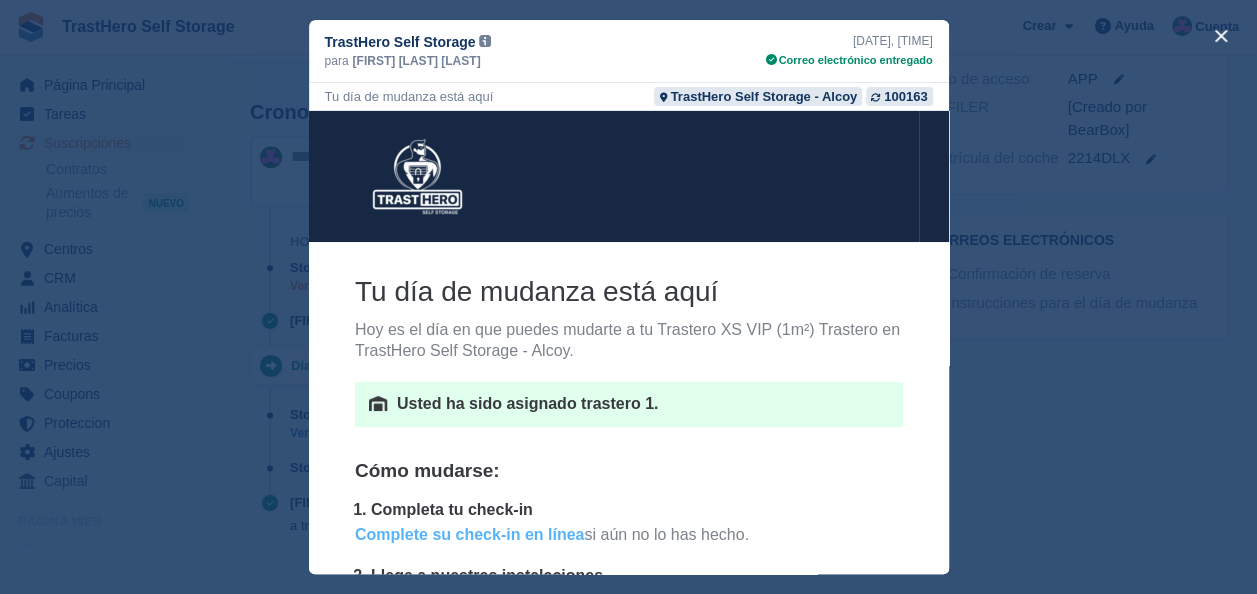scroll, scrollTop: 0, scrollLeft: 0, axis: both 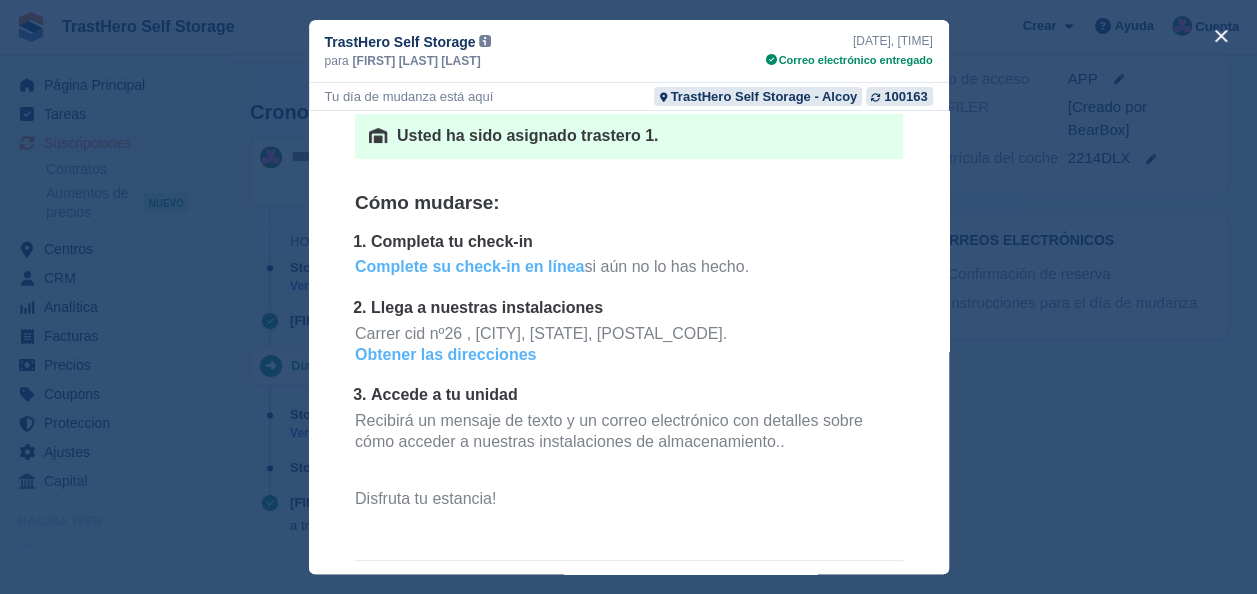 drag, startPoint x: 931, startPoint y: 154, endPoint x: 1242, endPoint y: 489, distance: 457.1061 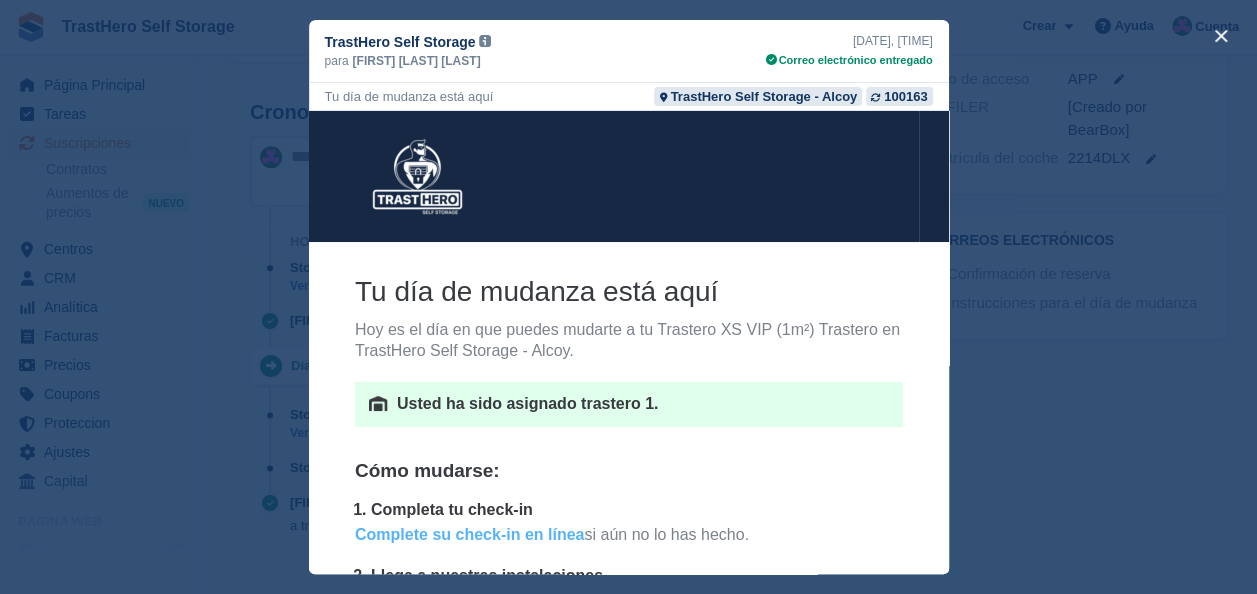 drag, startPoint x: 917, startPoint y: 365, endPoint x: 1257, endPoint y: 267, distance: 353.84177 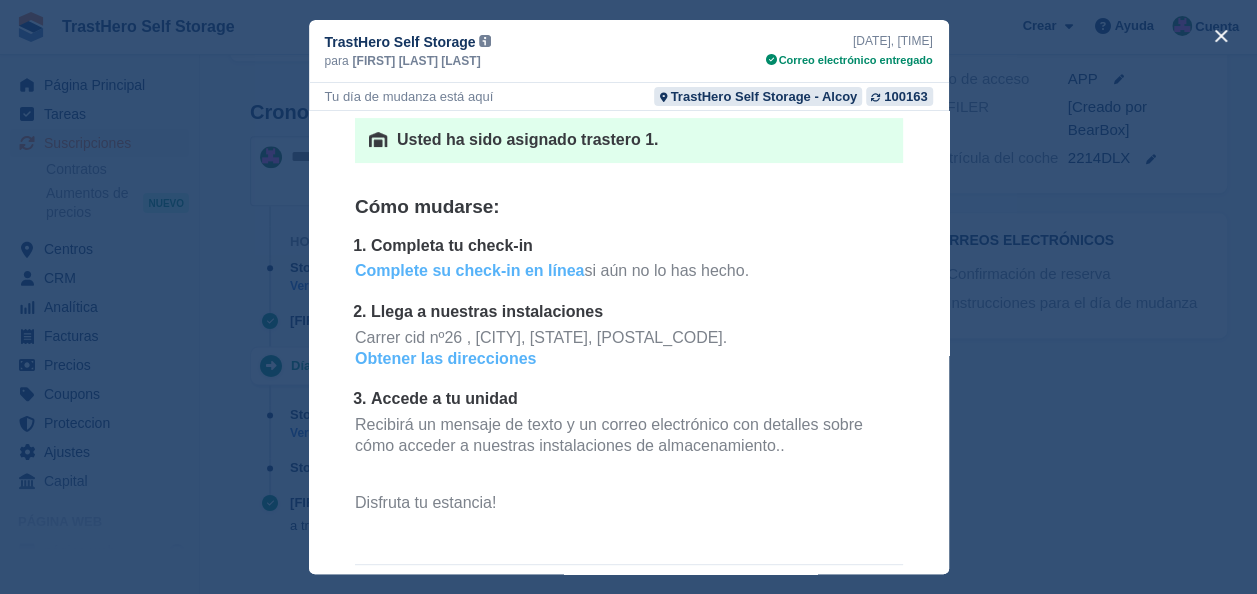 scroll, scrollTop: 268, scrollLeft: 0, axis: vertical 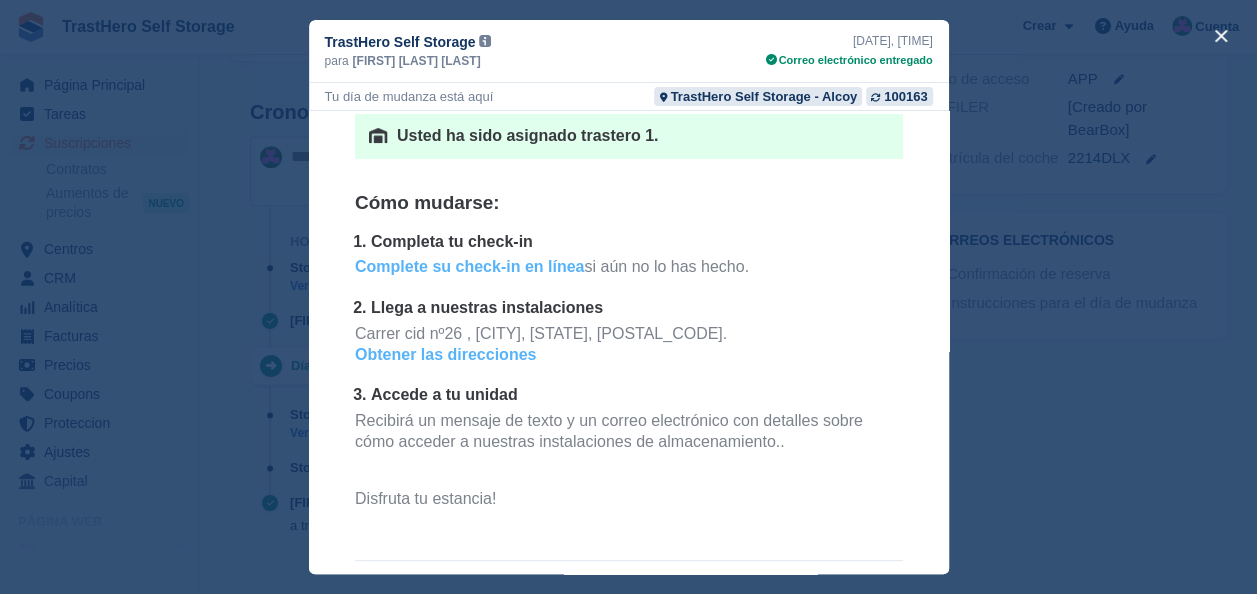 drag, startPoint x: 922, startPoint y: 141, endPoint x: 1250, endPoint y: 546, distance: 521.1612 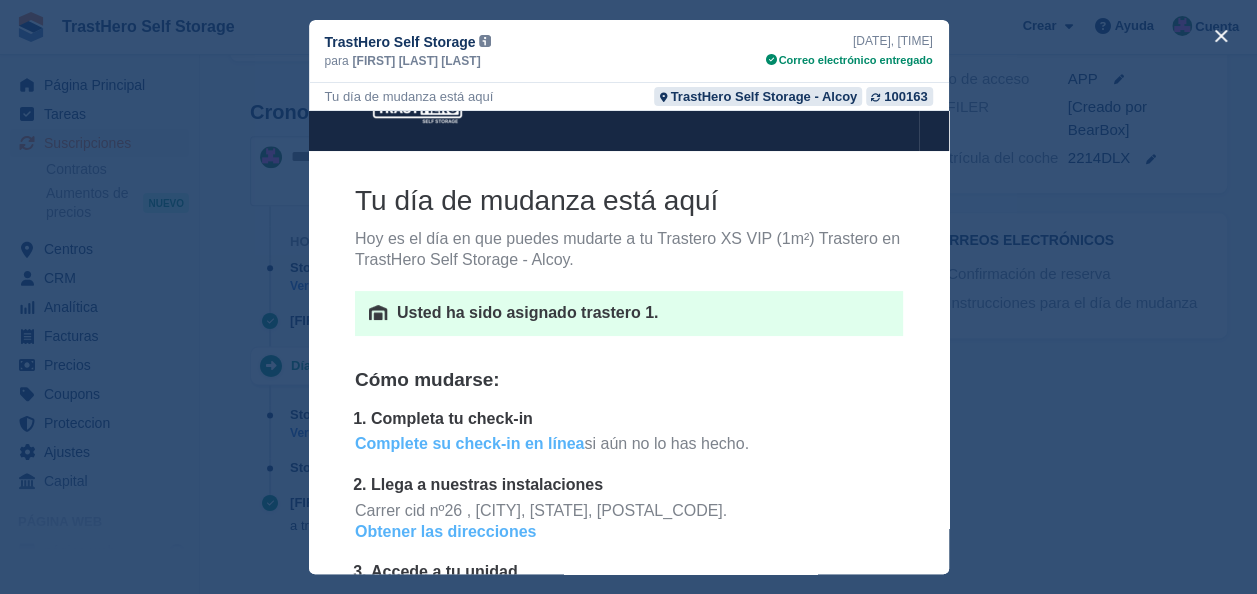 scroll, scrollTop: 86, scrollLeft: 0, axis: vertical 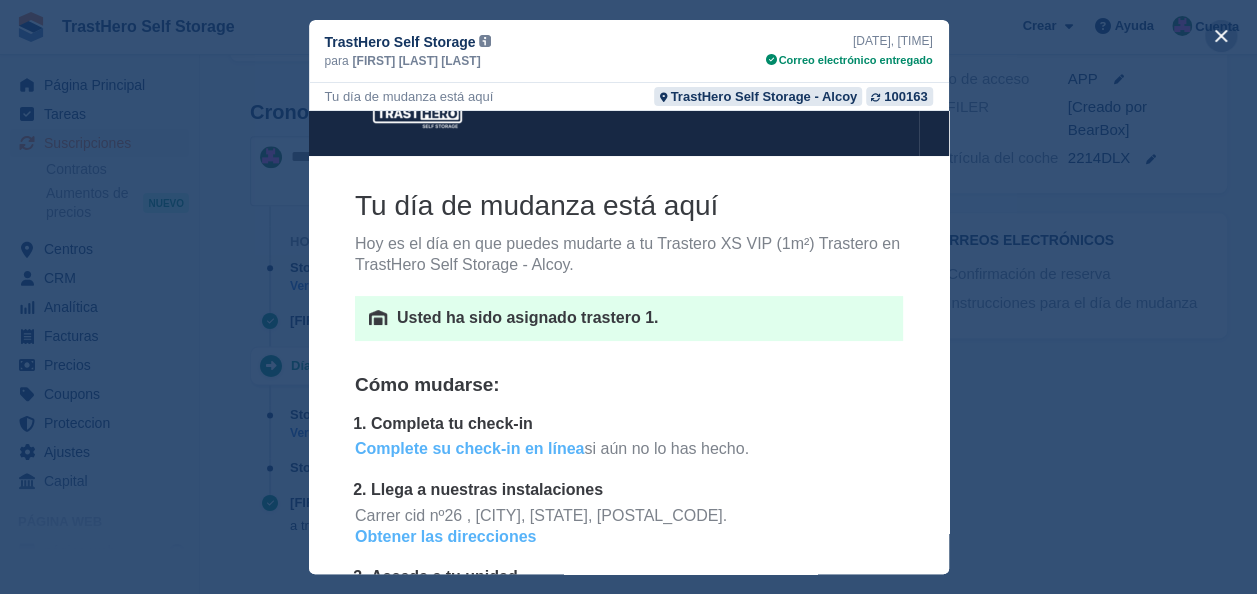 click at bounding box center (1221, 36) 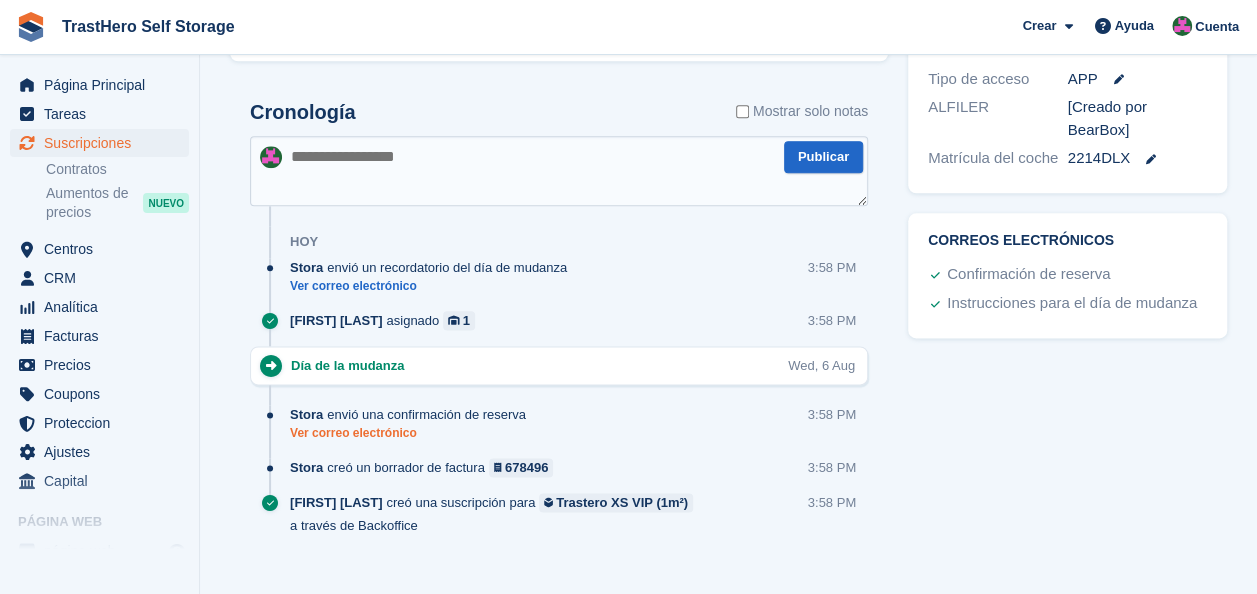 click on "Ver correo electrónico" at bounding box center [413, 433] 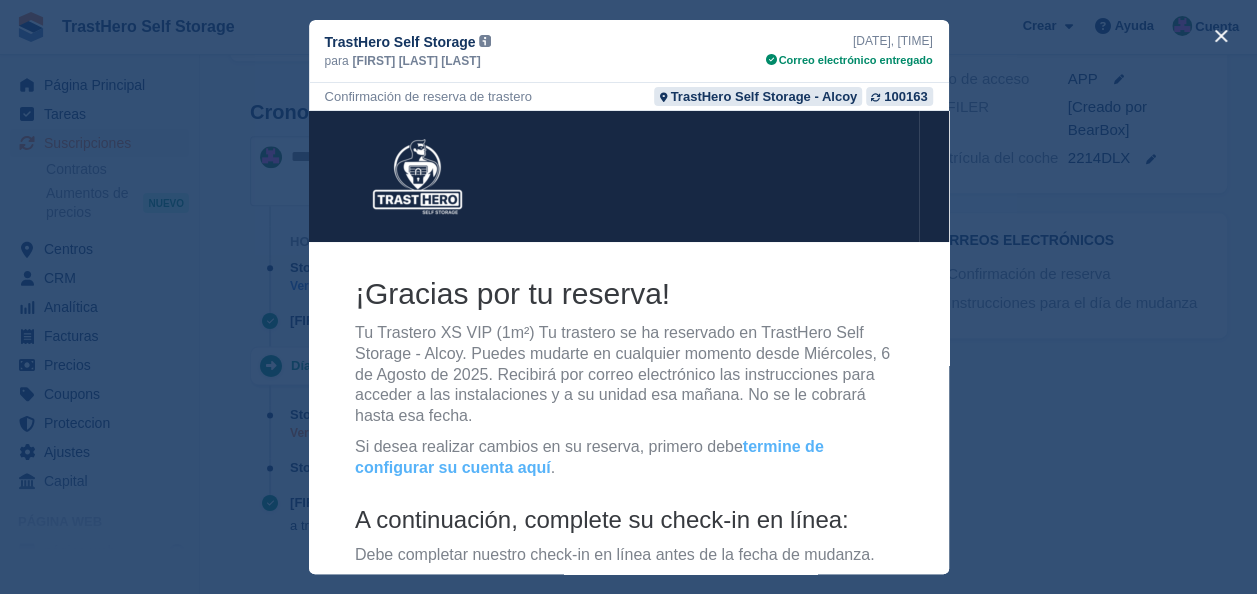 scroll, scrollTop: 0, scrollLeft: 0, axis: both 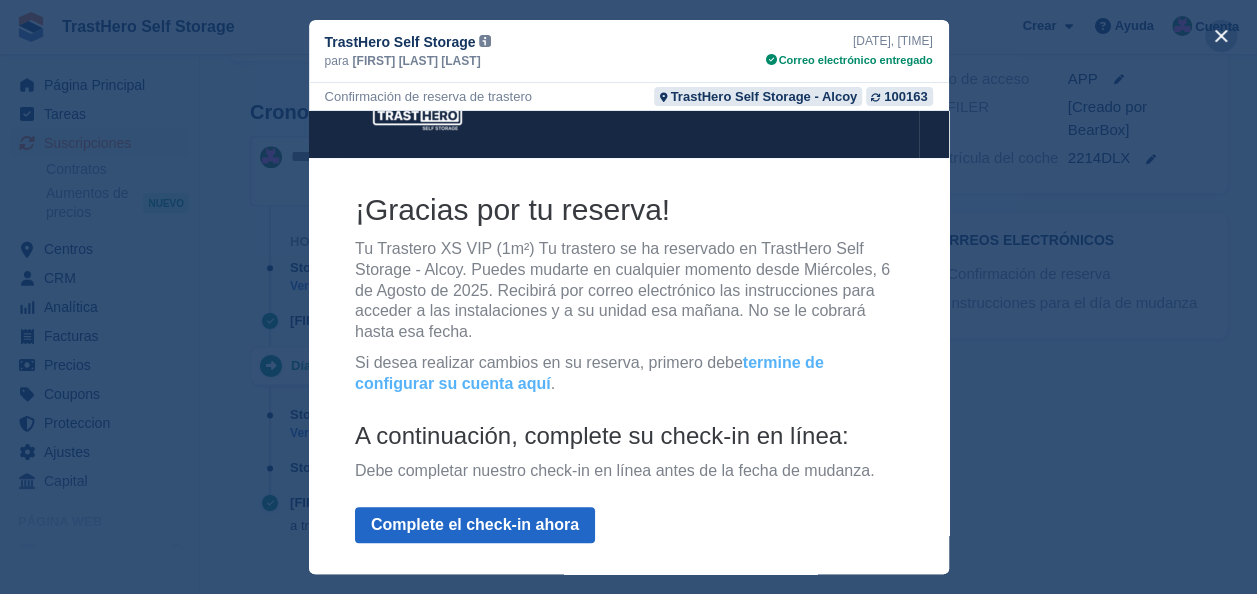 click at bounding box center [1221, 36] 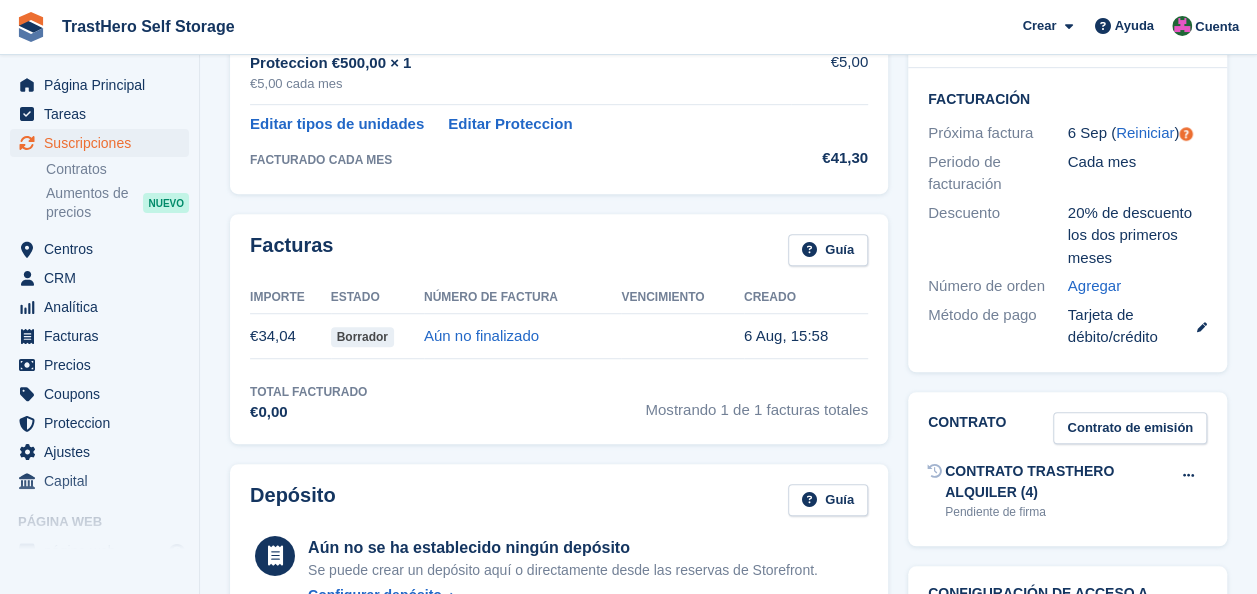 scroll, scrollTop: 114, scrollLeft: 0, axis: vertical 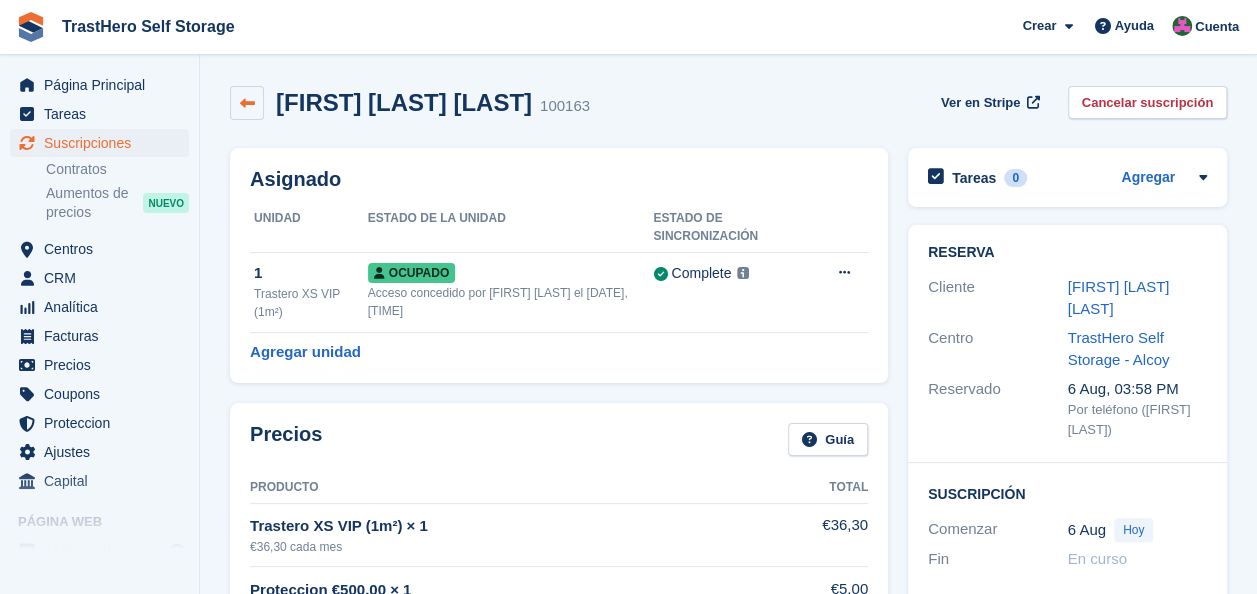 click at bounding box center [247, 103] 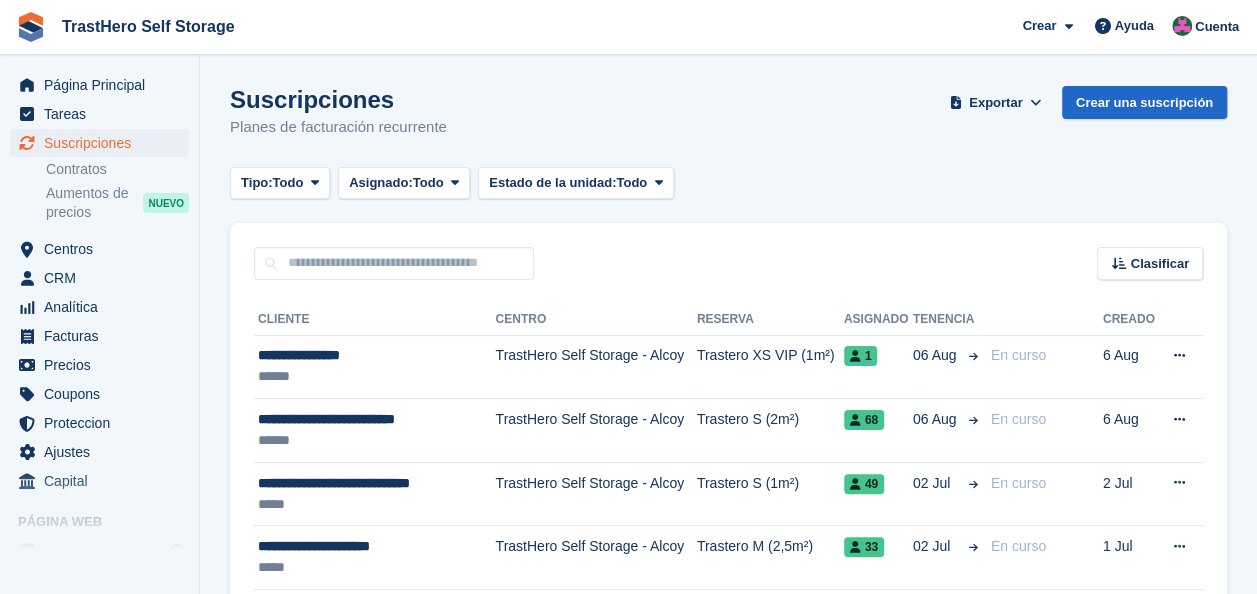 scroll, scrollTop: 0, scrollLeft: 0, axis: both 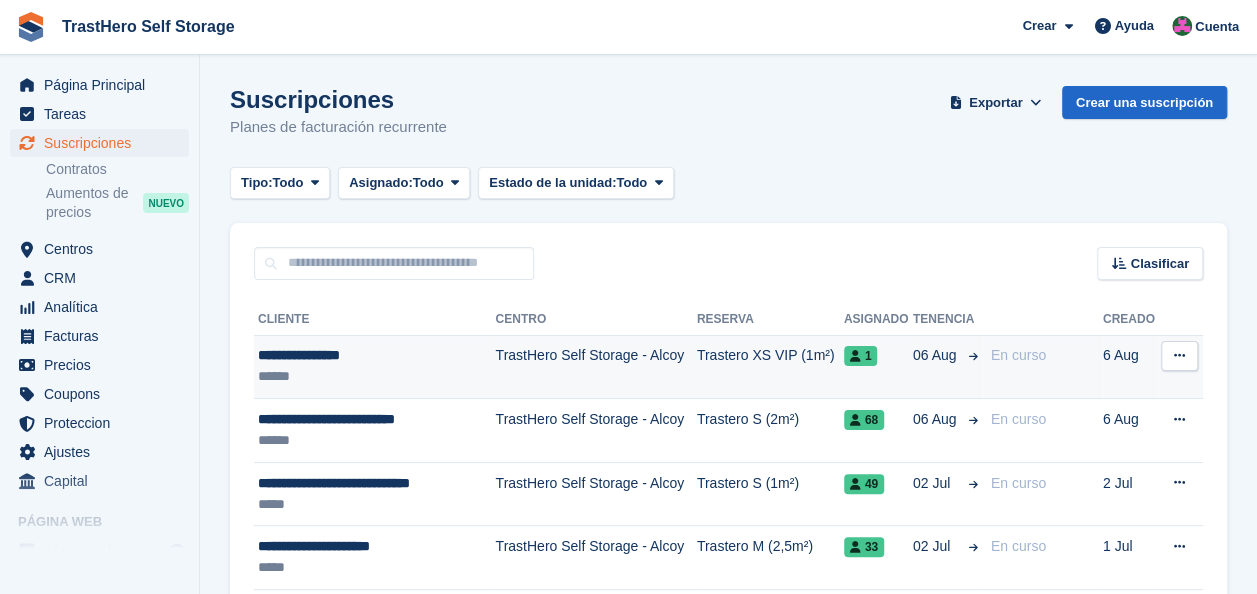 click on "TrastHero Self Storage - Alcoy" at bounding box center [595, 367] 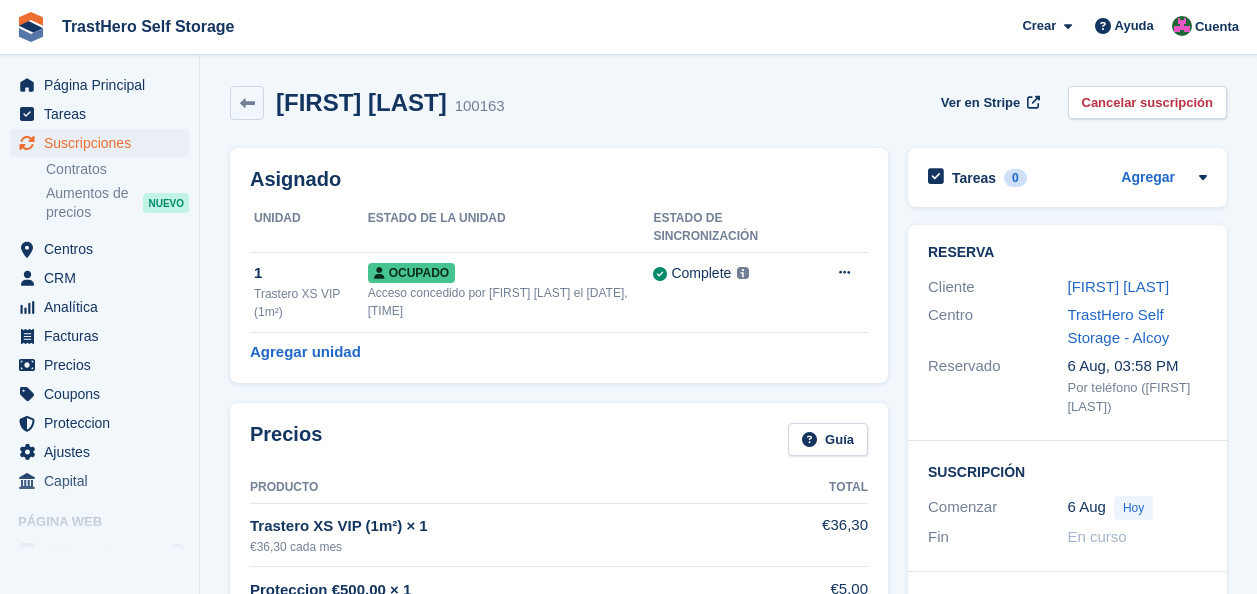 scroll, scrollTop: 0, scrollLeft: 0, axis: both 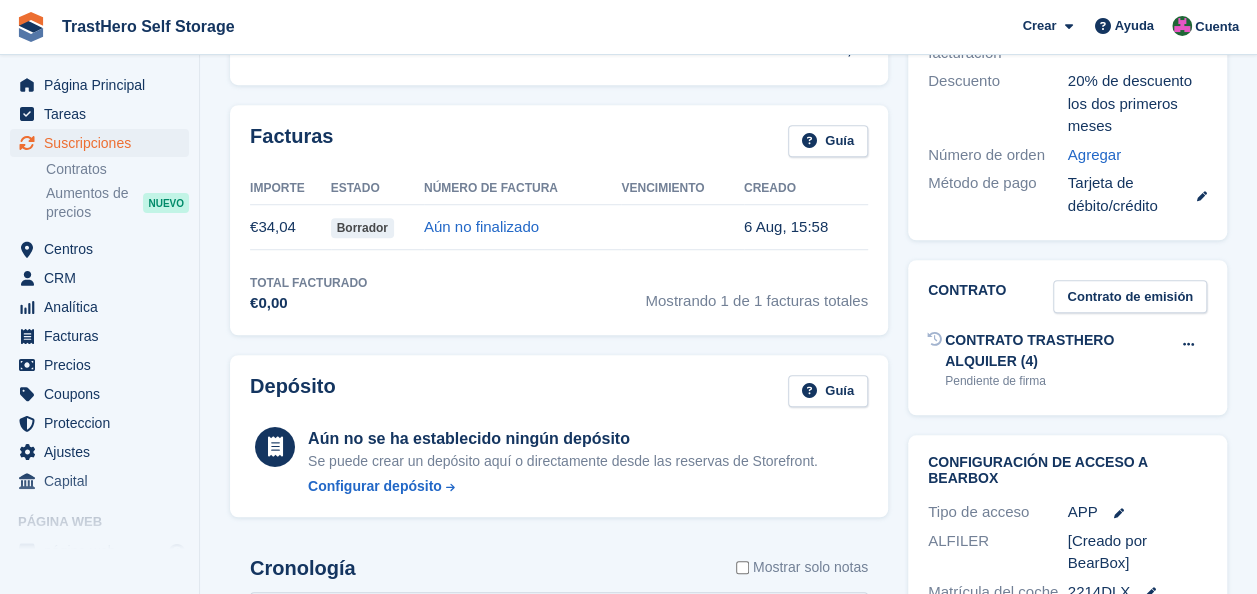 click on "CONTRATO TRASTHERO ALQUILER (4)" at bounding box center [1057, 351] 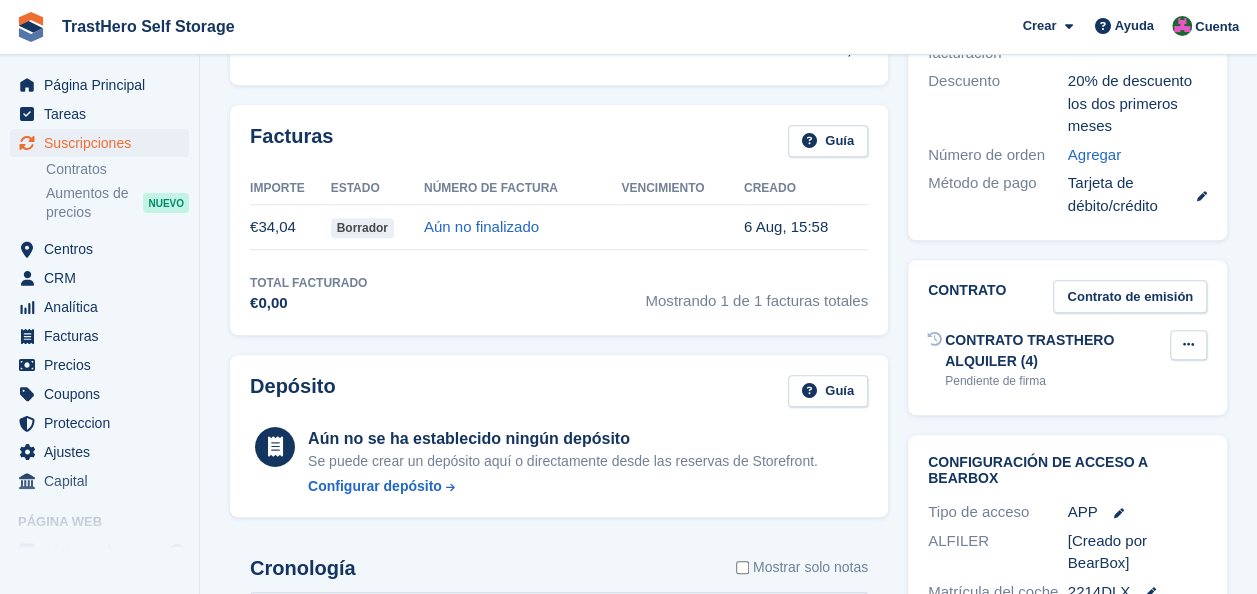 click at bounding box center (1188, 344) 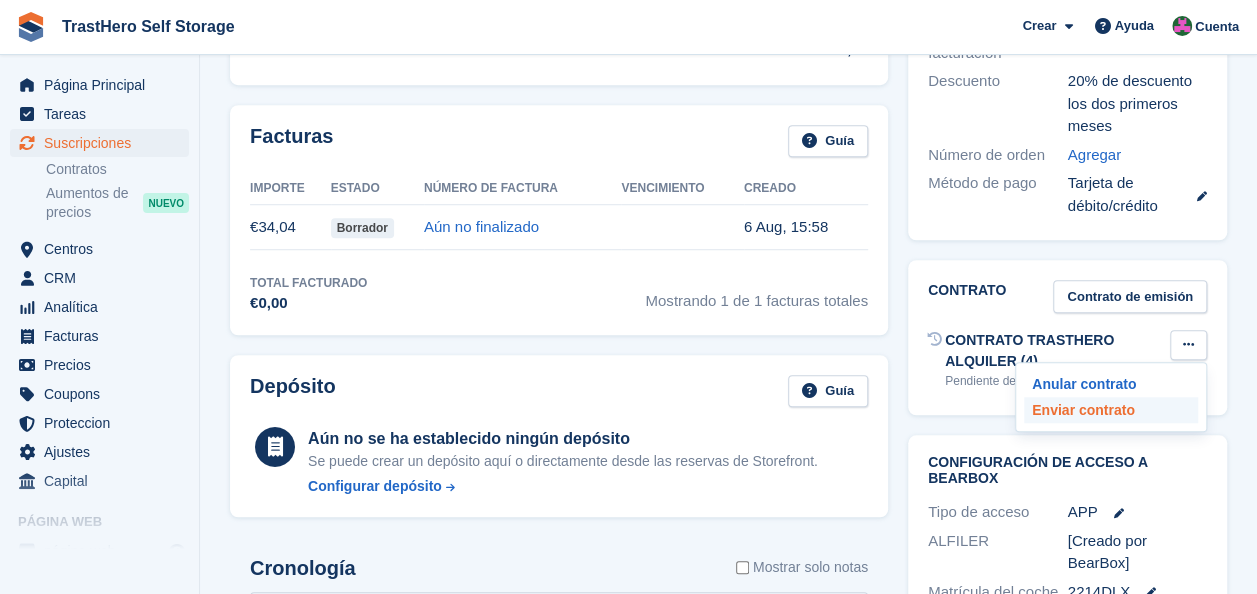 click on "Enviar contrato" at bounding box center (1111, 410) 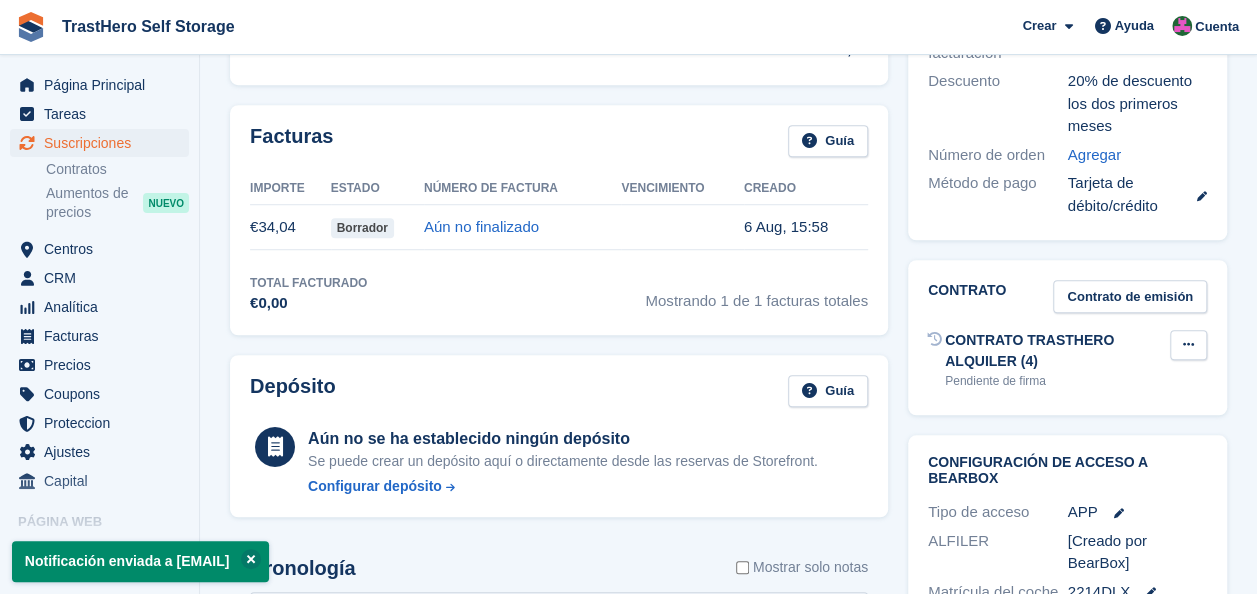 click at bounding box center [1188, 344] 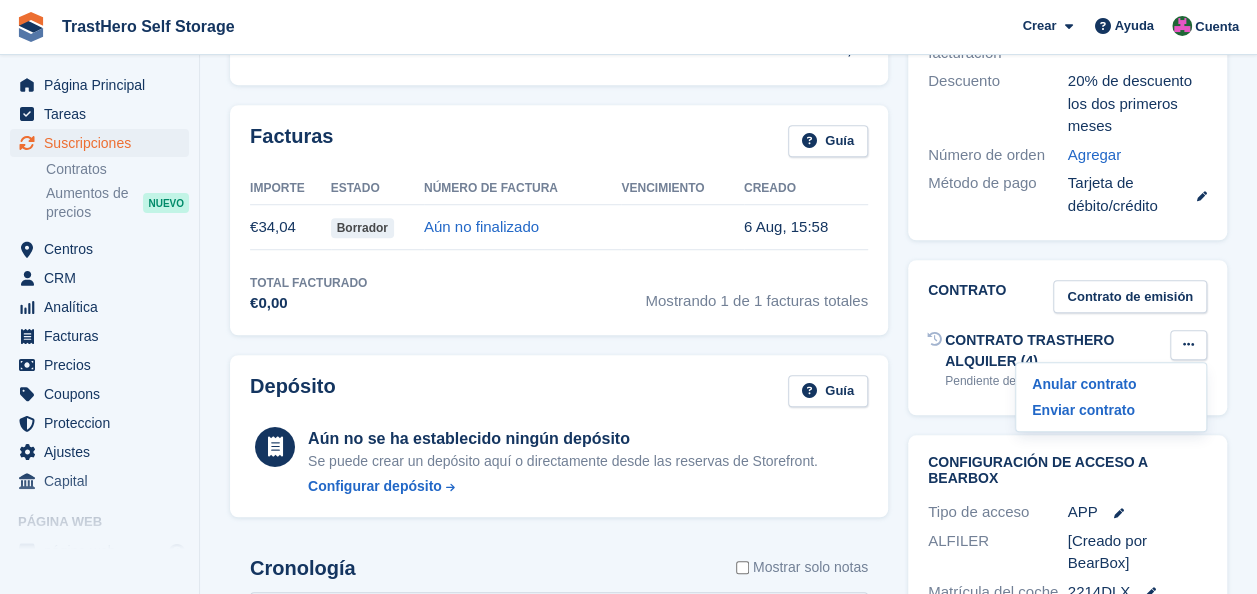 scroll, scrollTop: 638, scrollLeft: 0, axis: vertical 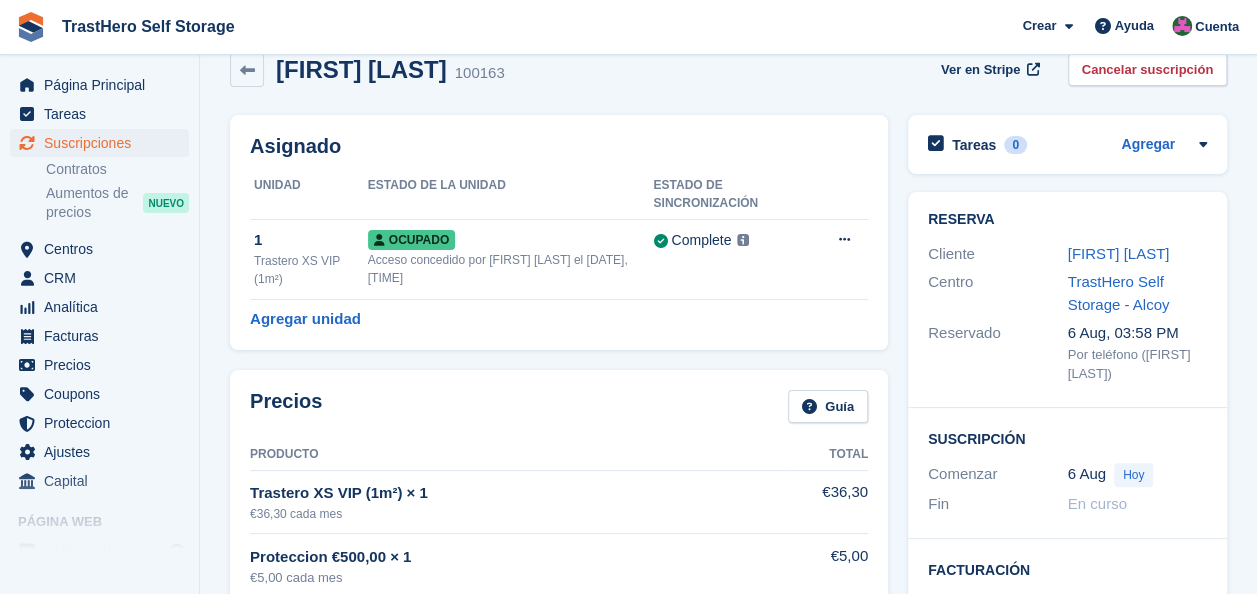 drag, startPoint x: 1255, startPoint y: 144, endPoint x: 1265, endPoint y: 231, distance: 87.57283 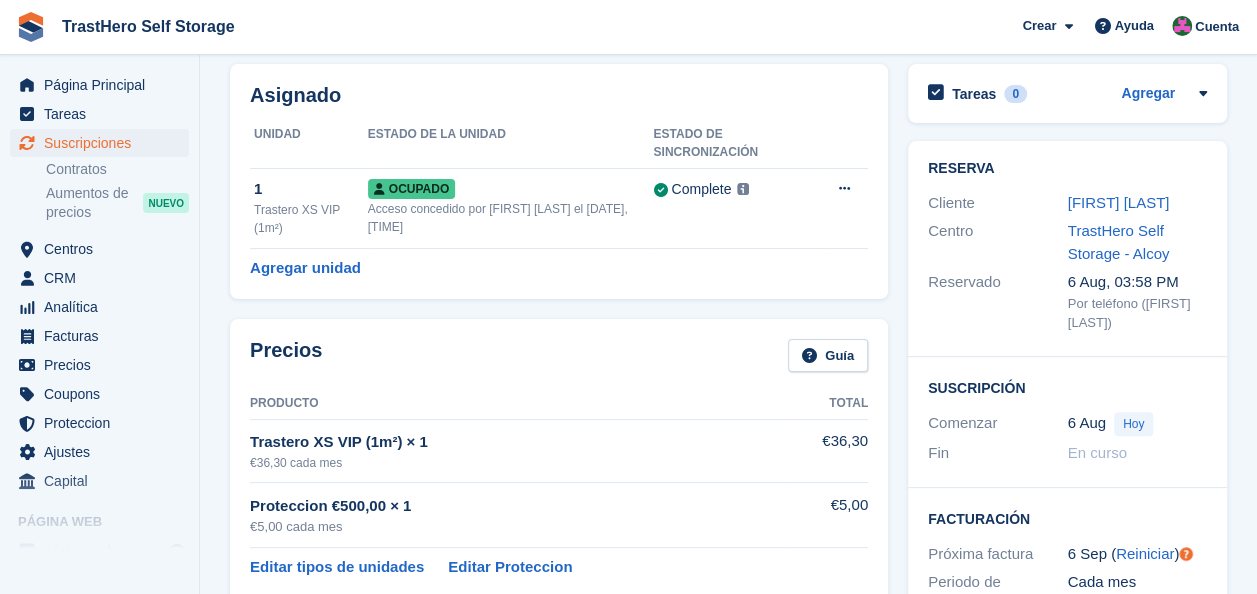 scroll, scrollTop: 66, scrollLeft: 0, axis: vertical 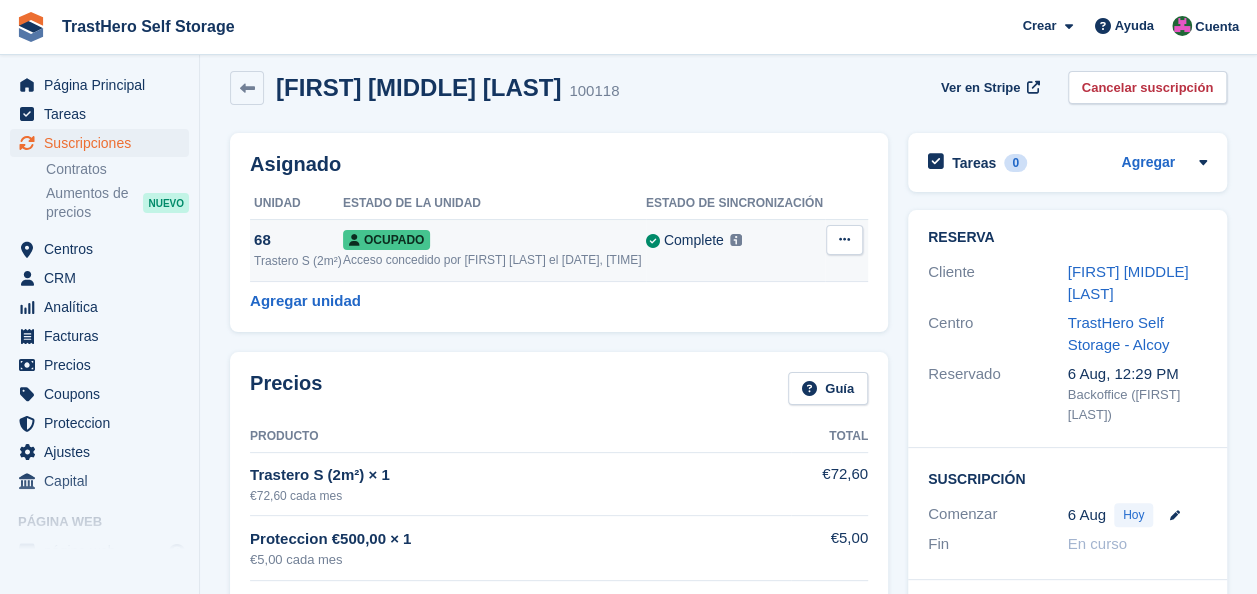click on "Ocupado
Acceso concedido por Marua Grioui el 6th Aug,  12:30 PM" at bounding box center (494, 250) 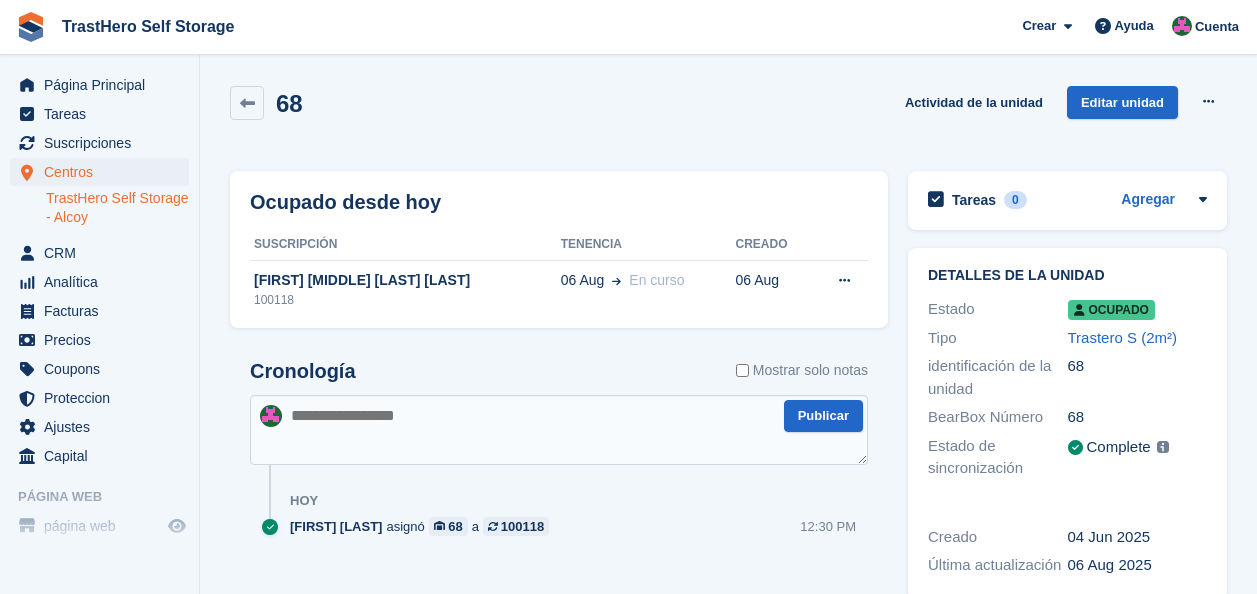 scroll, scrollTop: 0, scrollLeft: 0, axis: both 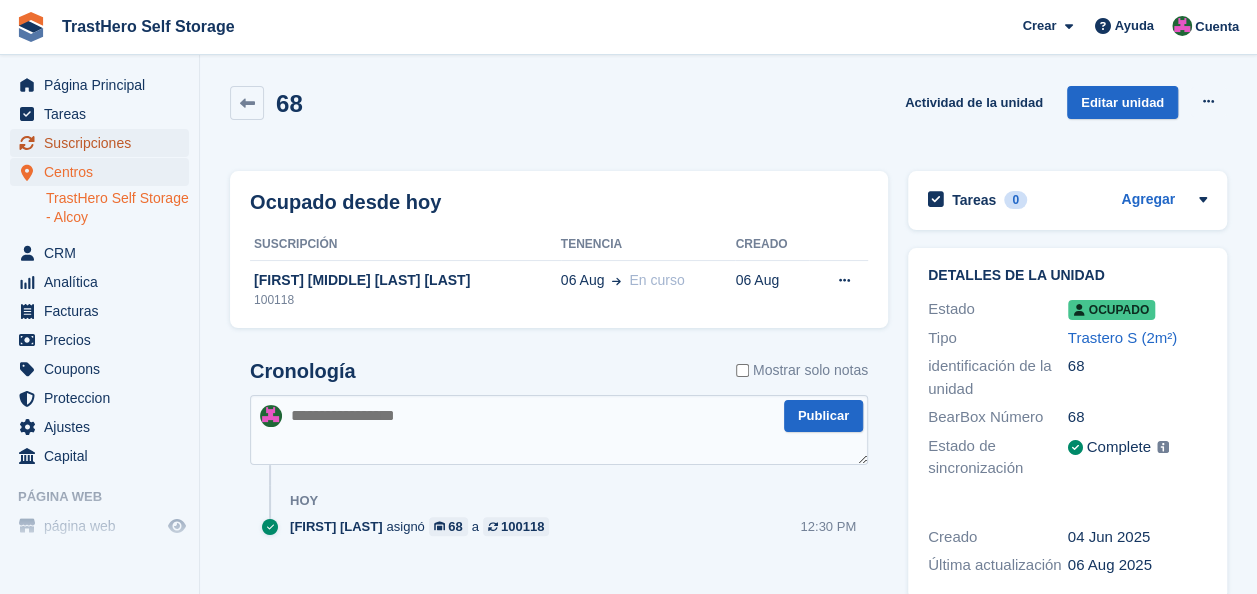 click on "Suscripciones" at bounding box center [104, 143] 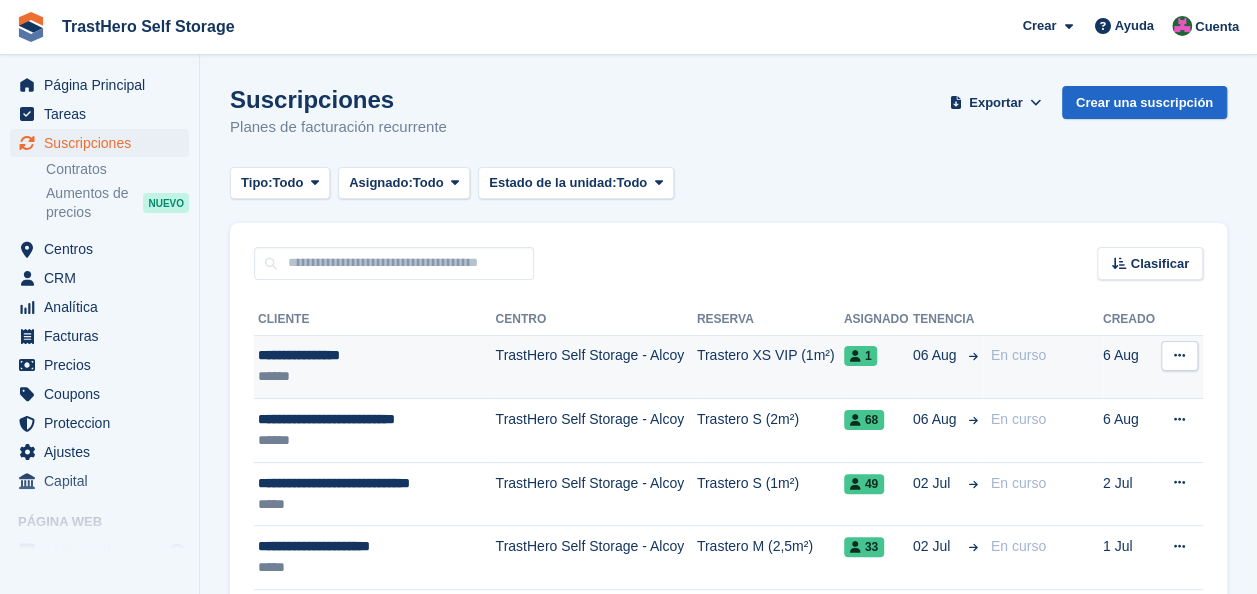 click on "TrastHero Self Storage - Alcoy" at bounding box center (595, 367) 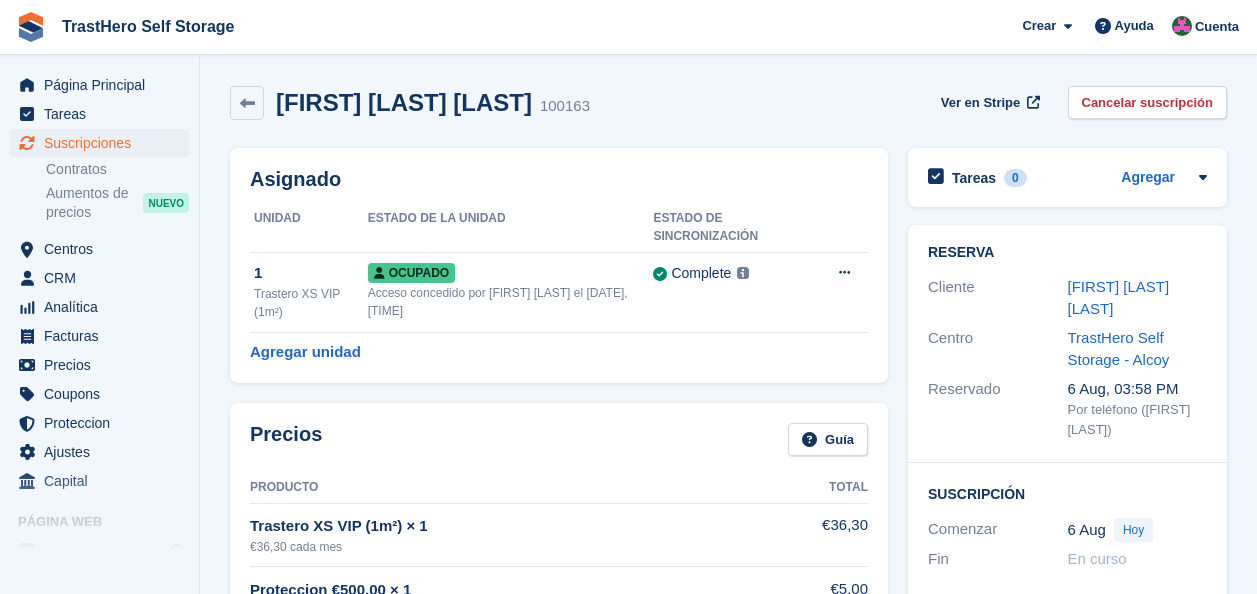 scroll, scrollTop: 0, scrollLeft: 0, axis: both 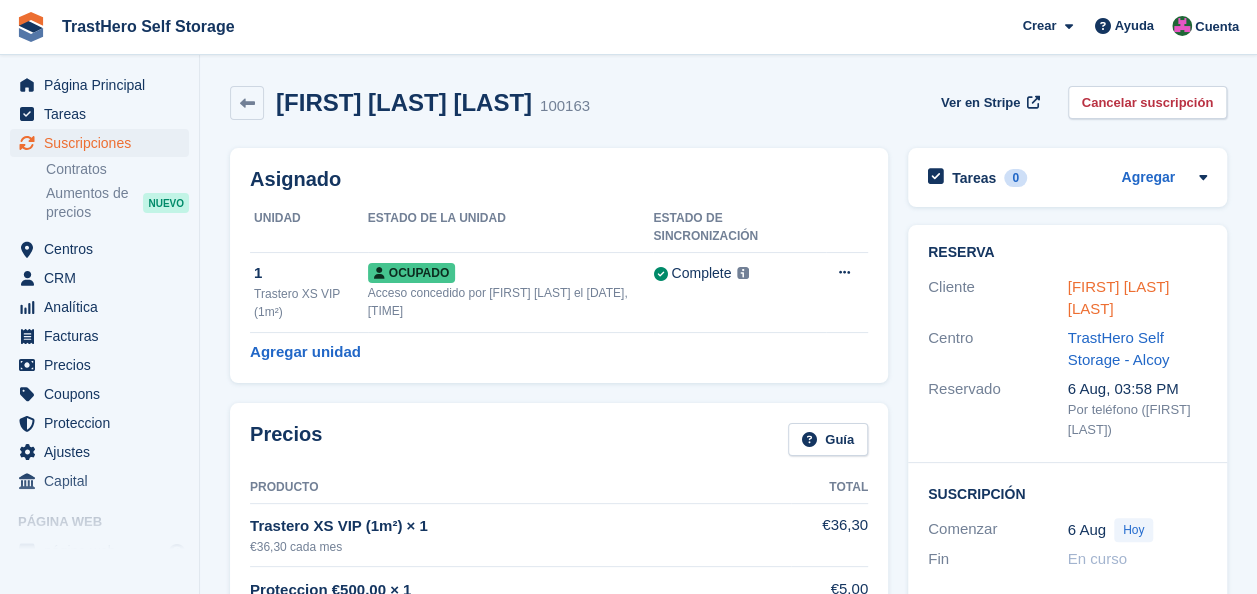 click on "[FIRST] [LAST]" at bounding box center (1119, 298) 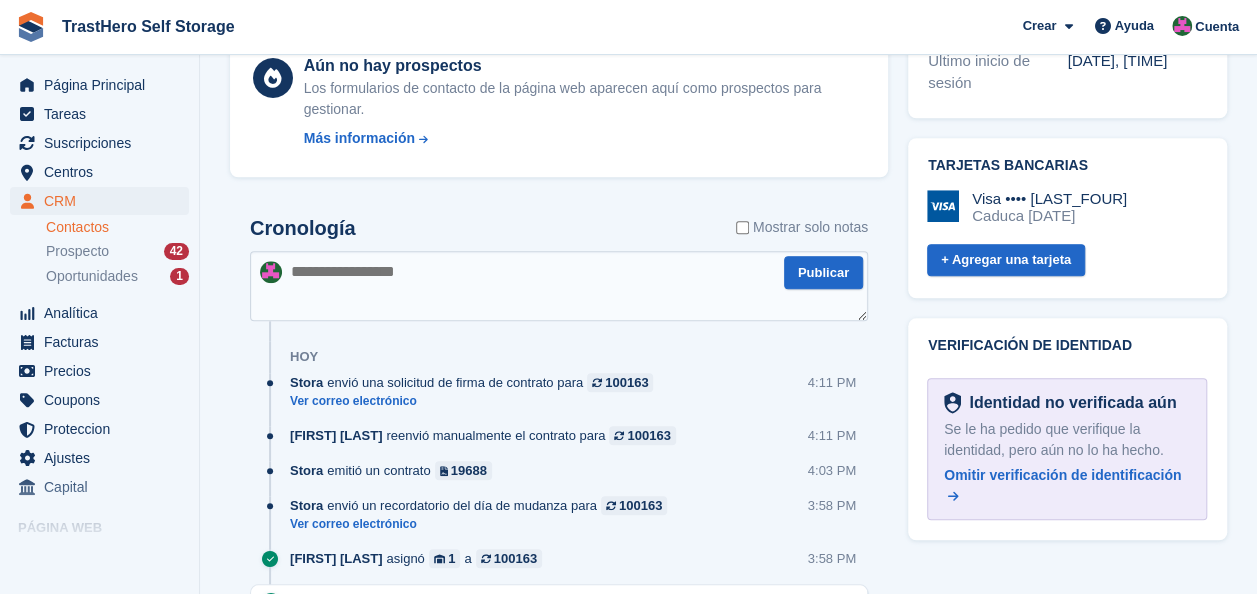scroll, scrollTop: 904, scrollLeft: 0, axis: vertical 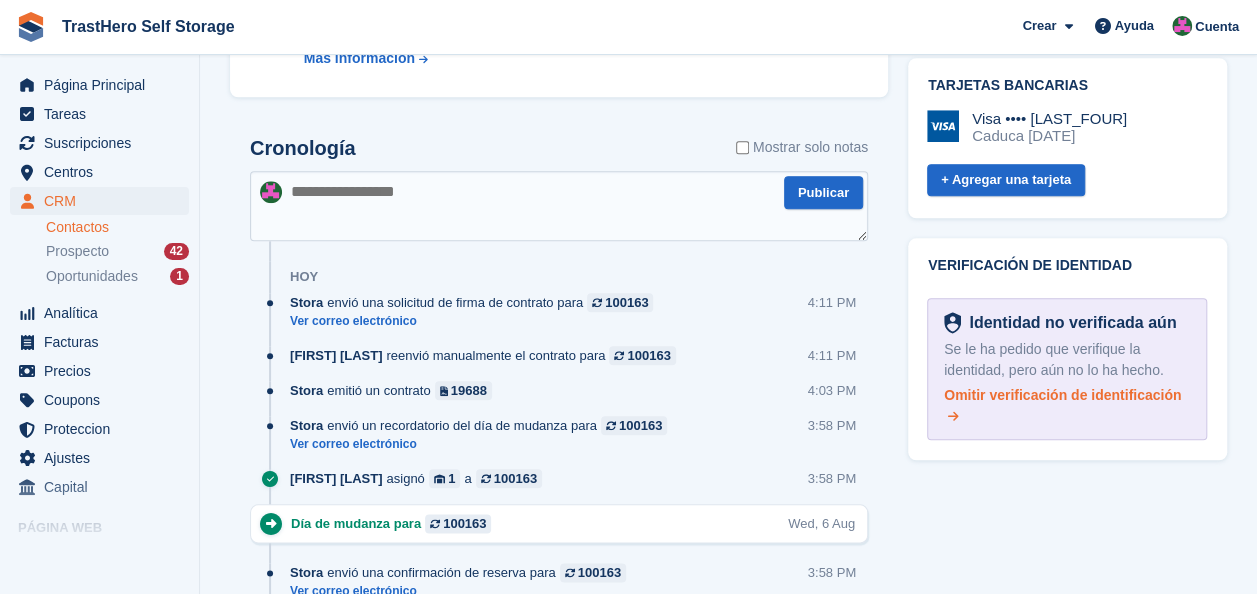 click on "Omitir verificación de identificación" at bounding box center (1062, 395) 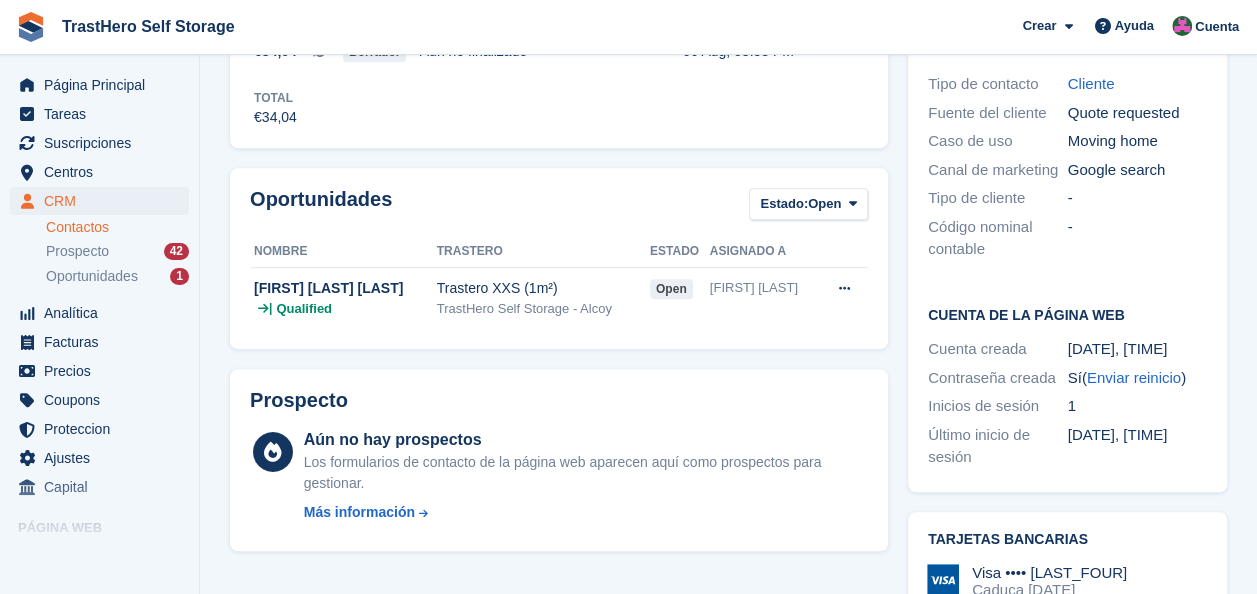 scroll, scrollTop: 441, scrollLeft: 0, axis: vertical 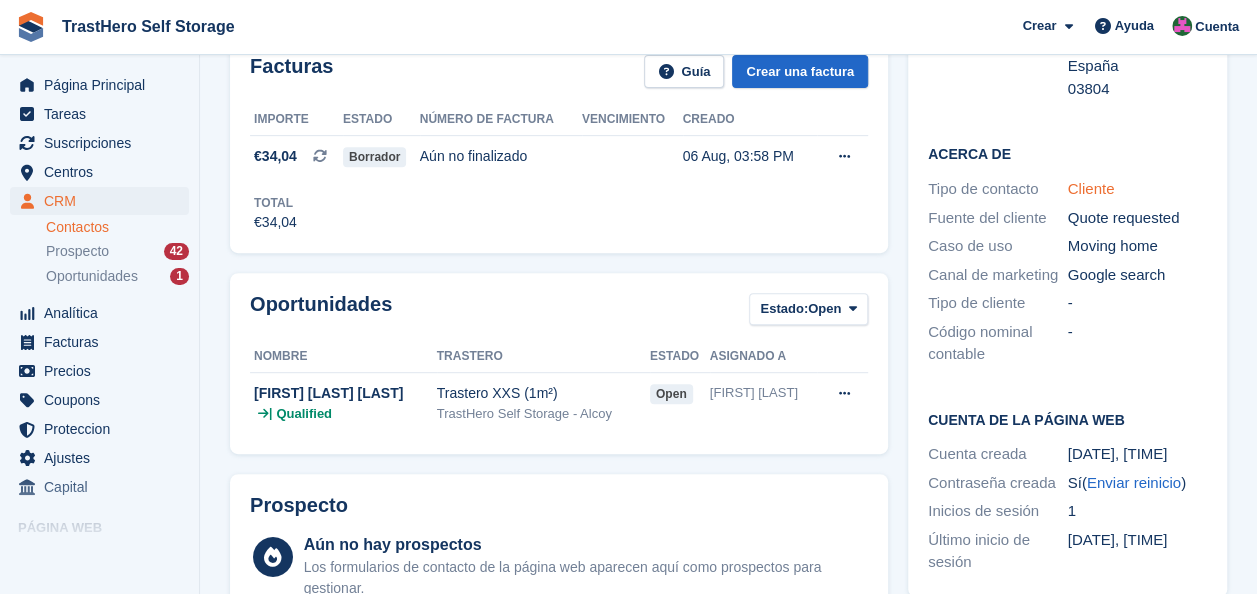 click on "Cliente" at bounding box center [1091, 188] 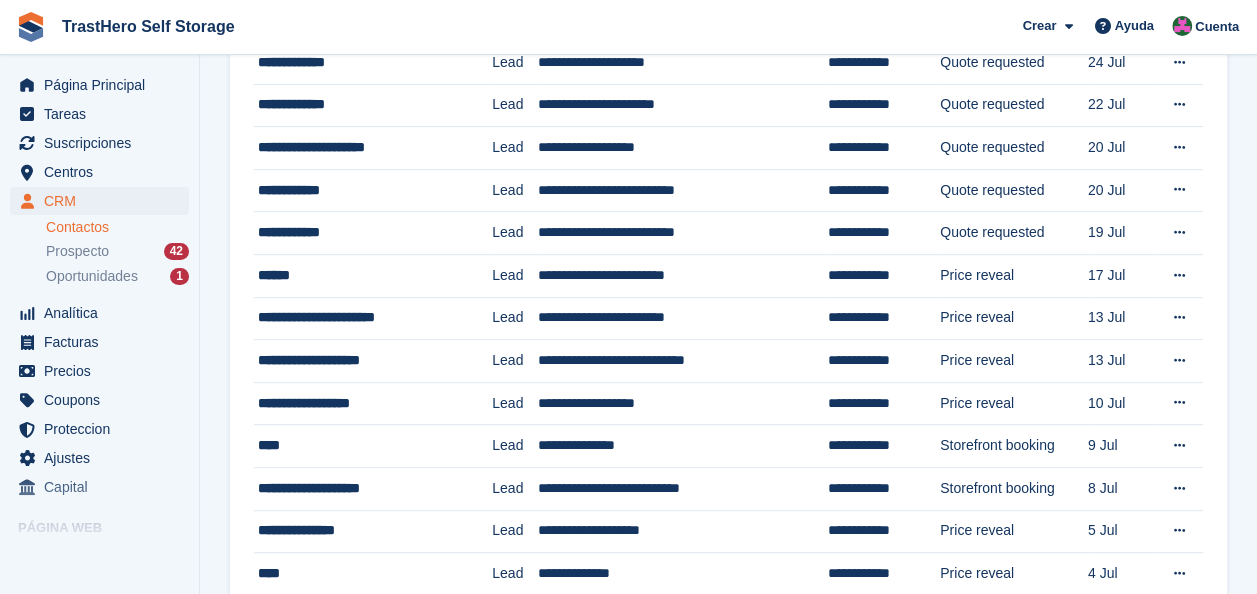 scroll, scrollTop: 0, scrollLeft: 0, axis: both 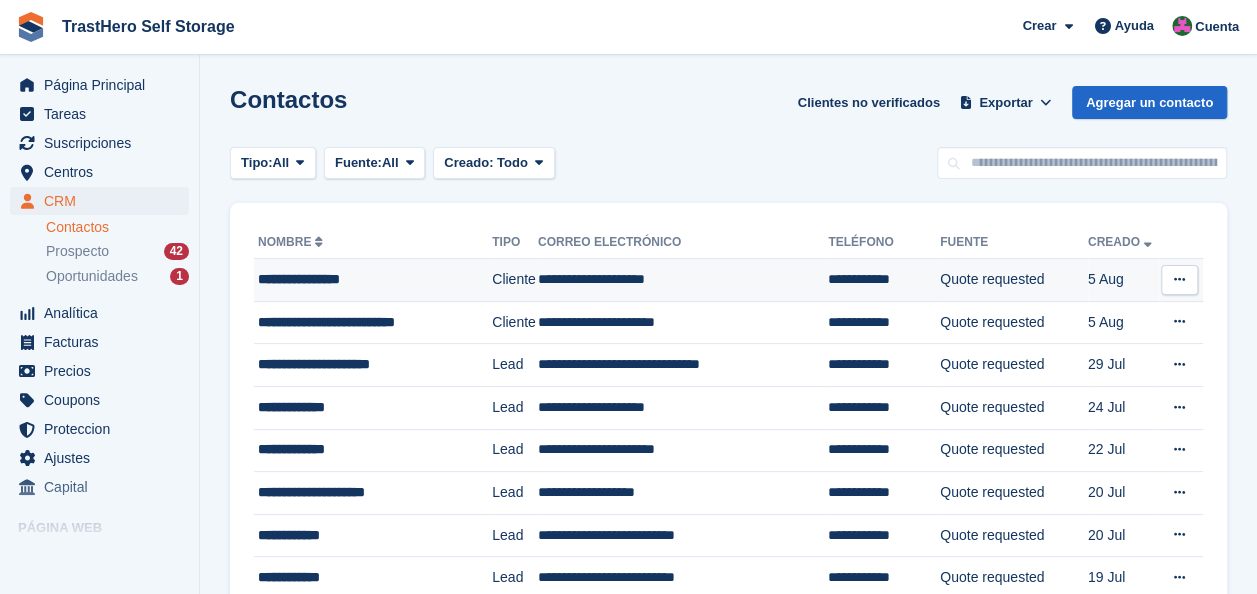 click on "Cliente" at bounding box center (515, 280) 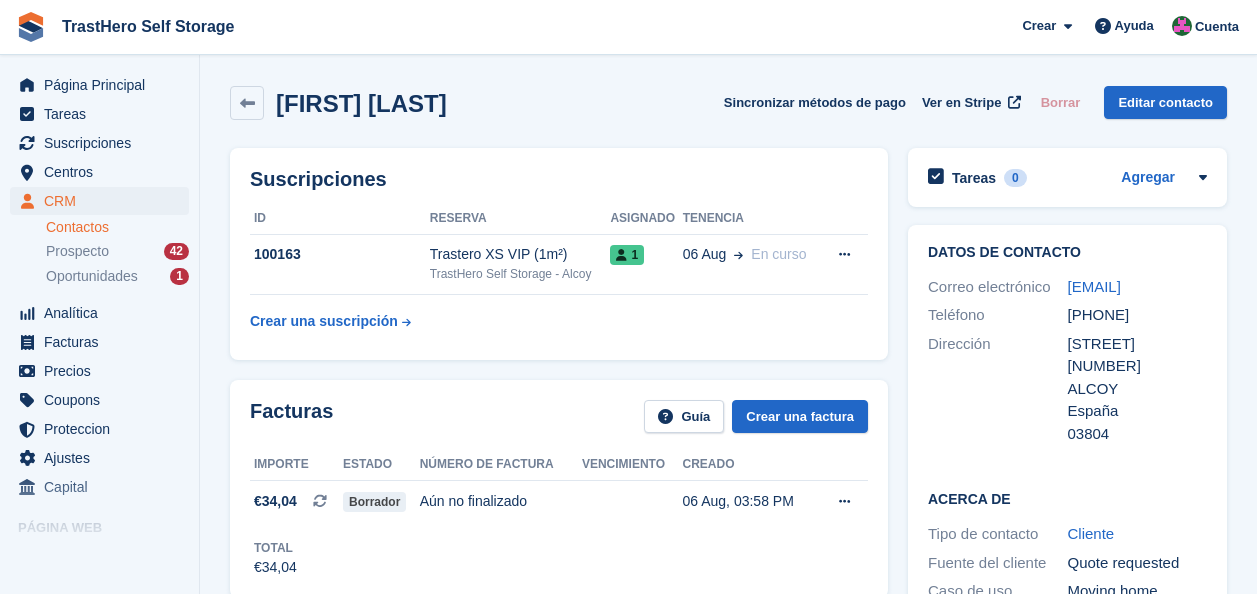 scroll, scrollTop: 0, scrollLeft: 0, axis: both 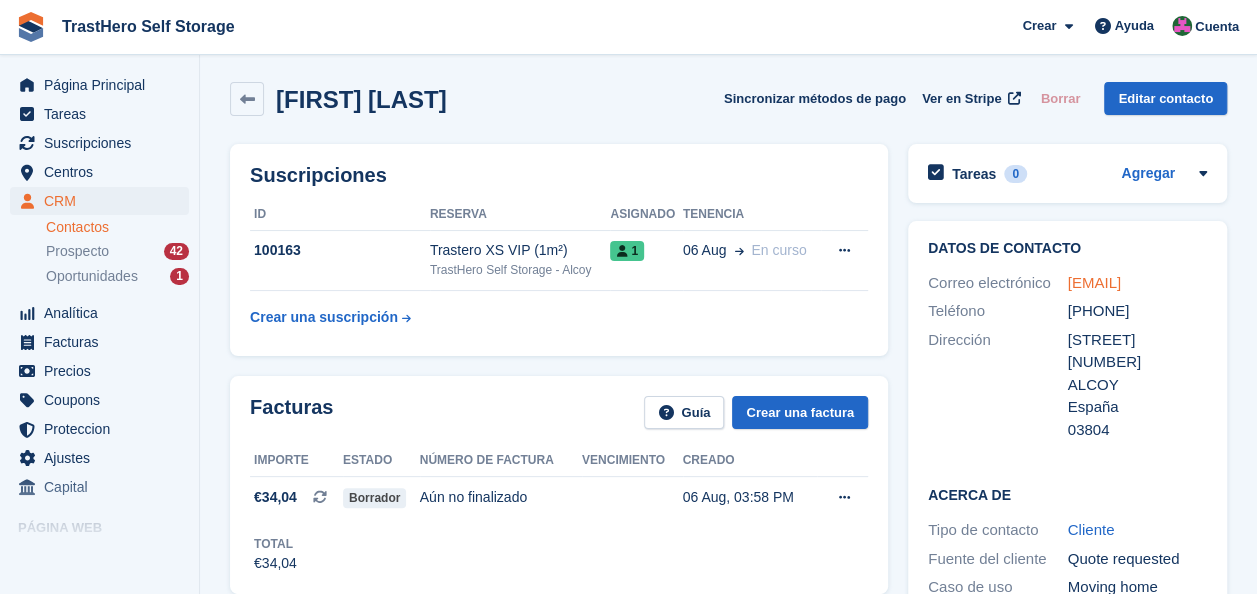 drag, startPoint x: 1090, startPoint y: 309, endPoint x: 1069, endPoint y: 285, distance: 31.890438 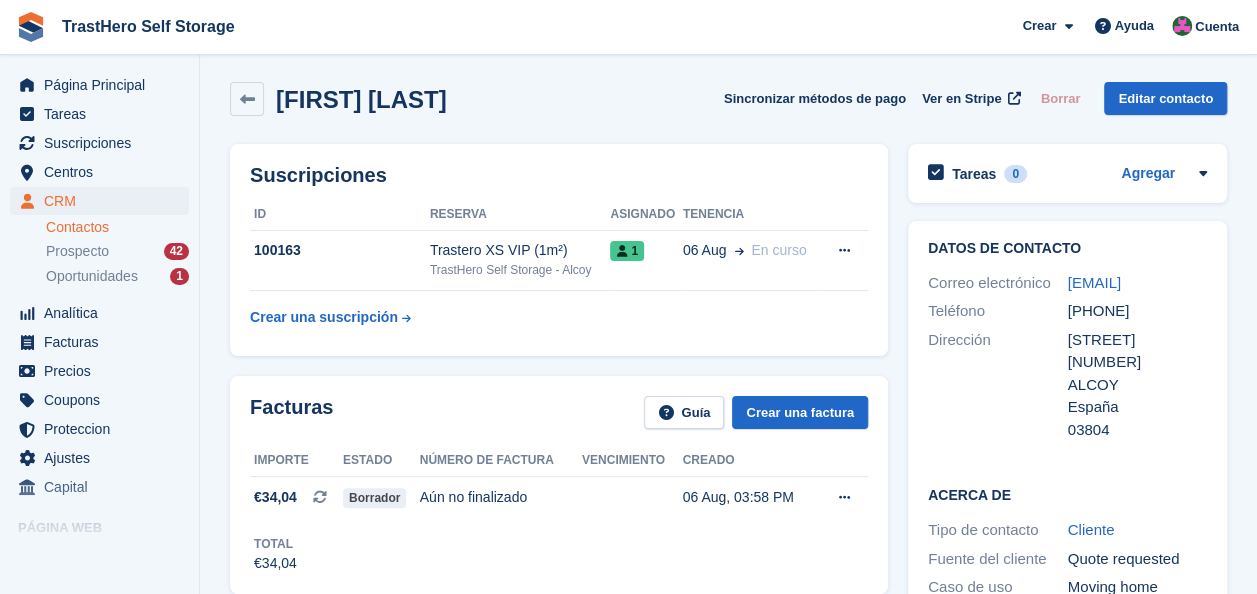 click on "Ana Gómez Torres
Sincronizar métodos de pago
Ver en Stripe
Borrar
Editar contacto
Suscripciones
ID
Reserva
Asignado
Tenencia
100163
Trastero XS VIP (1m²)
TrastHero Self Storage - Alcoy
1" at bounding box center (728, 918) 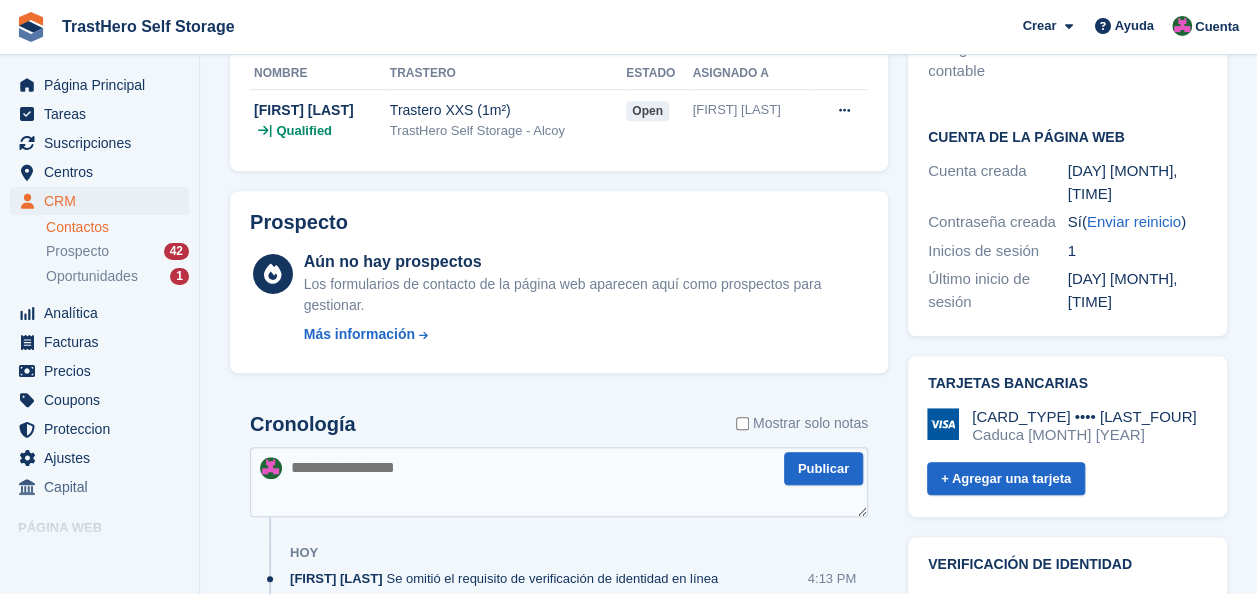 scroll, scrollTop: 0, scrollLeft: 0, axis: both 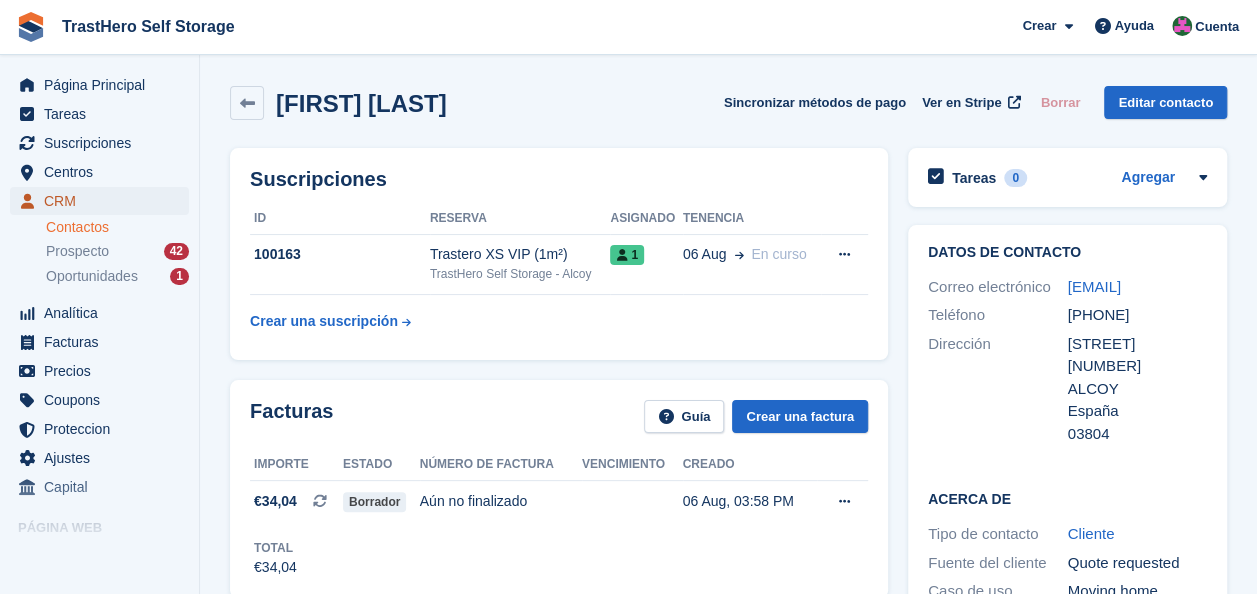 click on "CRM" at bounding box center [104, 201] 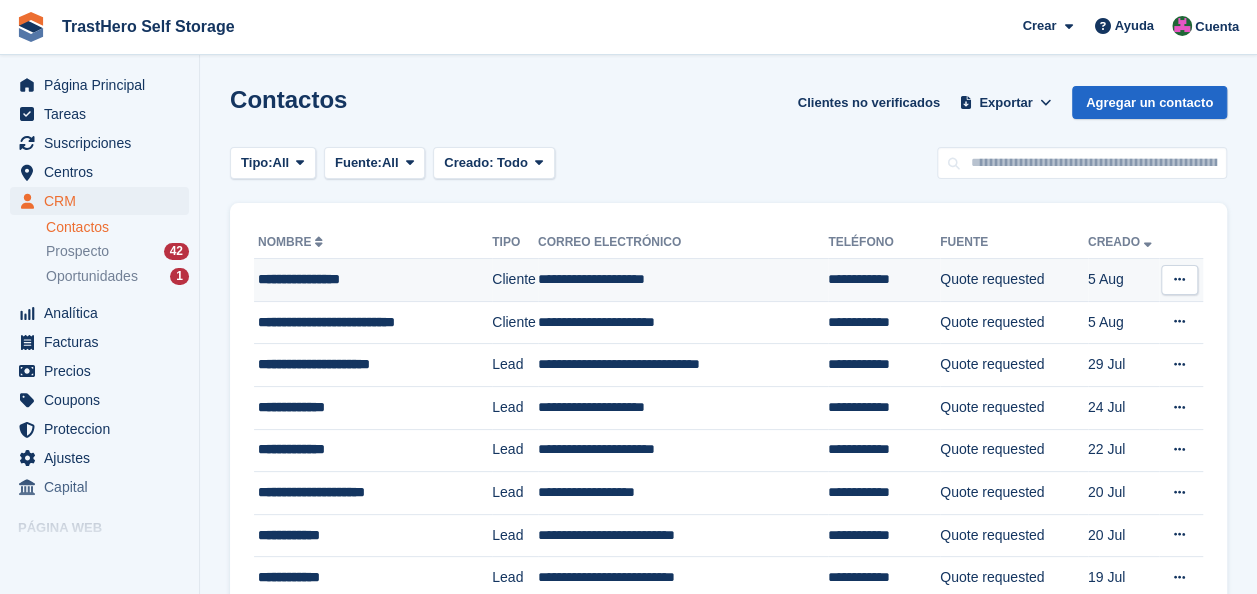 click on "**********" at bounding box center (683, 280) 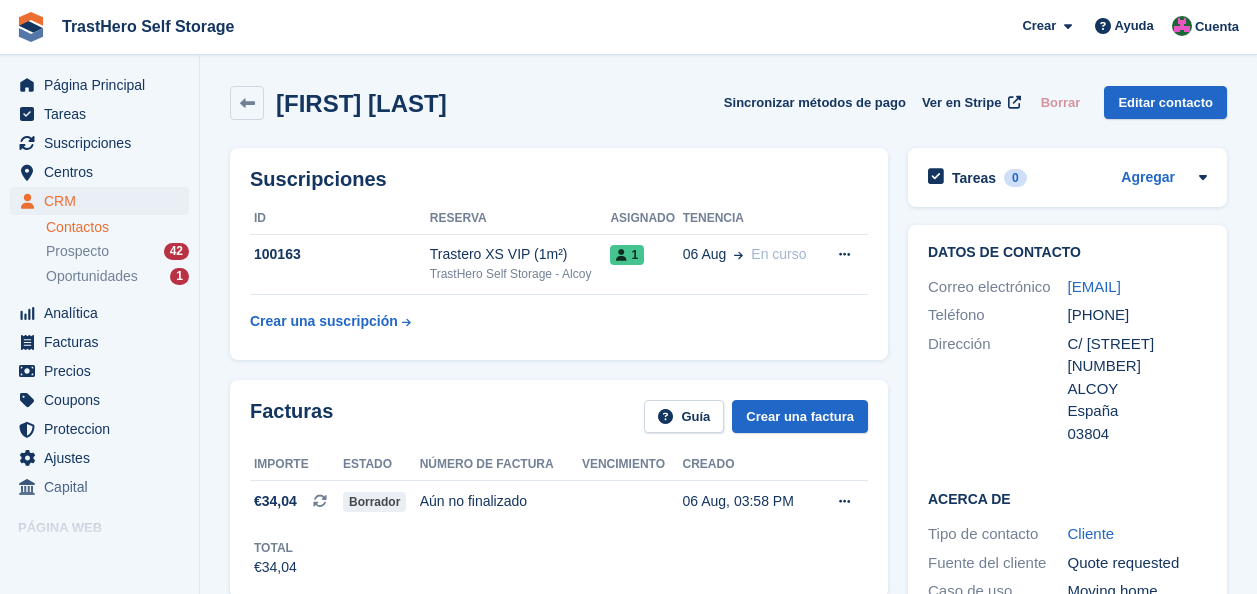 scroll, scrollTop: 0, scrollLeft: 0, axis: both 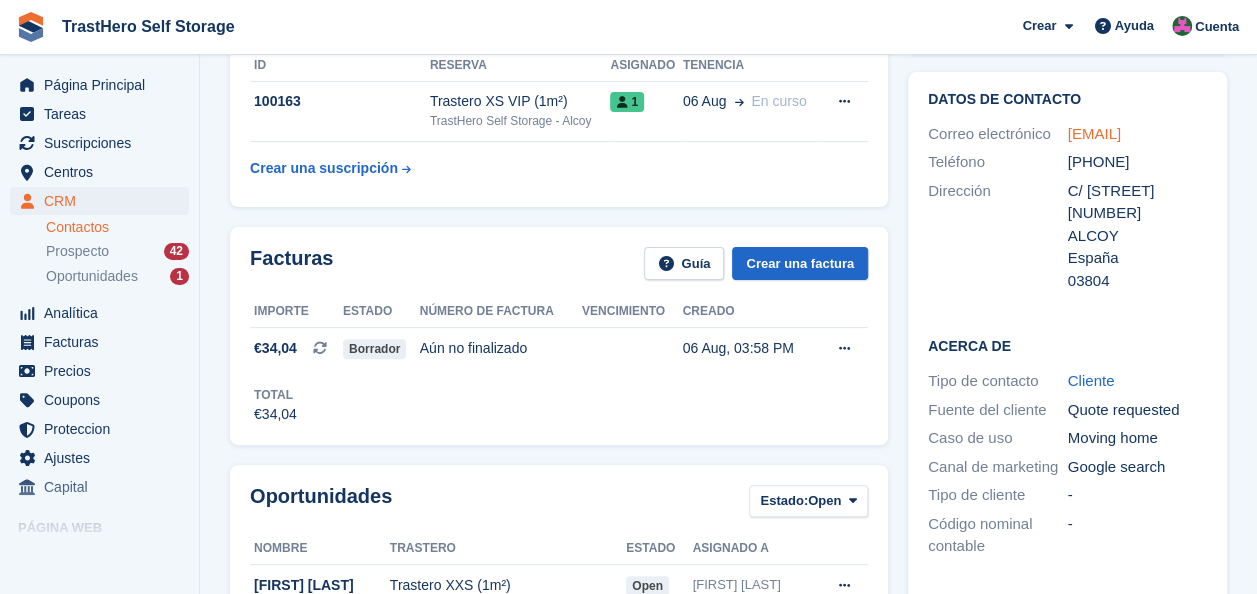 click on "[EMAIL]" at bounding box center [1094, 133] 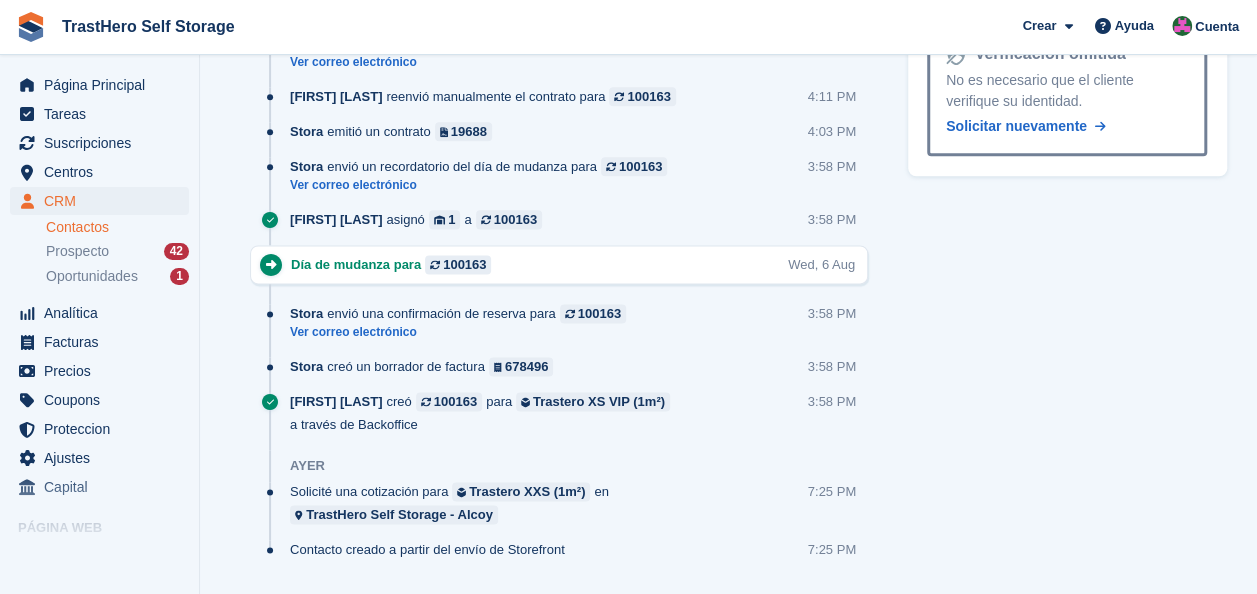 scroll, scrollTop: 1226, scrollLeft: 0, axis: vertical 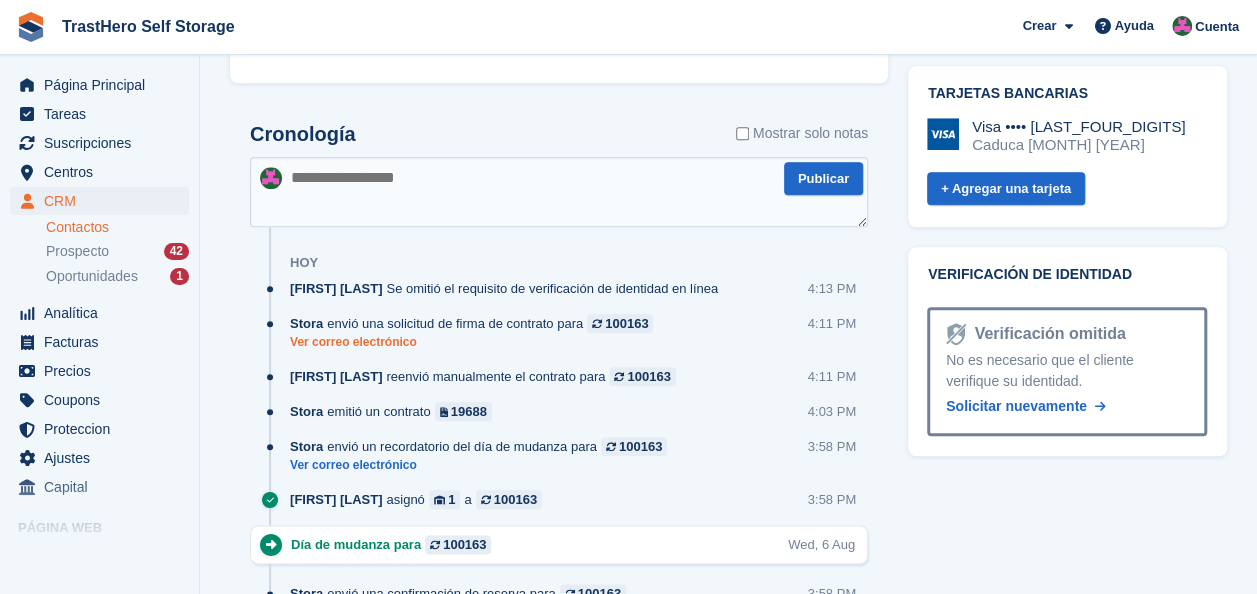 click on "Ver correo electrónico" at bounding box center [476, 342] 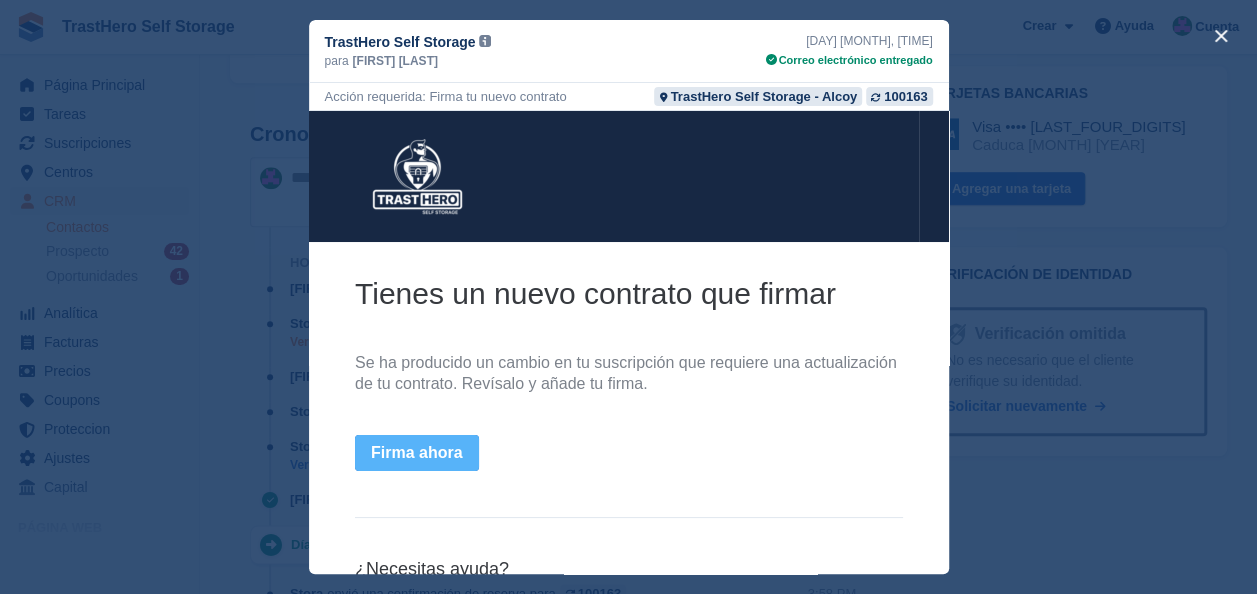 scroll, scrollTop: 0, scrollLeft: 0, axis: both 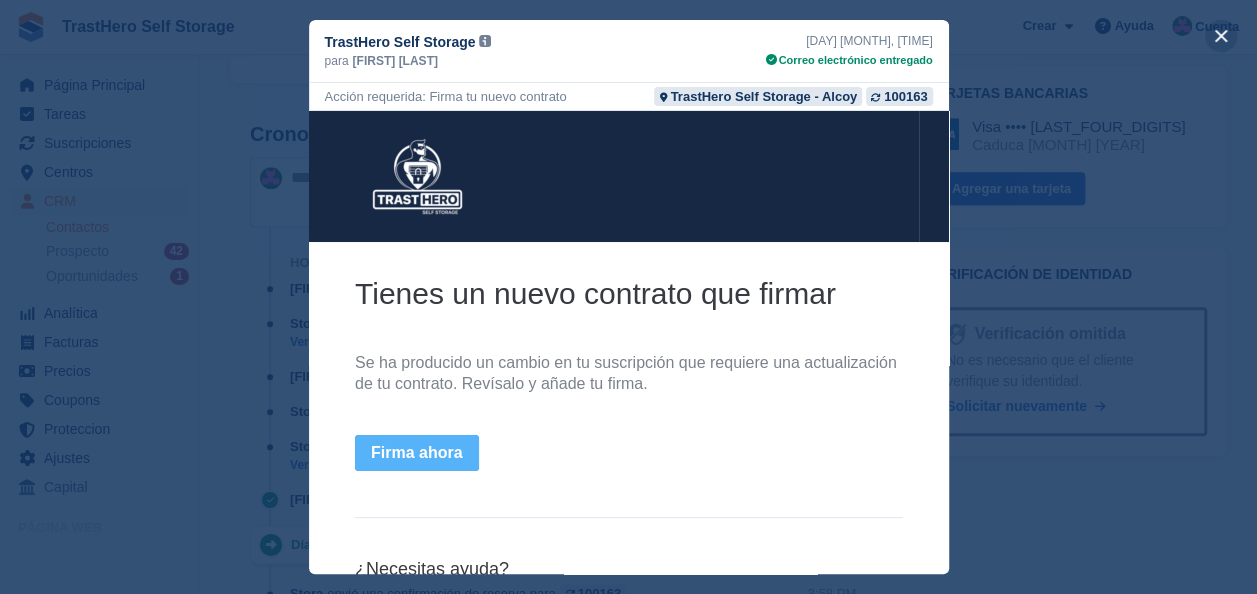 click at bounding box center [1221, 36] 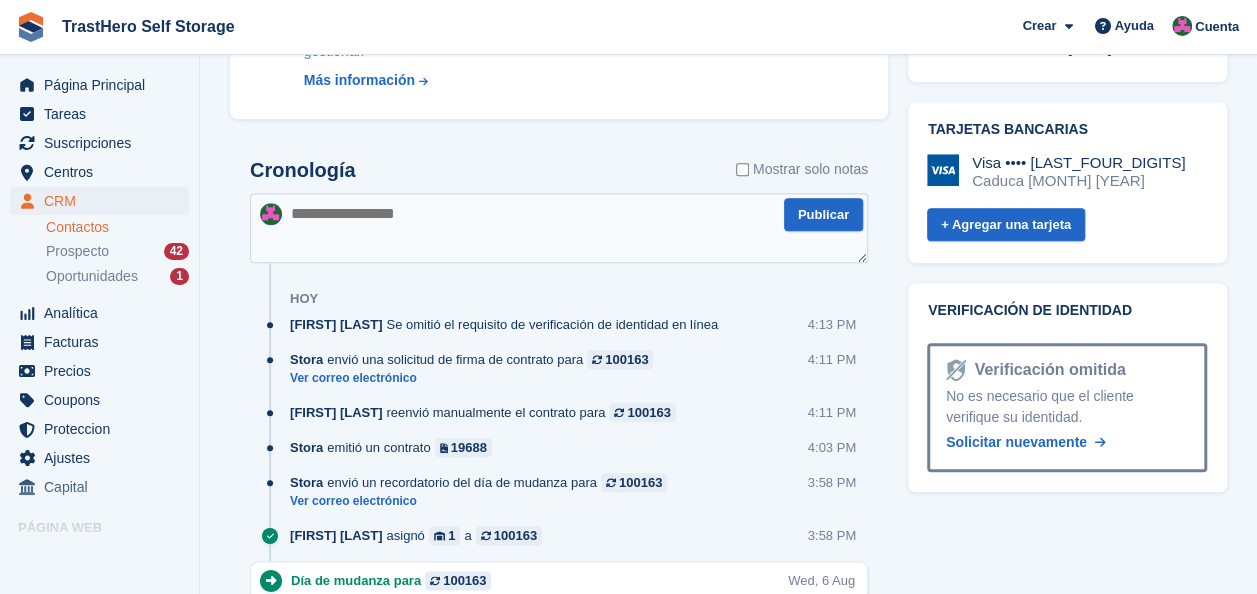 scroll, scrollTop: 865, scrollLeft: 0, axis: vertical 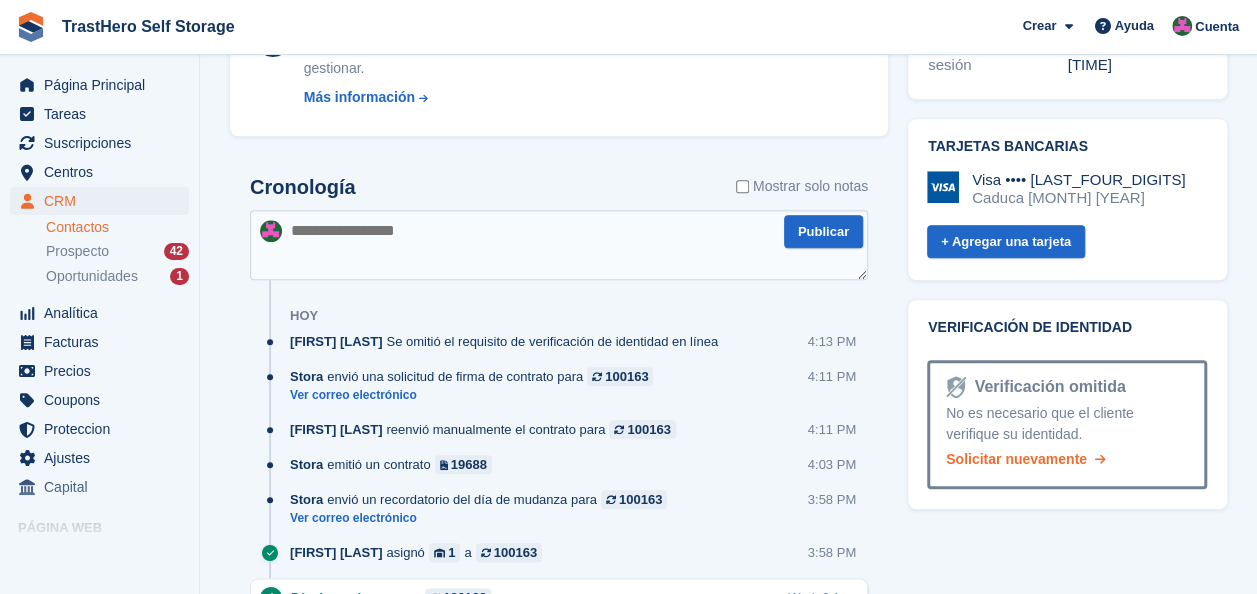 click on "Solicitar nuevamente" at bounding box center [1016, 459] 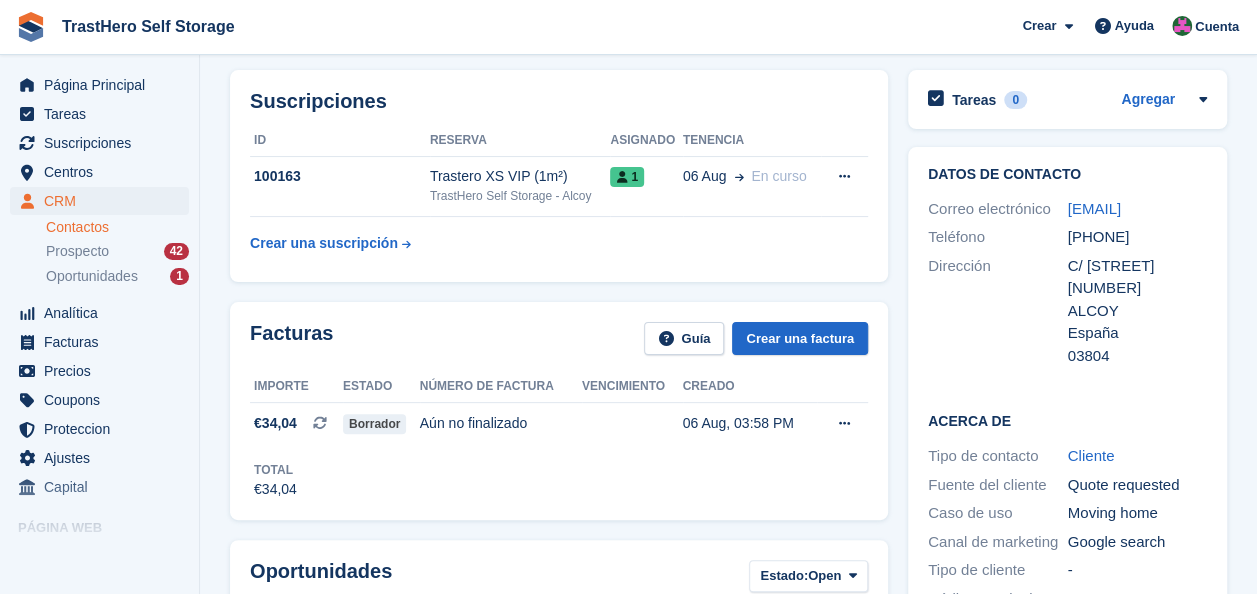 scroll, scrollTop: 72, scrollLeft: 0, axis: vertical 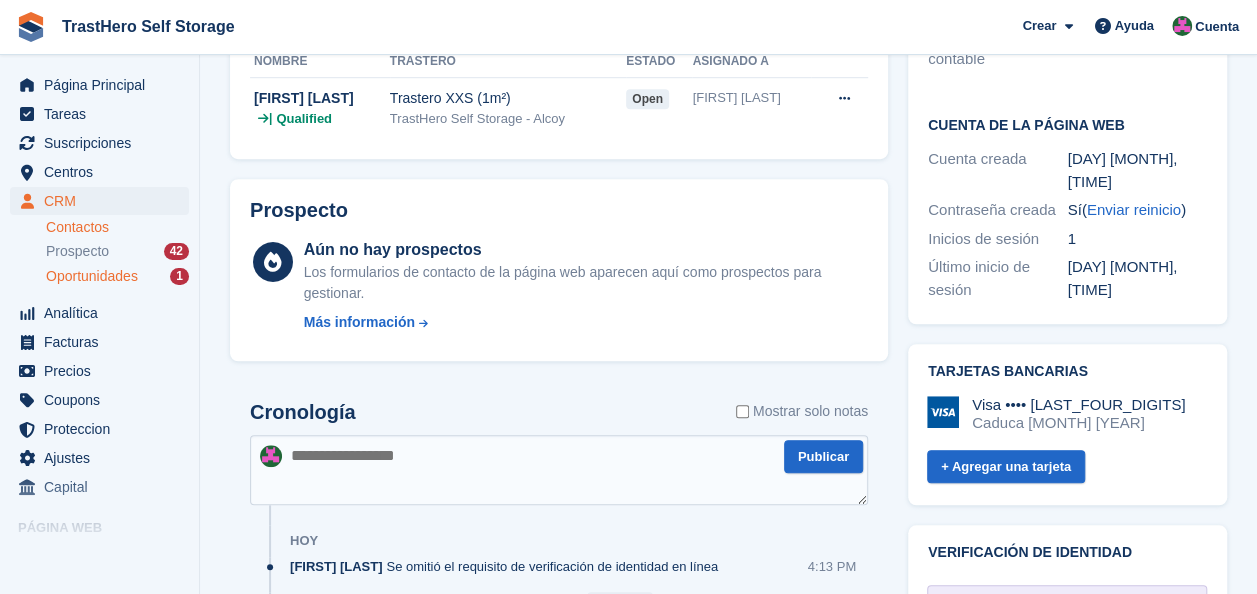 click on "Oportunidades" at bounding box center [92, 276] 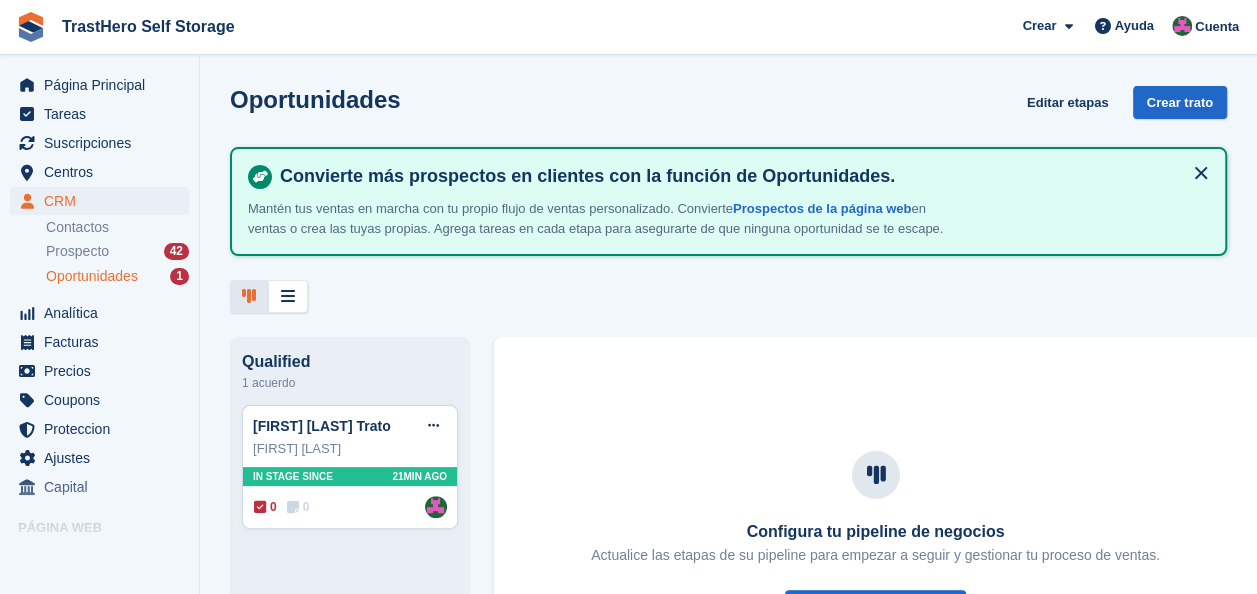 scroll, scrollTop: 0, scrollLeft: 0, axis: both 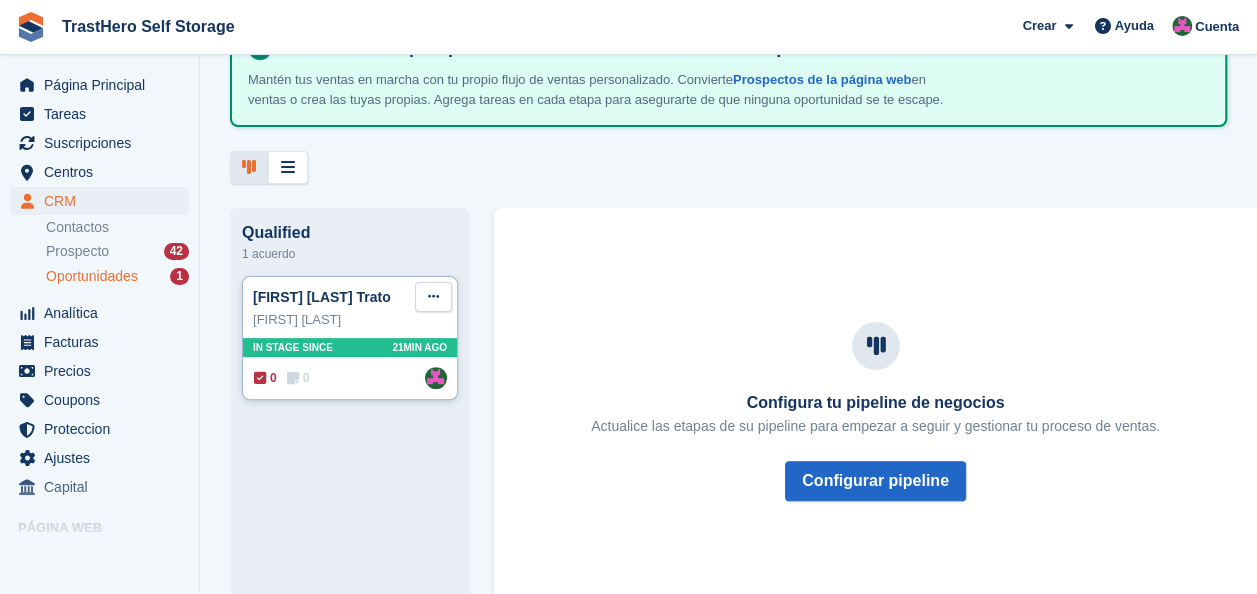 click at bounding box center [433, 296] 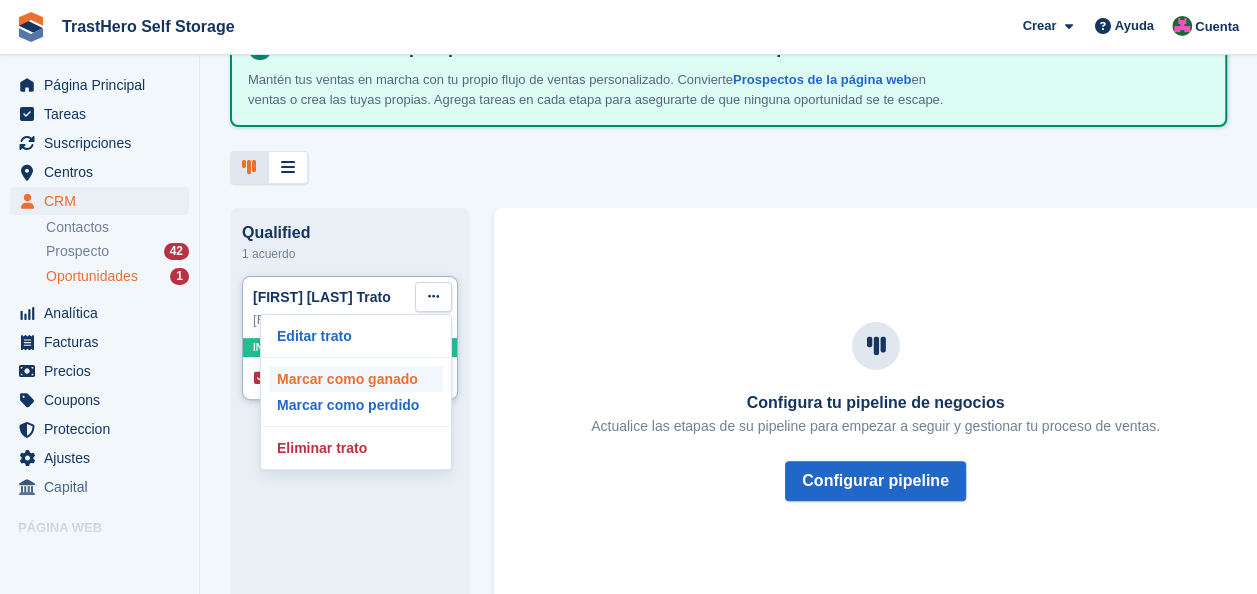 click on "Marcar como ganado" at bounding box center [356, 379] 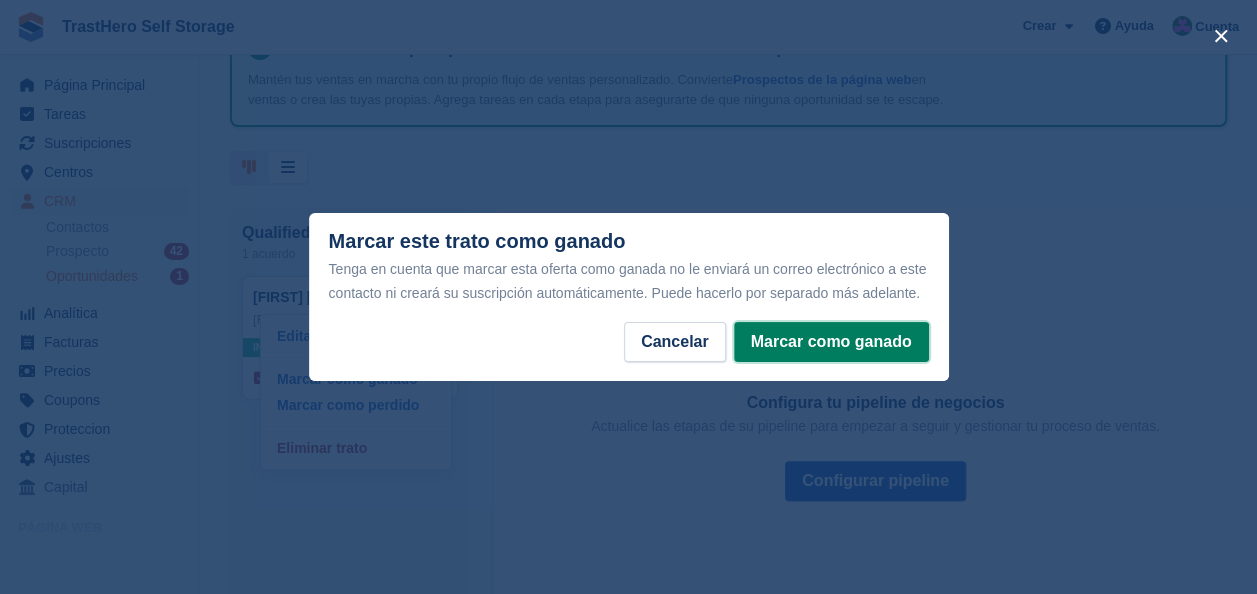 click on "Marcar como ganado" at bounding box center (831, 342) 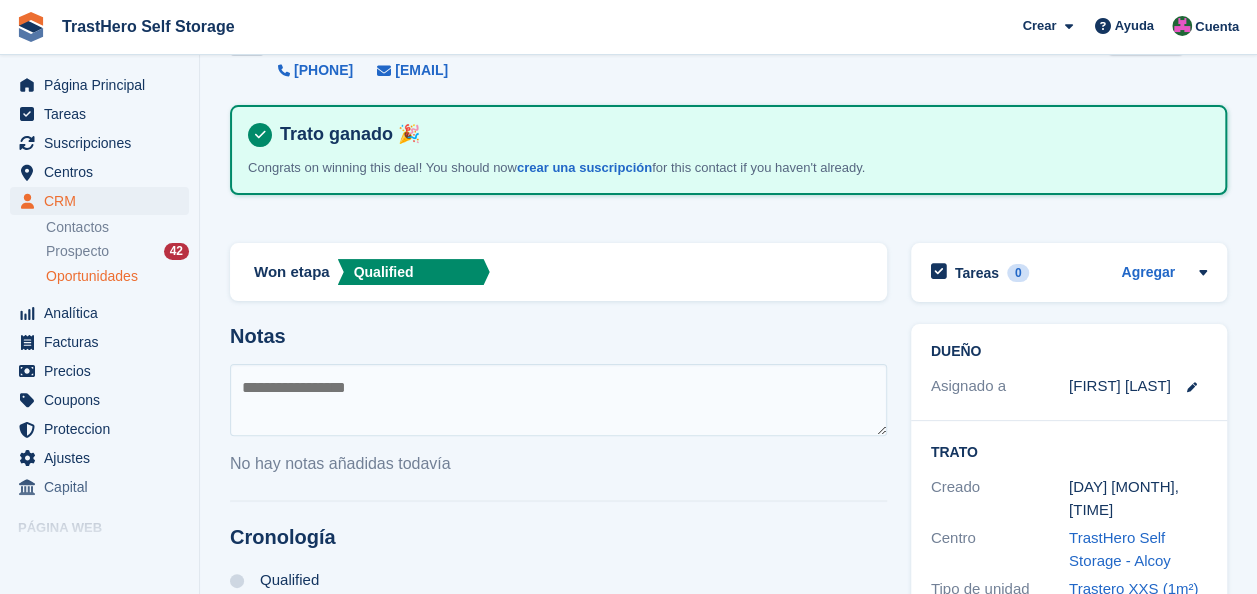 scroll, scrollTop: 72, scrollLeft: 0, axis: vertical 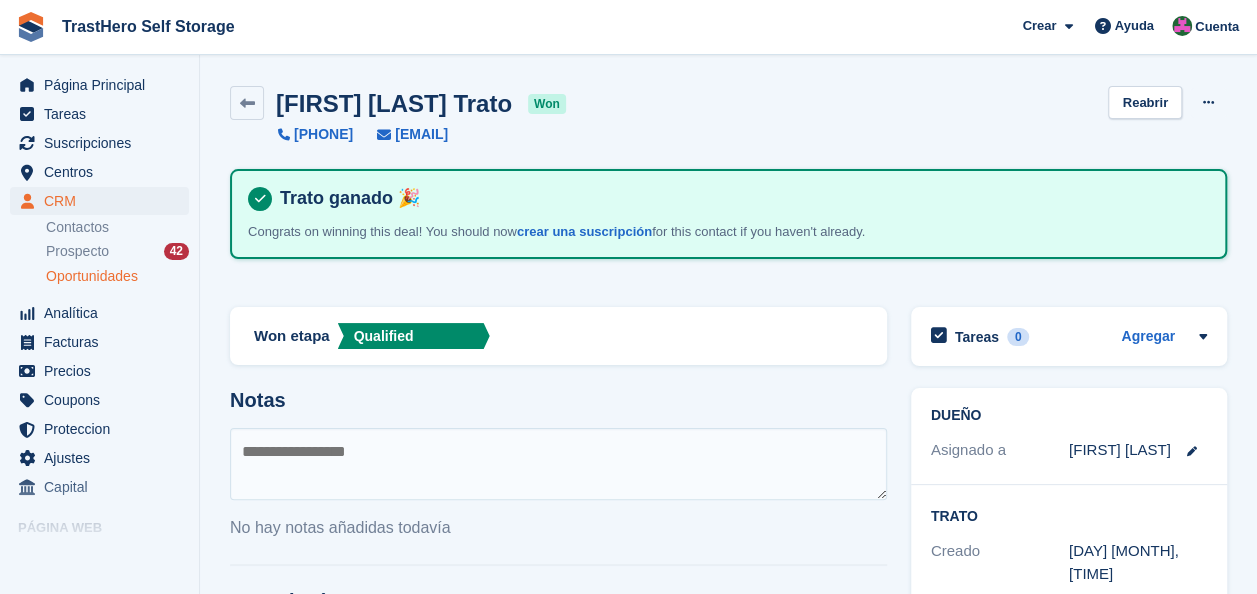 click on "Acuerdo marcado como 'ganado'
[FIRST] [LAST] Trato
won
[PHONE]
[EMAIL]
Reabrir
Editar oferta
Eliminar trato
Trato ganado 🎉
Congrats on winning this deal! You should now  crear una suscripción  for this contact if you haven't already.
Won   etapa
Qualified
Notas" at bounding box center (728, 616) 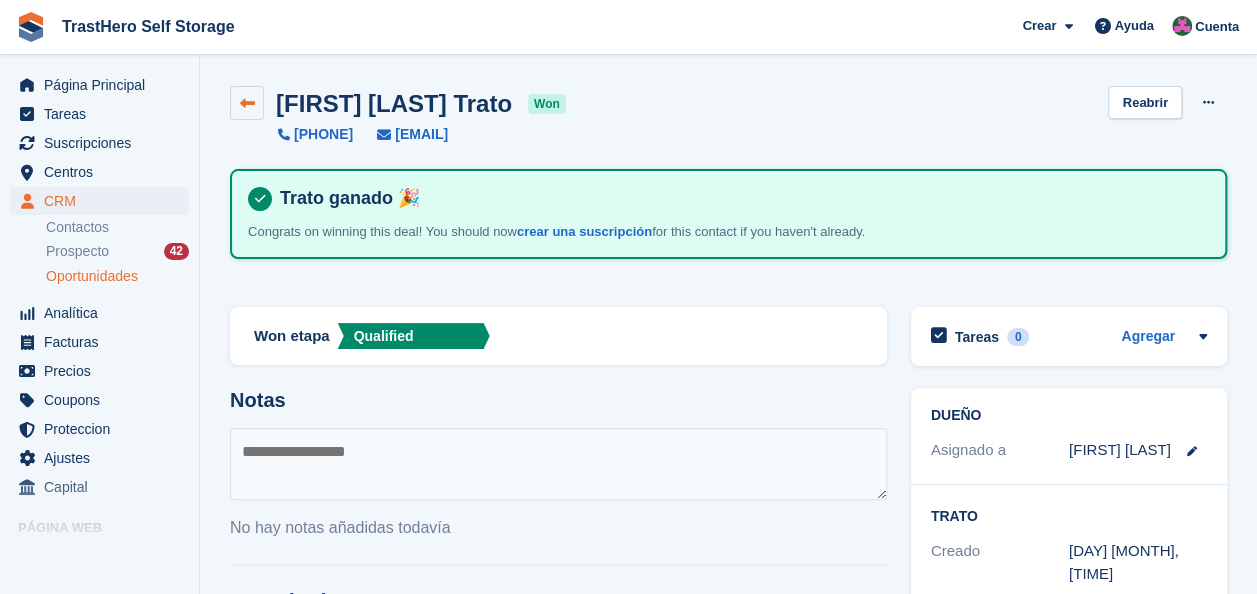click at bounding box center [247, 103] 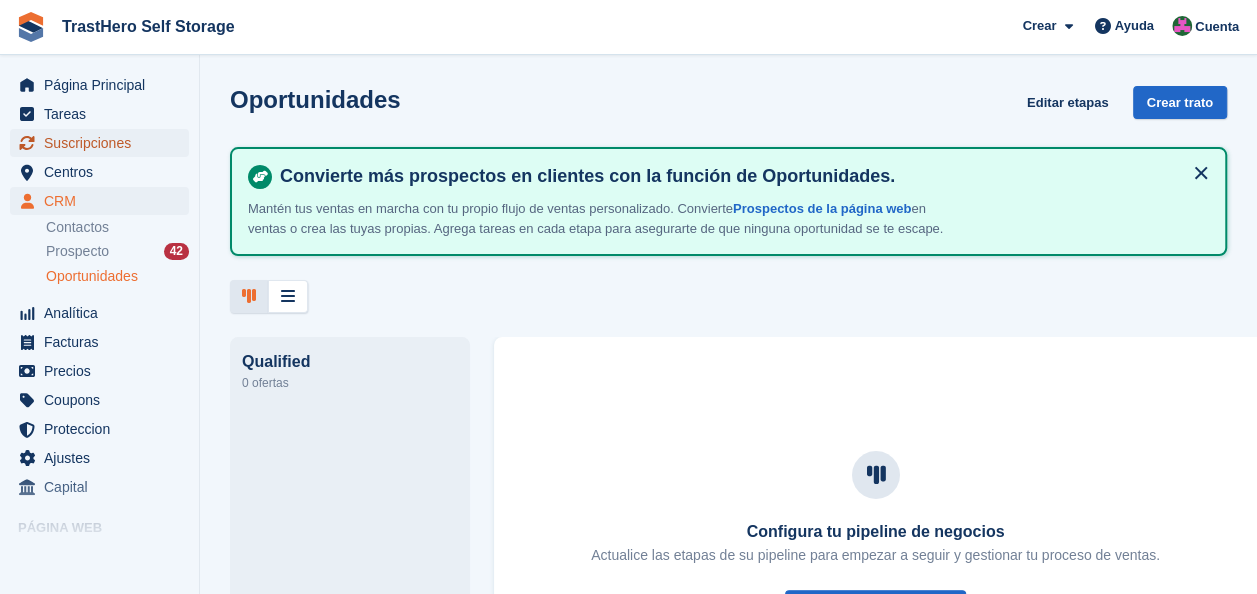 click on "Suscripciones" at bounding box center (104, 143) 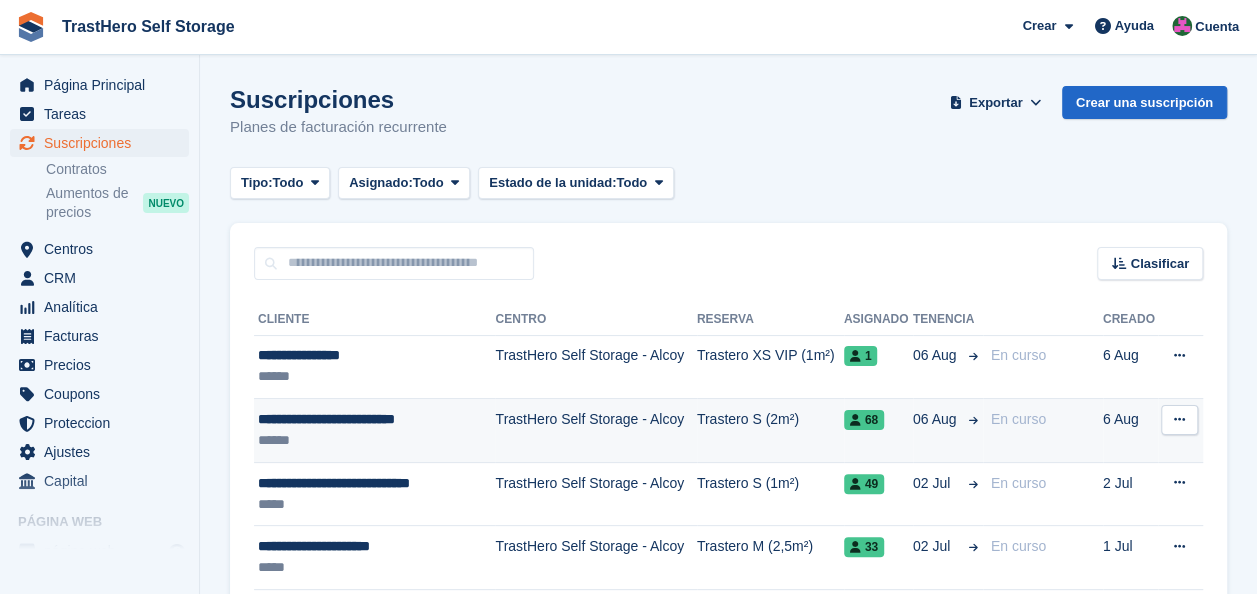 click on "******" at bounding box center [369, 440] 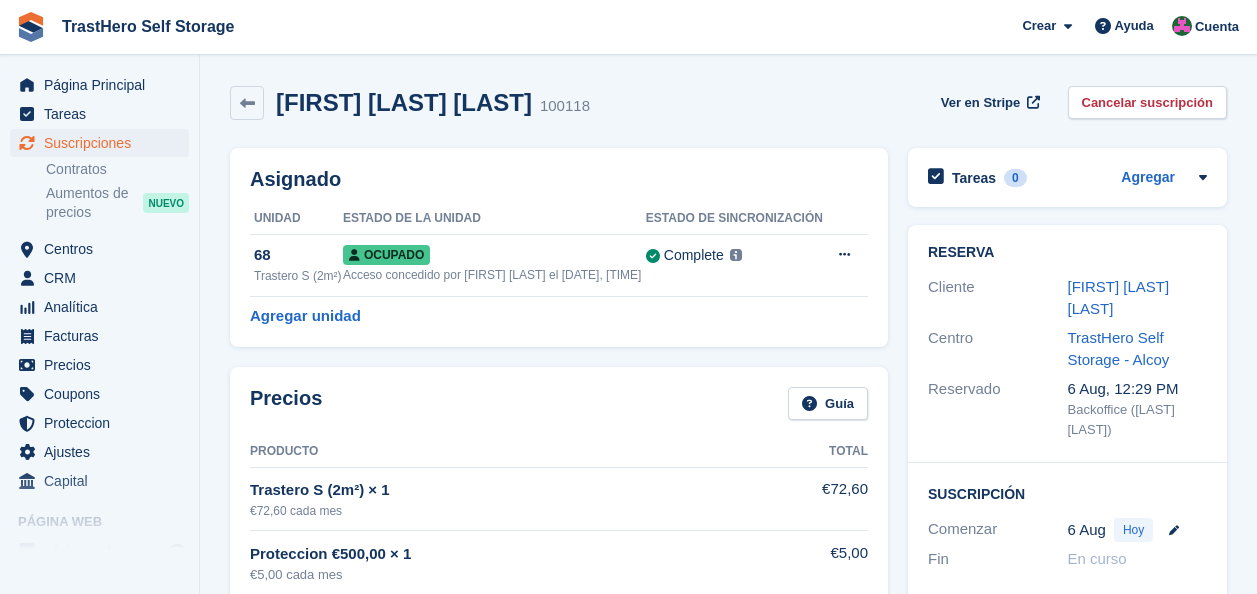 scroll, scrollTop: 0, scrollLeft: 0, axis: both 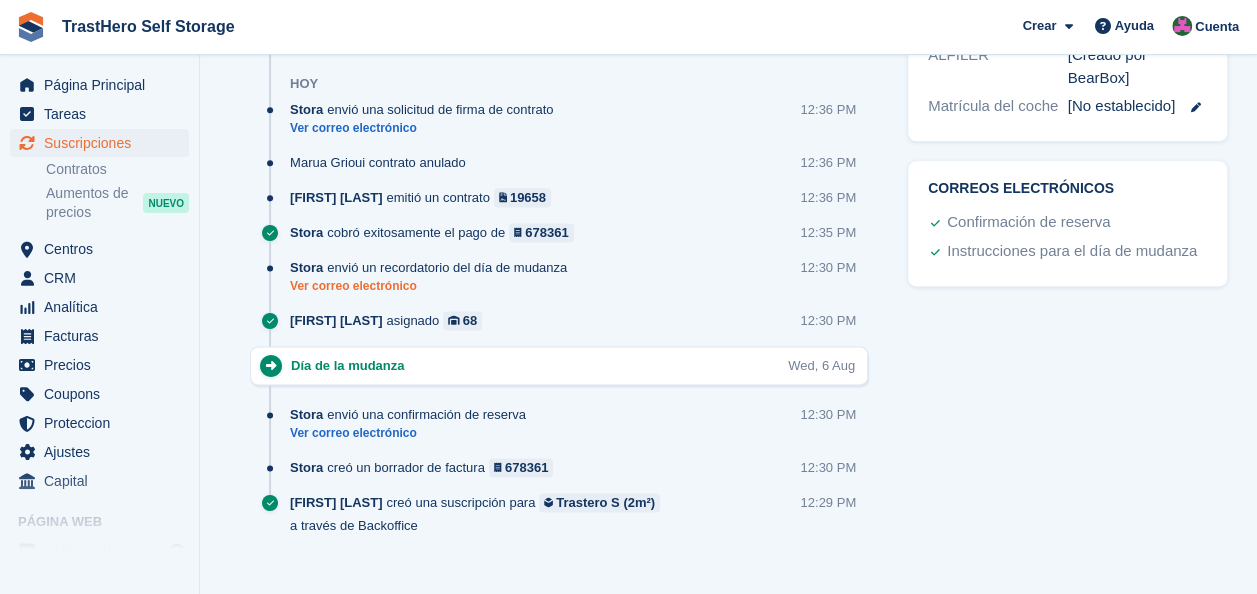 click on "Ver correo electrónico" at bounding box center (433, 286) 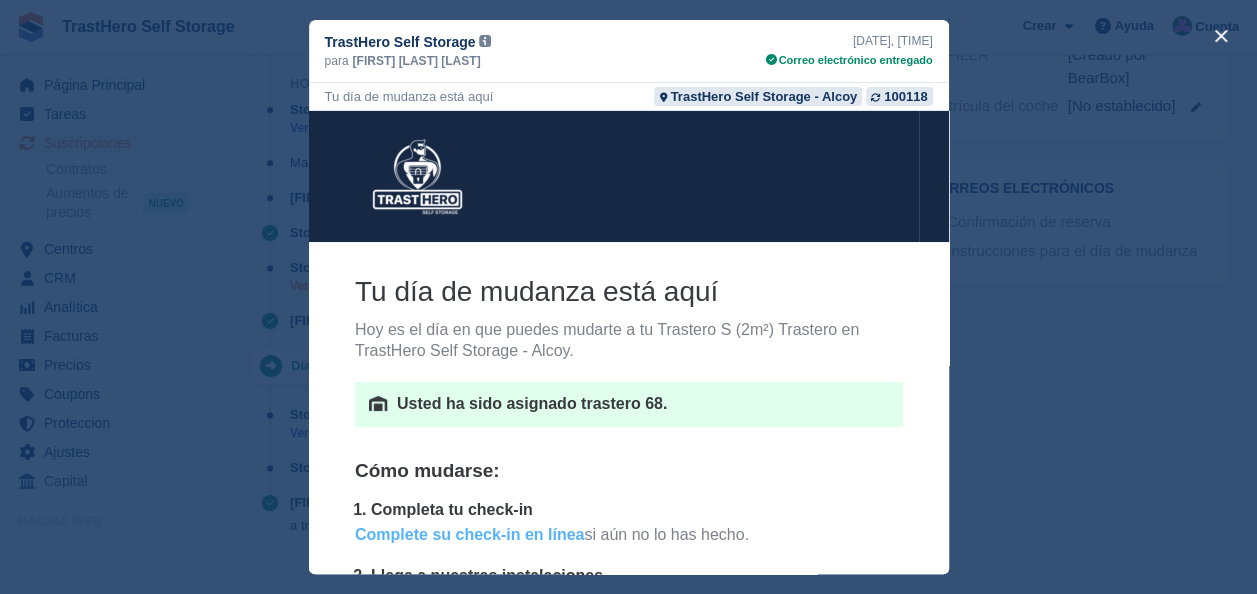 scroll, scrollTop: 0, scrollLeft: 0, axis: both 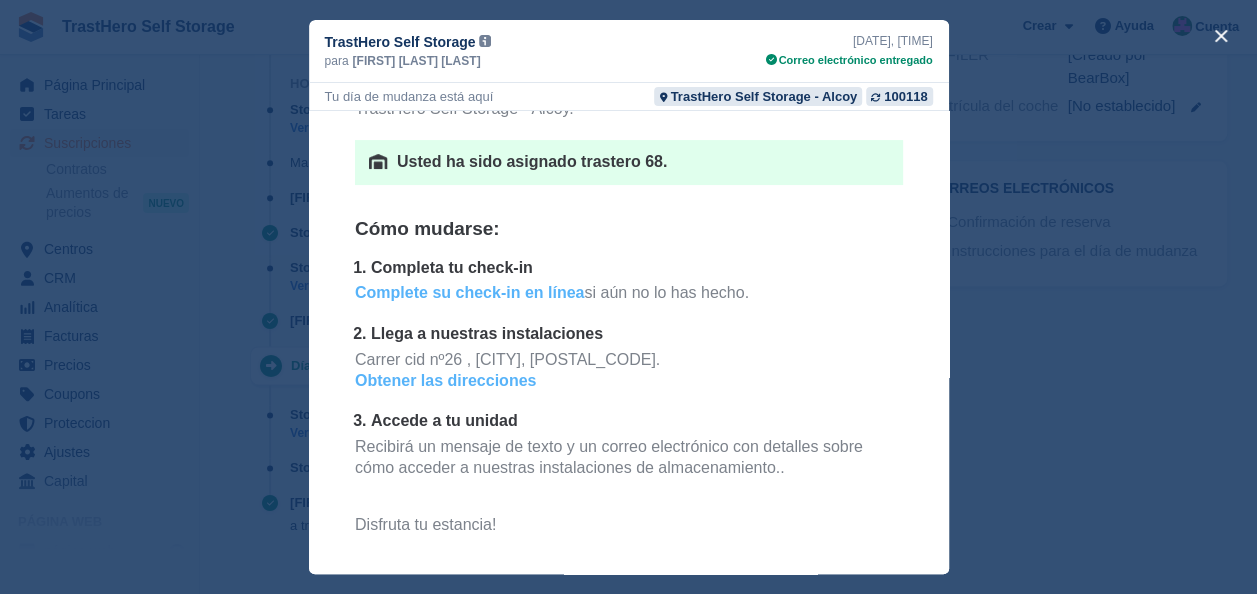 drag, startPoint x: 919, startPoint y: 247, endPoint x: 1246, endPoint y: 511, distance: 420.26776 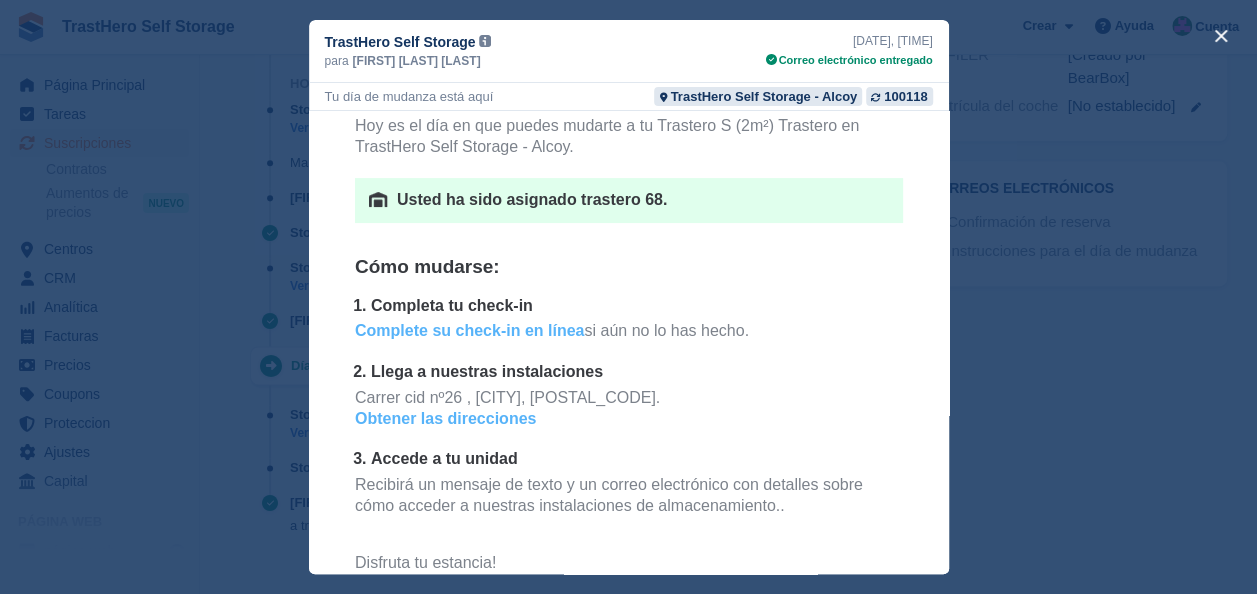 scroll, scrollTop: 206, scrollLeft: 0, axis: vertical 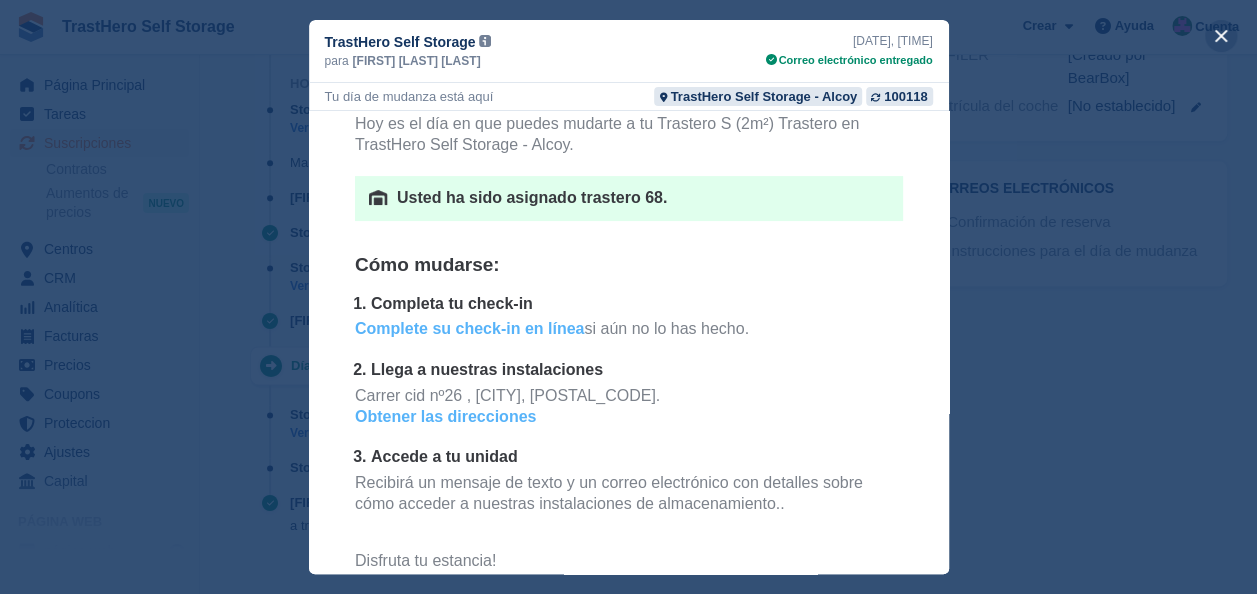 click at bounding box center (1221, 36) 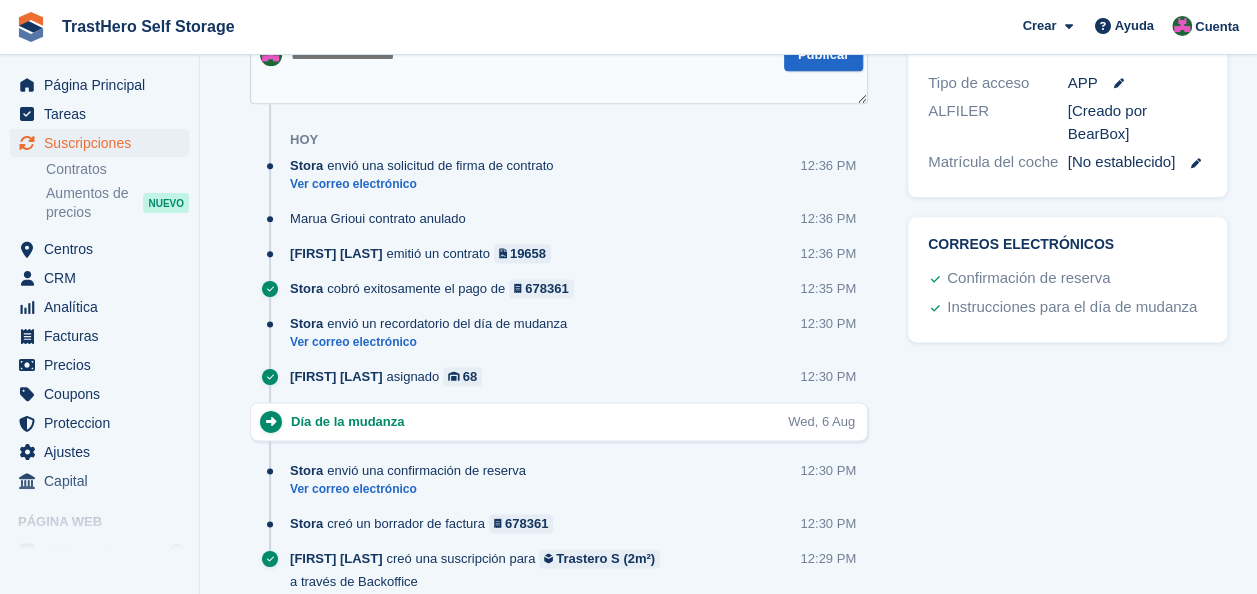 scroll, scrollTop: 1214, scrollLeft: 0, axis: vertical 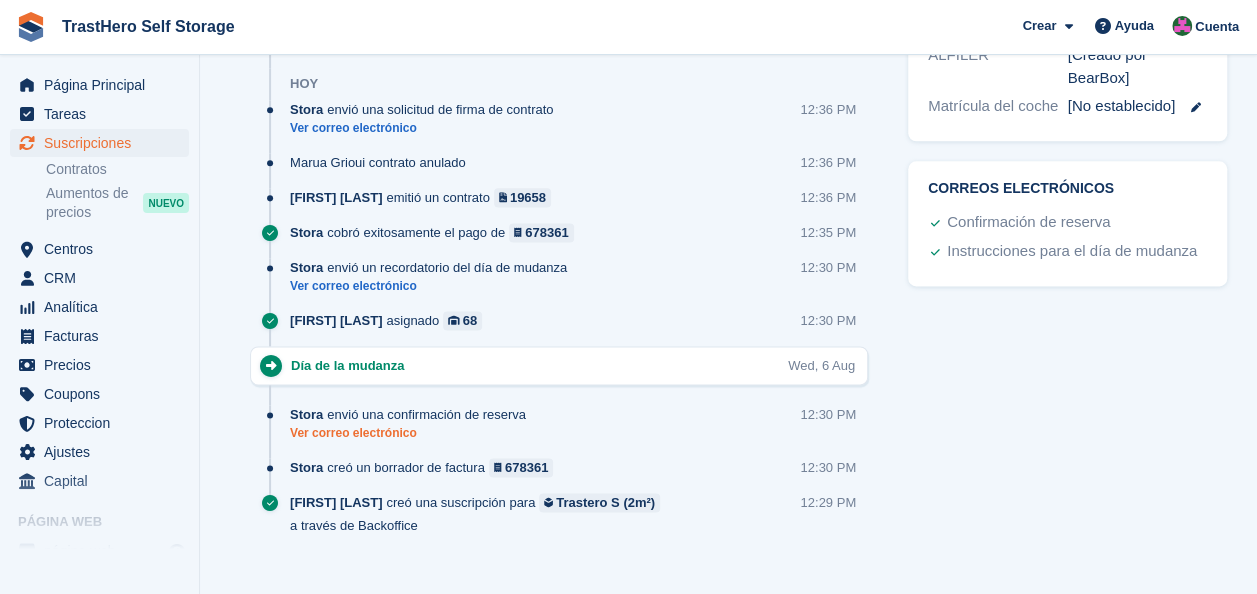 click on "Ver correo electrónico" at bounding box center [413, 433] 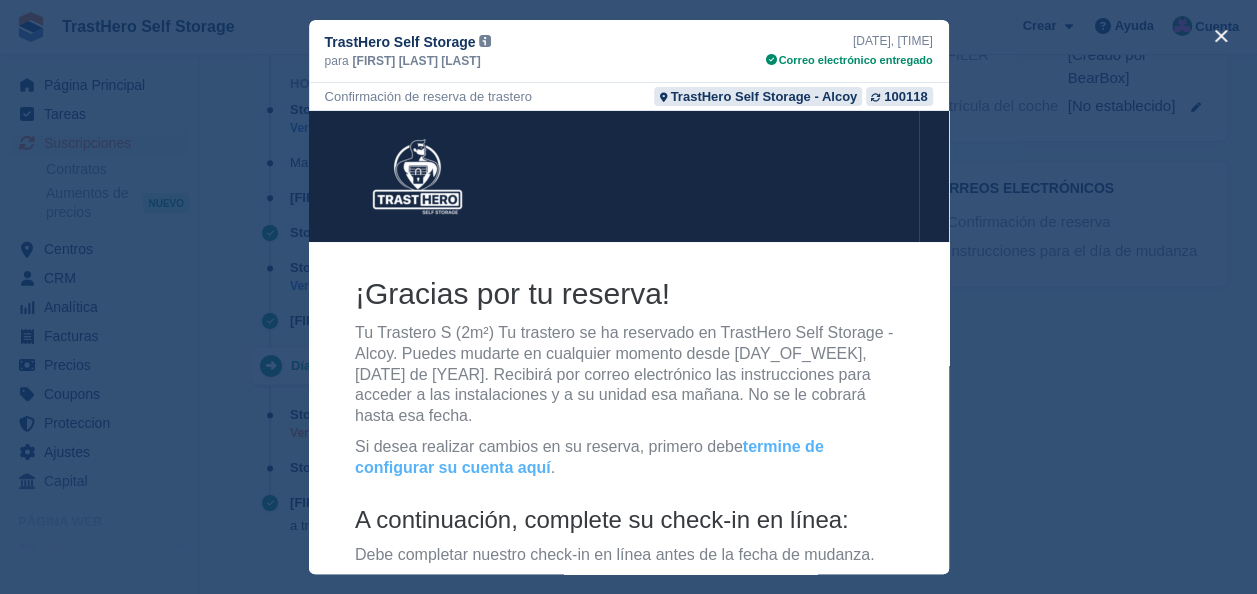 scroll, scrollTop: 0, scrollLeft: 0, axis: both 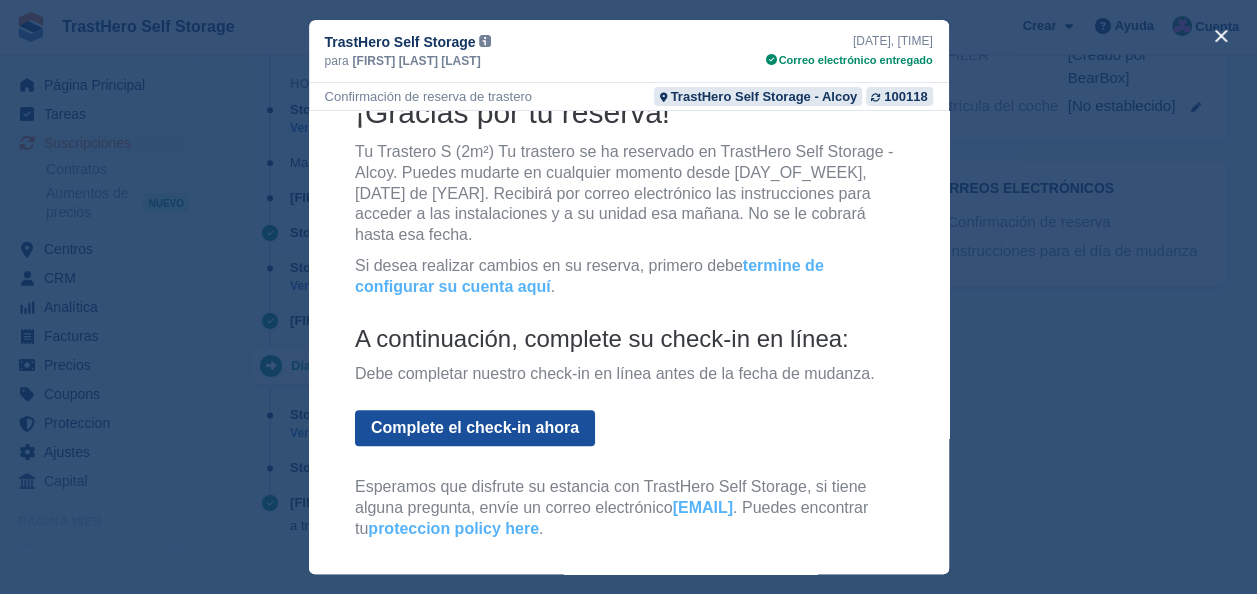 click on "Complete el check-in ahora" at bounding box center [474, 428] 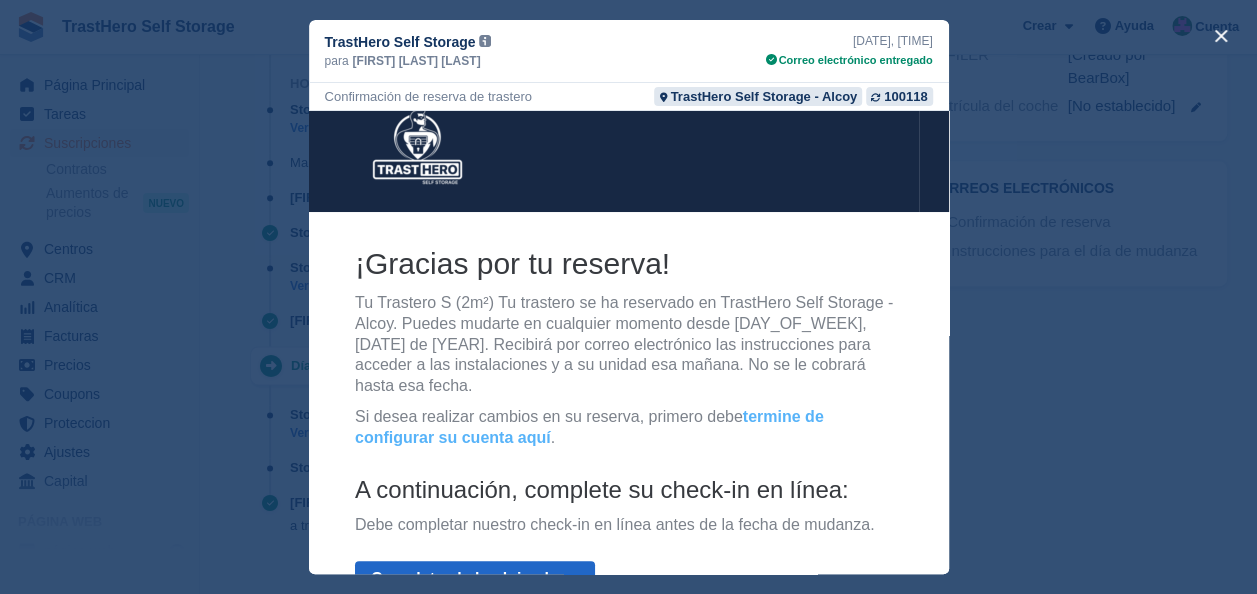 scroll, scrollTop: 24, scrollLeft: 0, axis: vertical 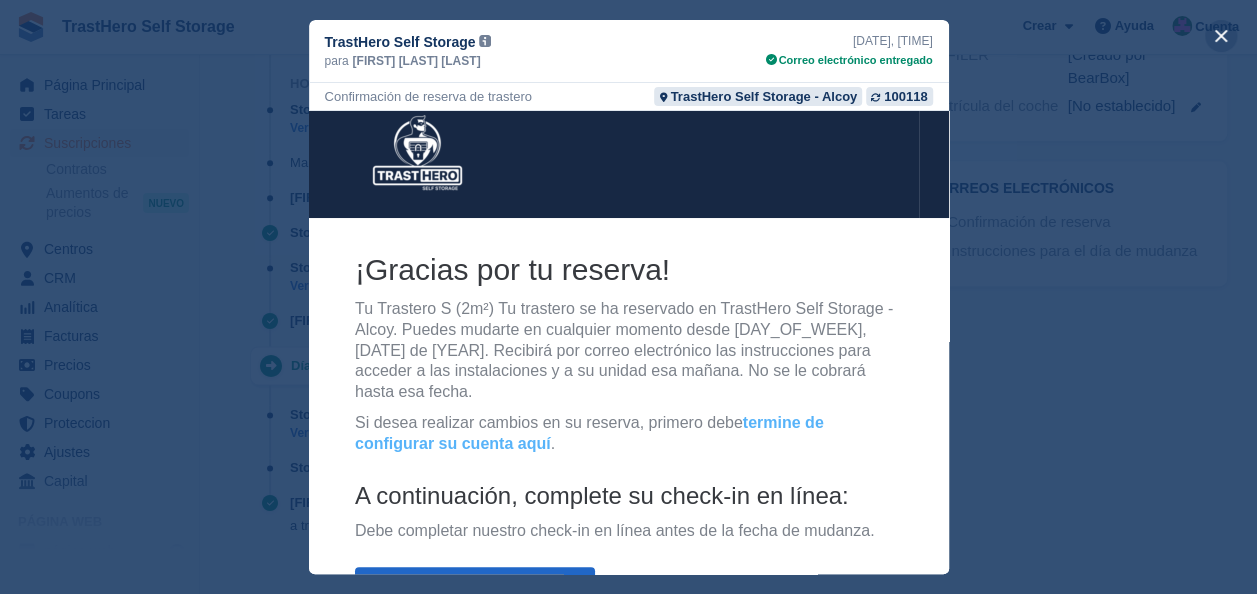 click at bounding box center [1221, 36] 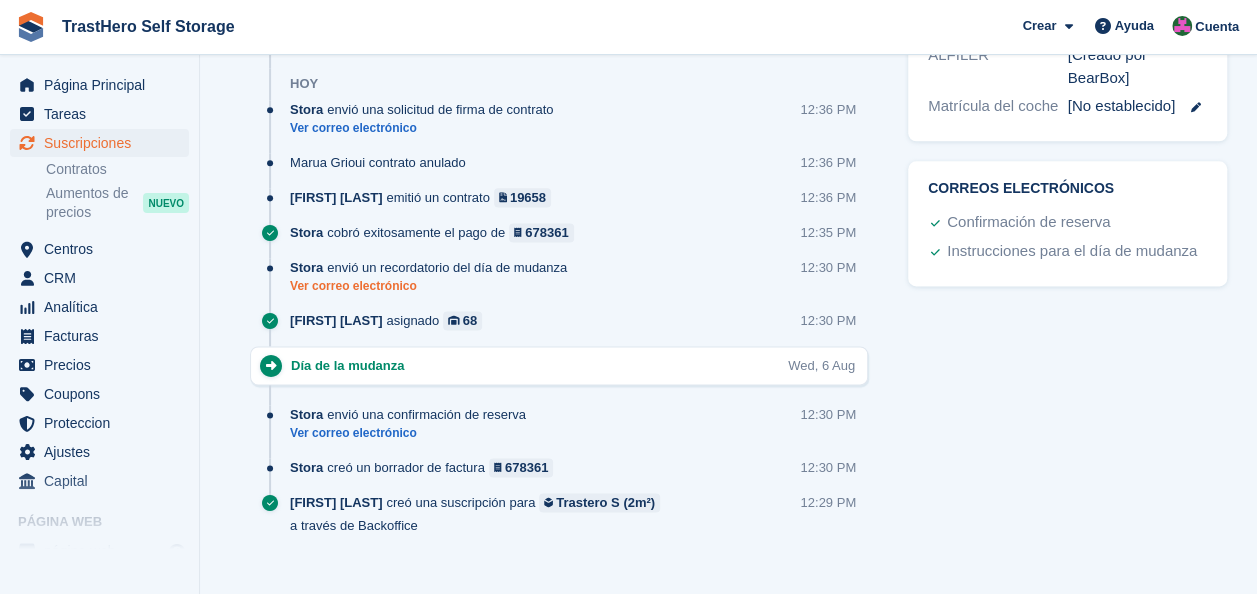 click on "Ver correo electrónico" at bounding box center (433, 286) 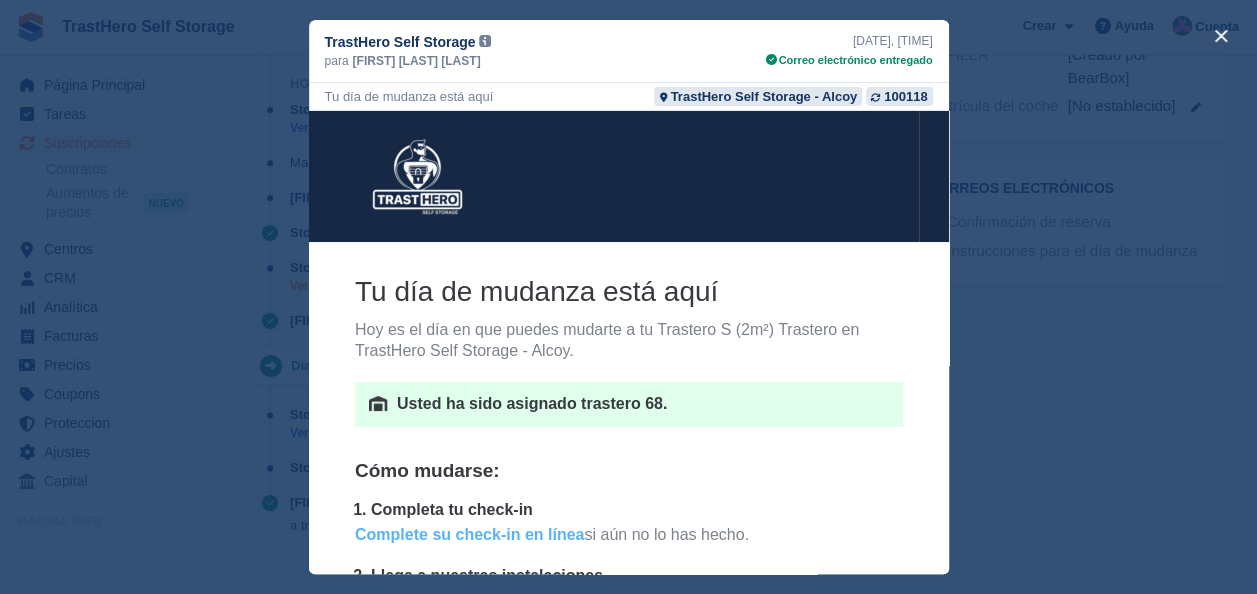 scroll, scrollTop: 0, scrollLeft: 0, axis: both 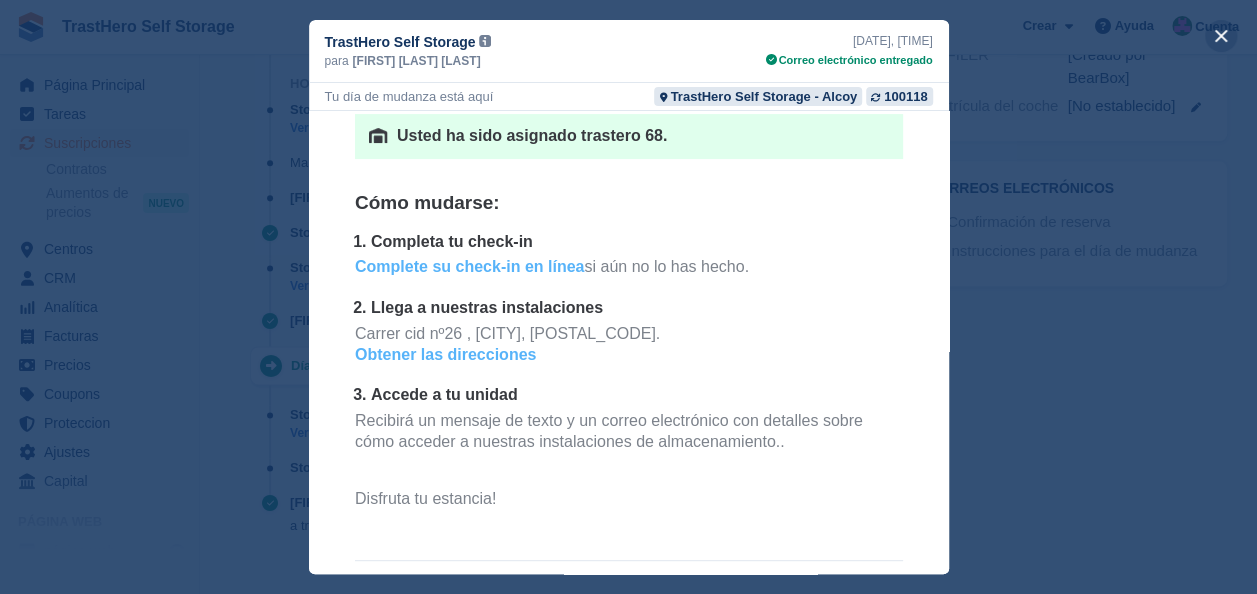 click at bounding box center (1221, 36) 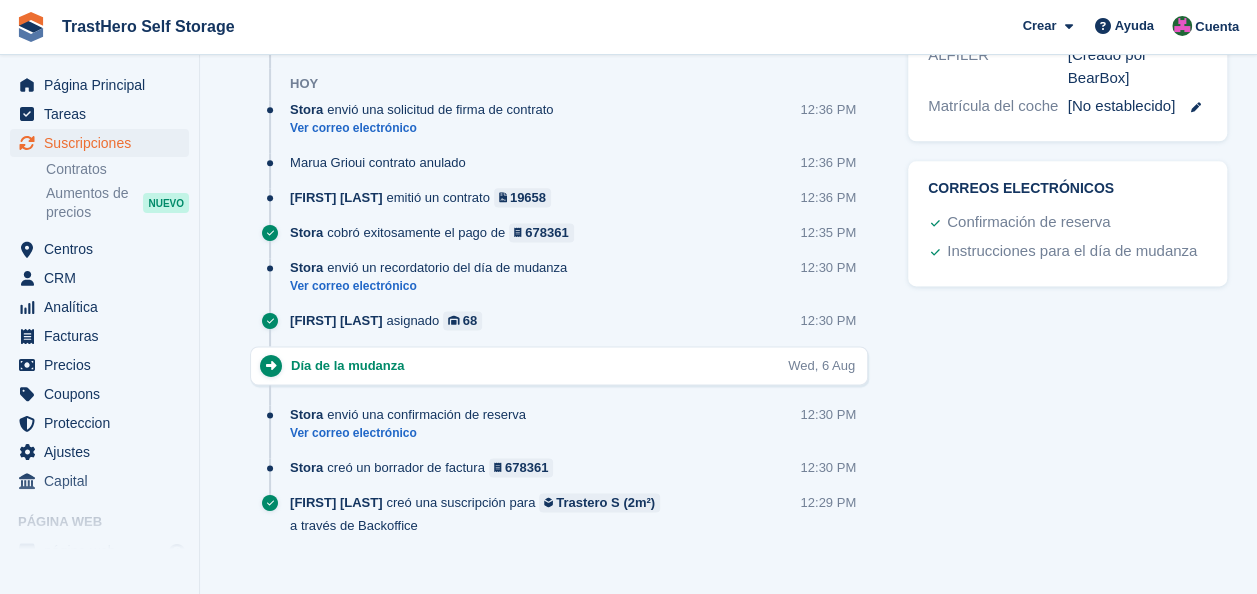 scroll, scrollTop: 0, scrollLeft: 0, axis: both 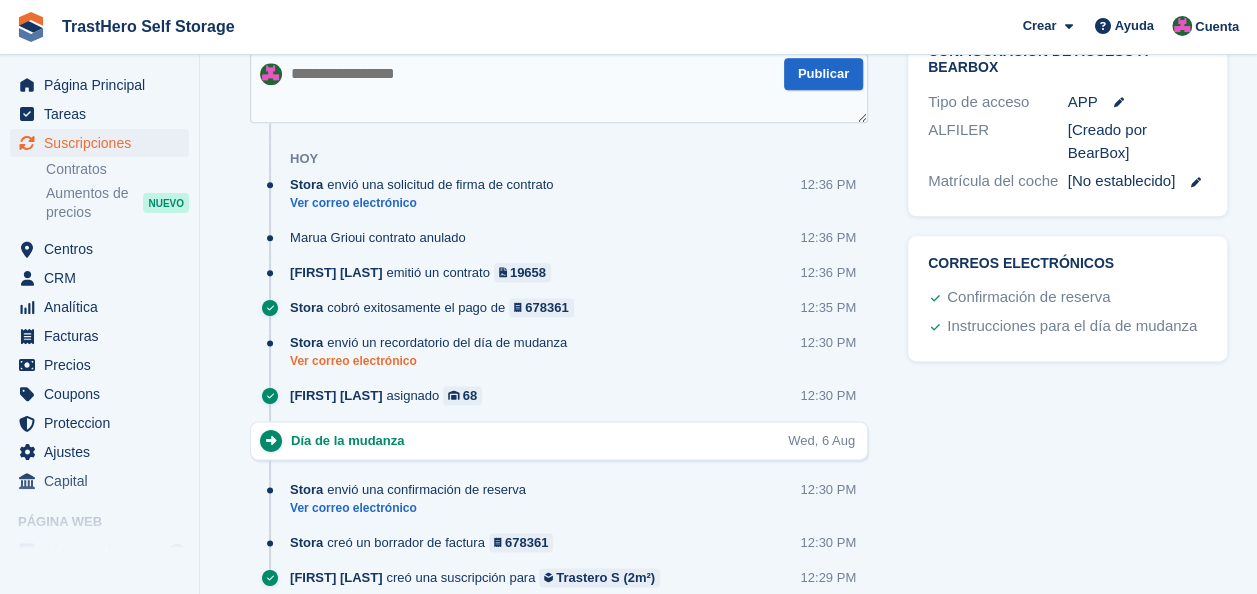 click on "Ver correo electrónico" at bounding box center [433, 361] 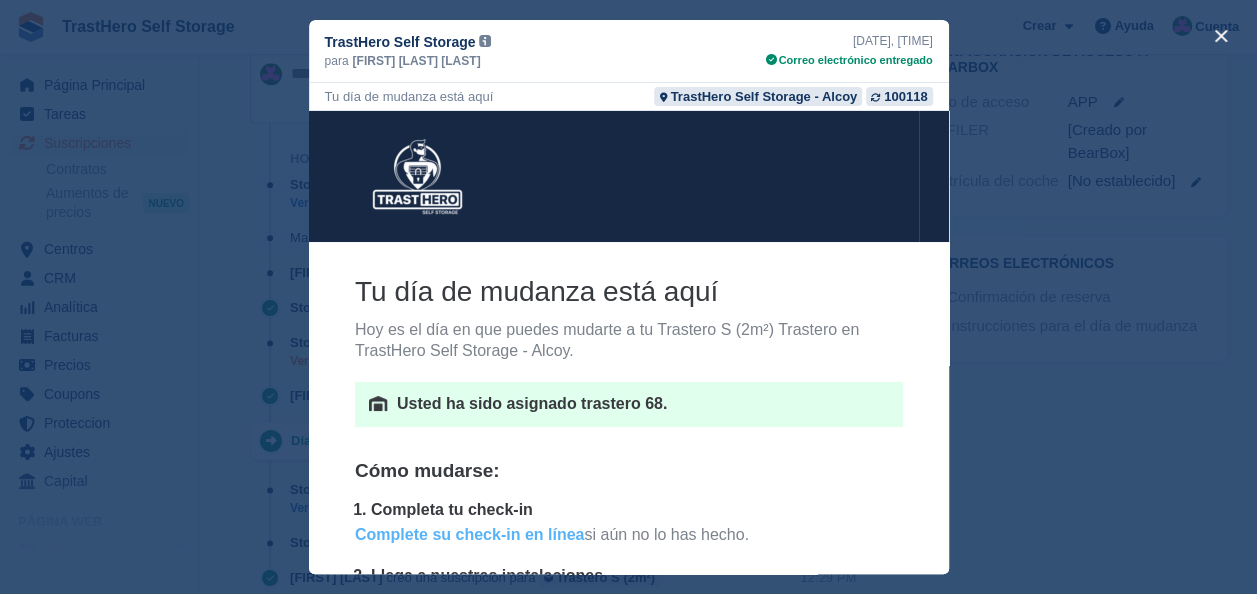 scroll, scrollTop: 0, scrollLeft: 0, axis: both 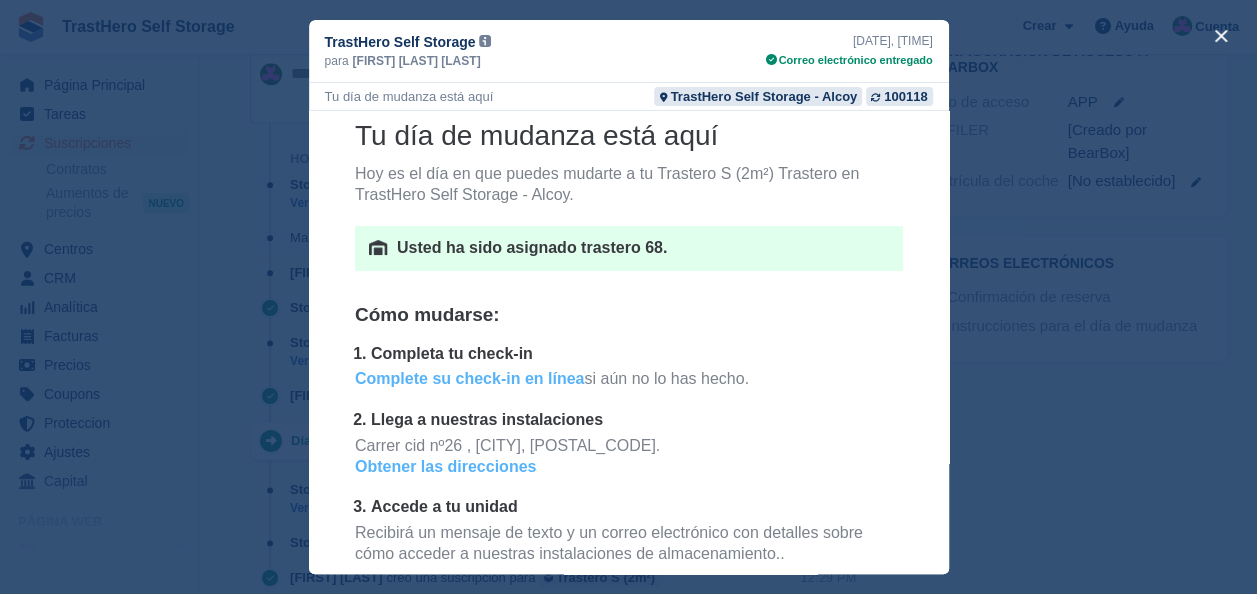 drag, startPoint x: 925, startPoint y: 221, endPoint x: 1246, endPoint y: 432, distance: 384.138 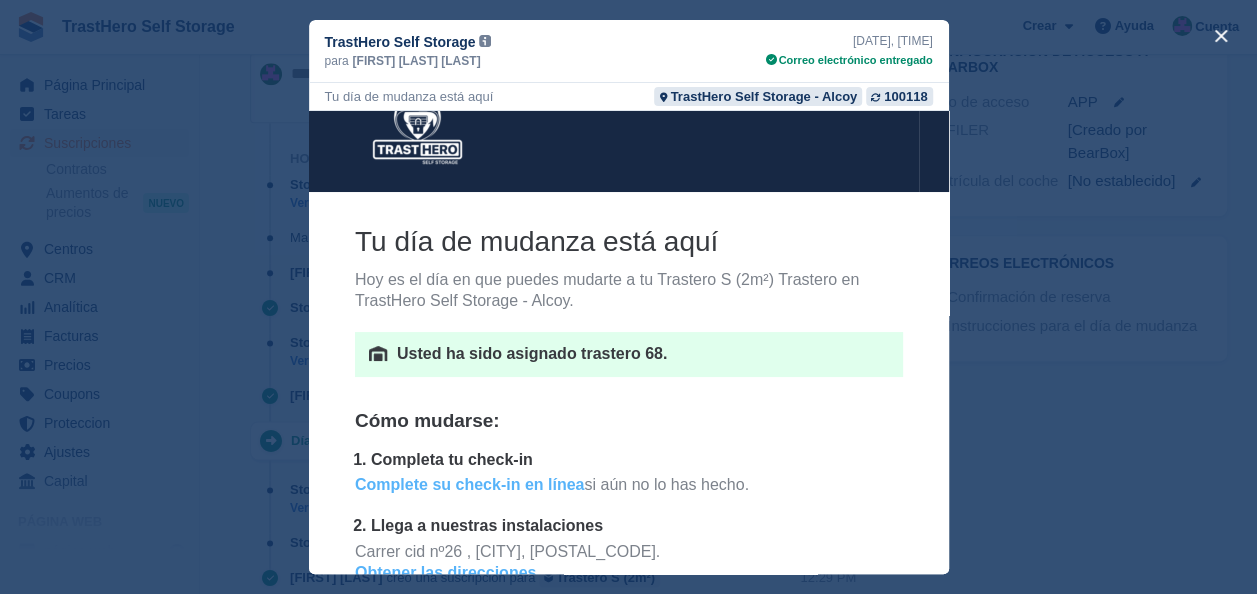 scroll, scrollTop: 42, scrollLeft: 0, axis: vertical 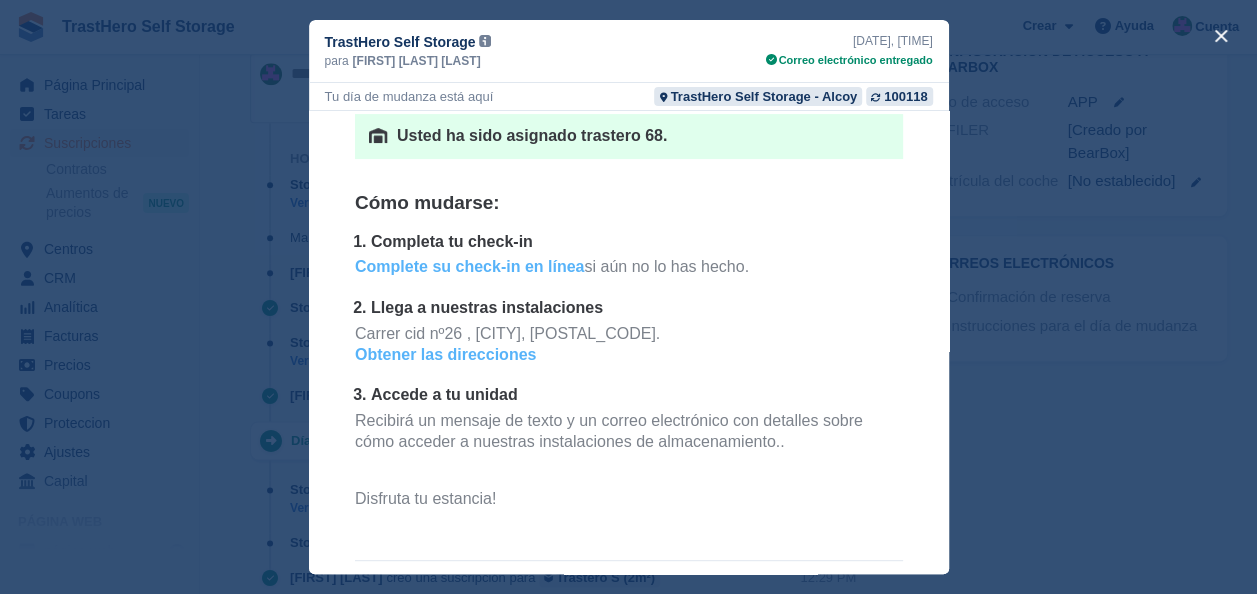 drag, startPoint x: 921, startPoint y: 193, endPoint x: 1246, endPoint y: 468, distance: 425.73465 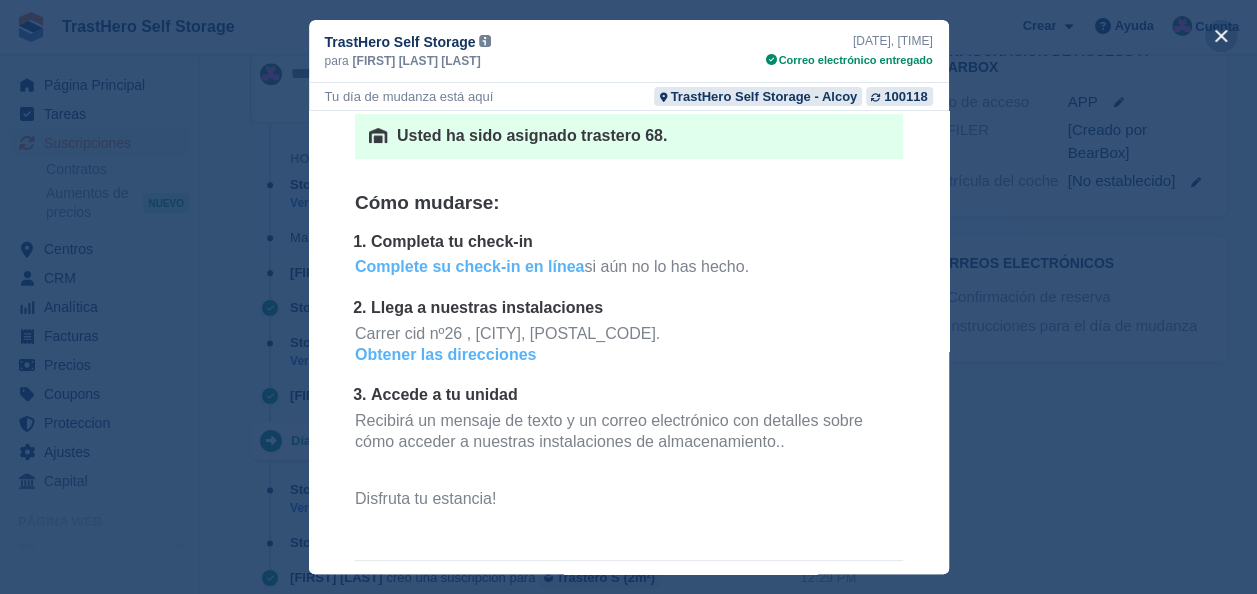 click at bounding box center (1221, 36) 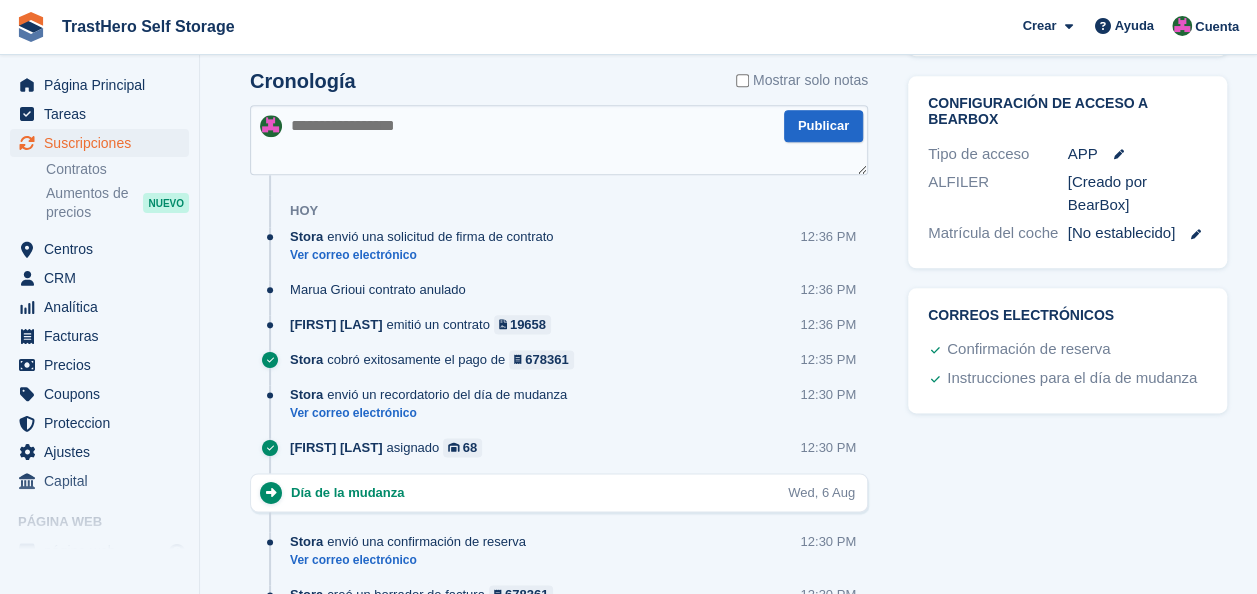 scroll, scrollTop: 1214, scrollLeft: 0, axis: vertical 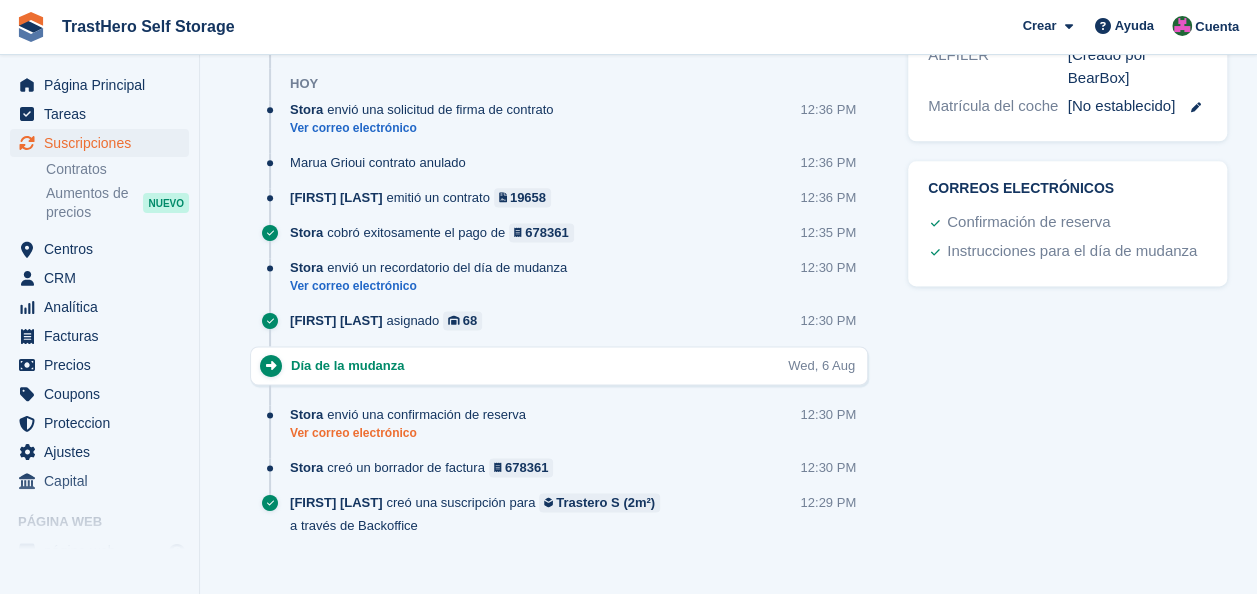 click on "Ver correo electrónico" at bounding box center [413, 433] 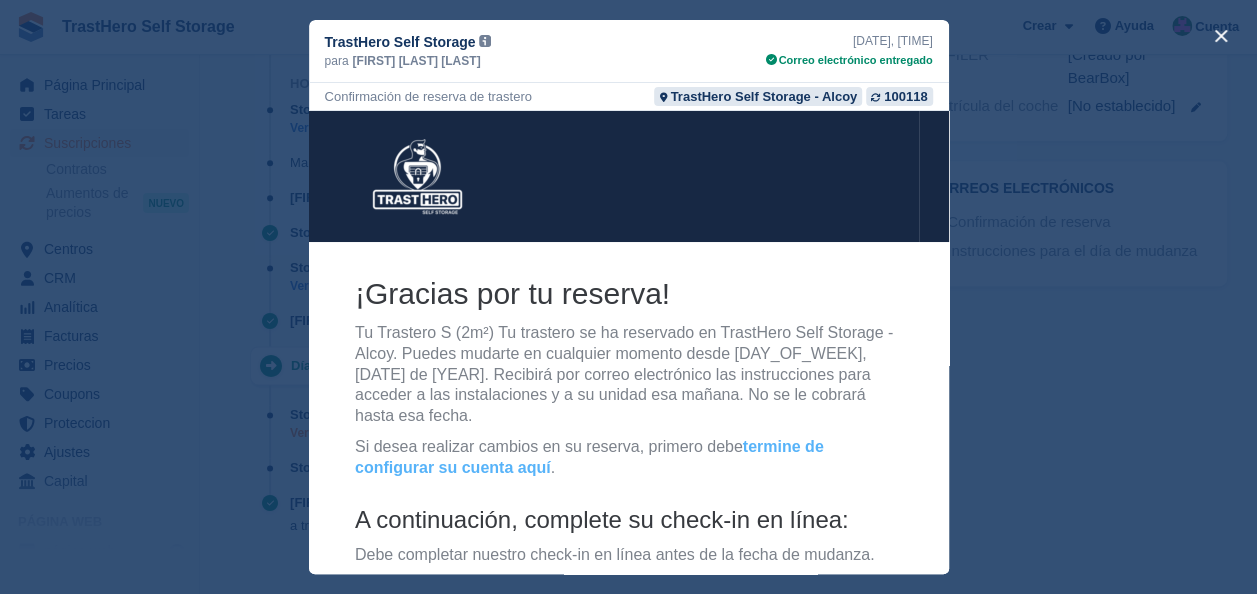 scroll, scrollTop: 0, scrollLeft: 0, axis: both 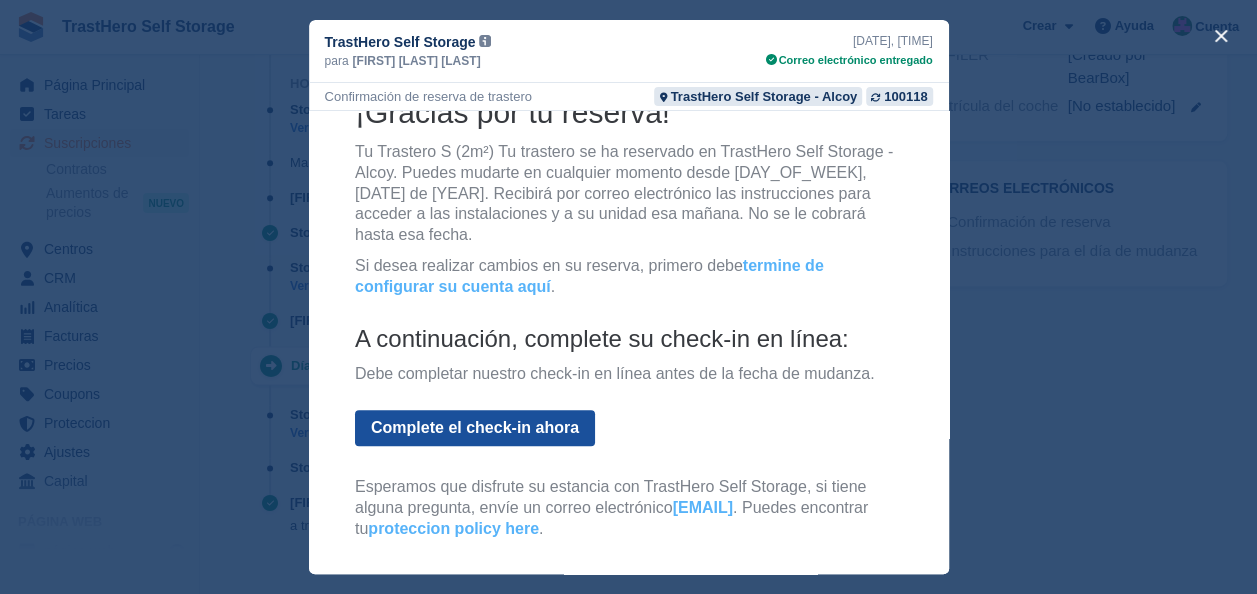 click on "Complete el check-in ahora" at bounding box center [474, 428] 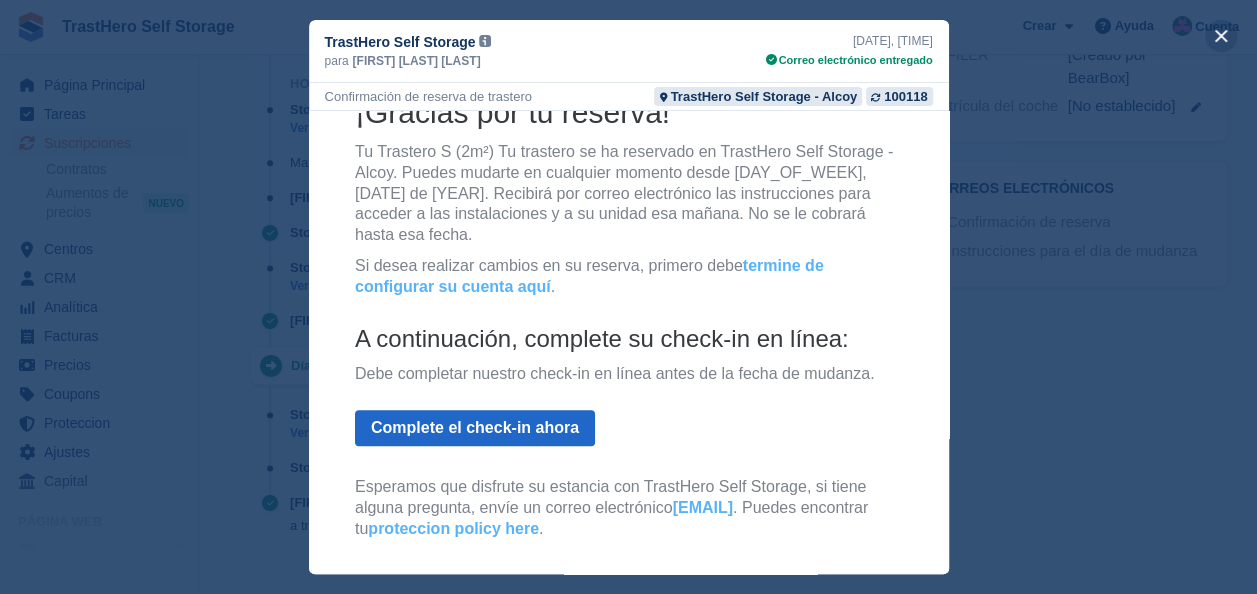 click at bounding box center [1221, 36] 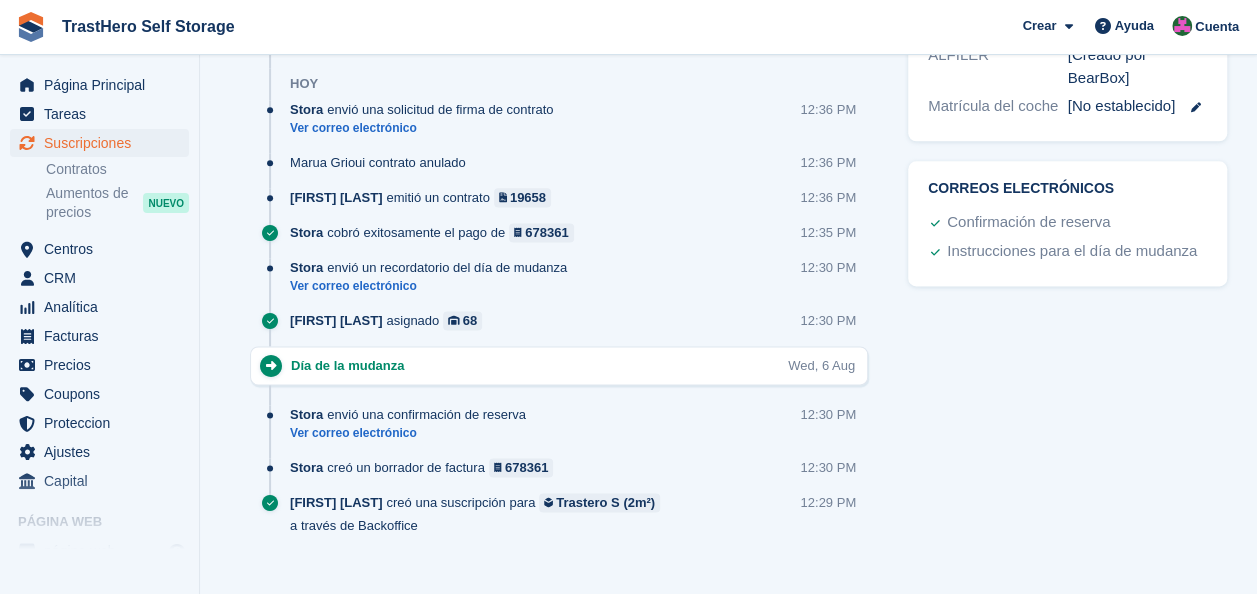 scroll, scrollTop: 0, scrollLeft: 0, axis: both 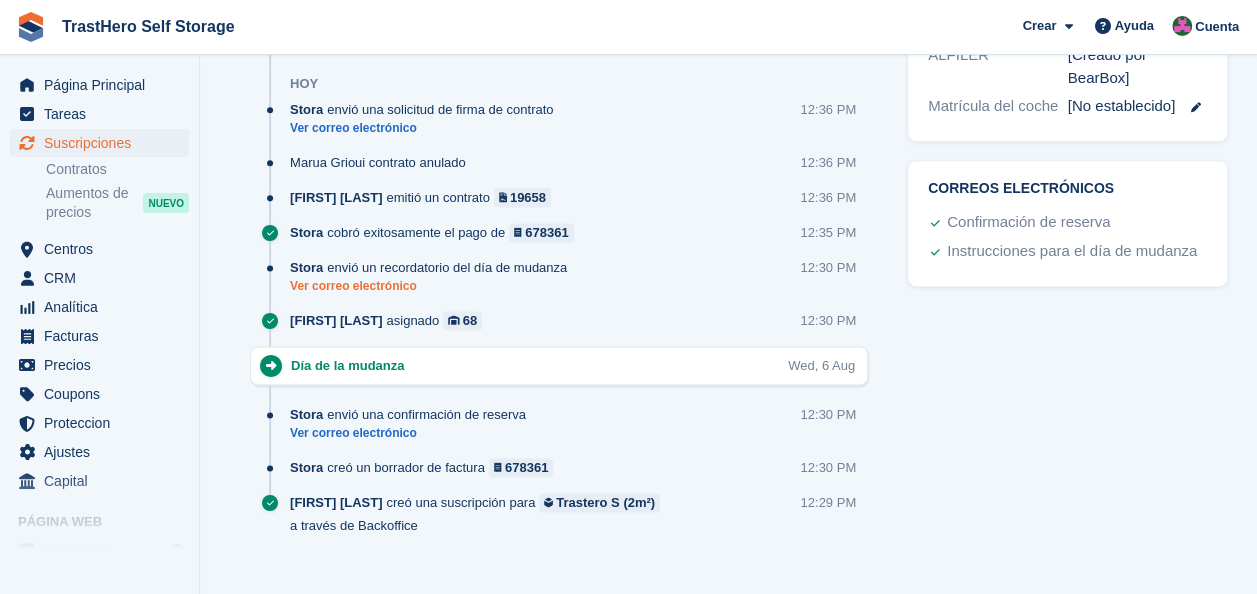 click on "Ver correo electrónico" at bounding box center (433, 286) 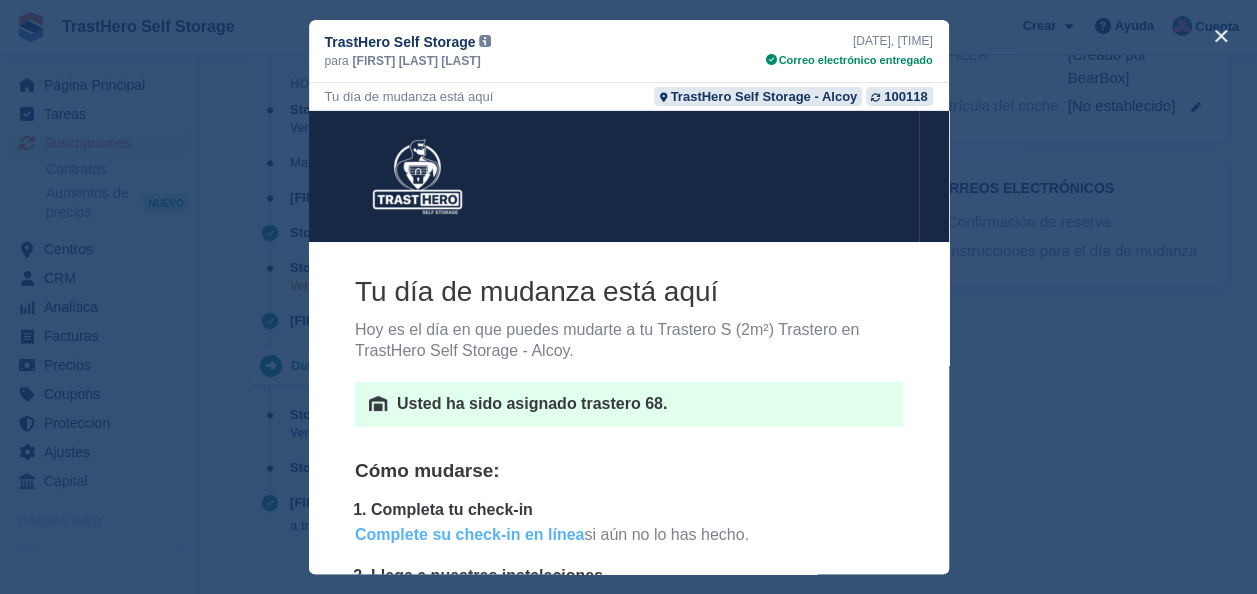 scroll, scrollTop: 0, scrollLeft: 0, axis: both 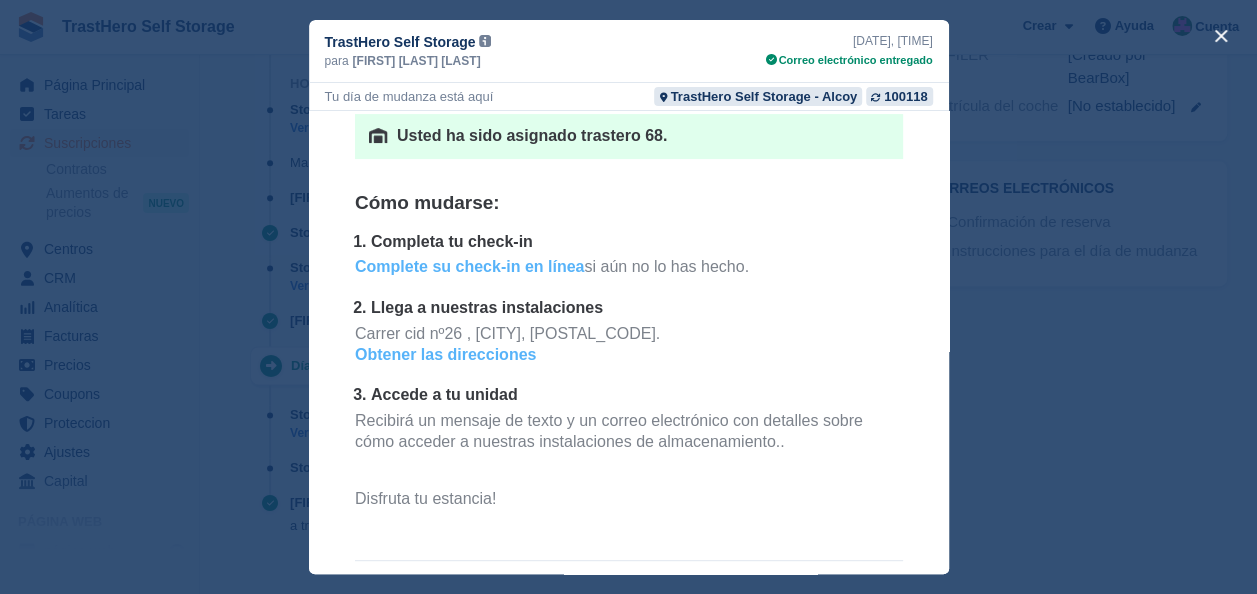 drag, startPoint x: 925, startPoint y: 207, endPoint x: 1242, endPoint y: 543, distance: 461.93616 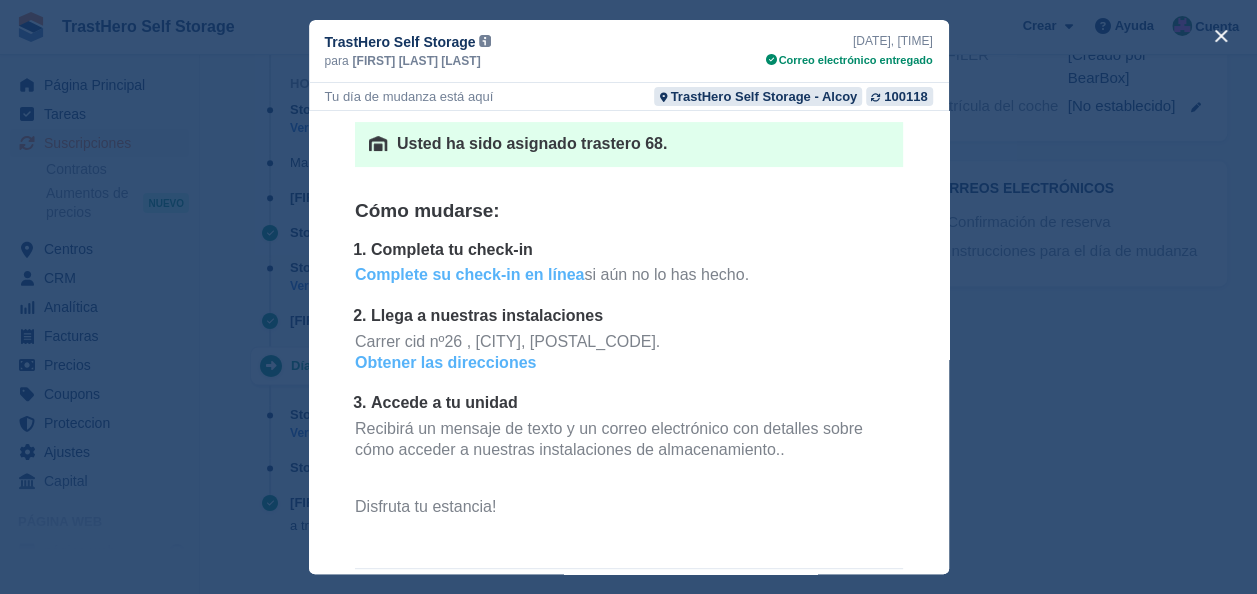 scroll, scrollTop: 268, scrollLeft: 0, axis: vertical 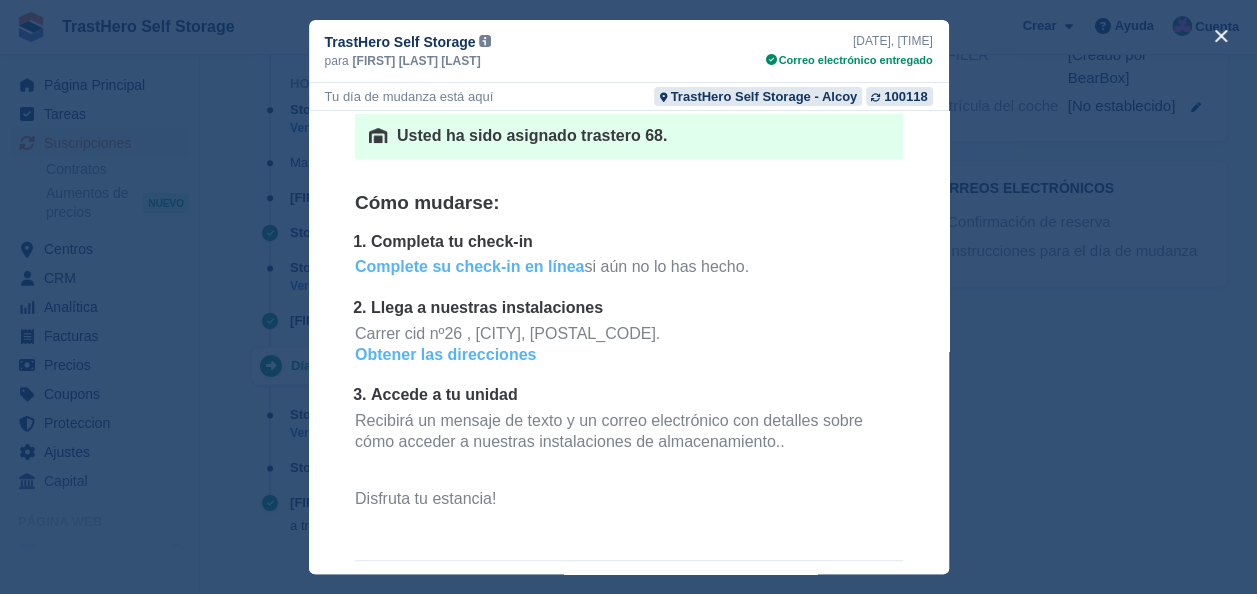 click on "Recibirá un mensaje de texto y un correo electrónico con detalles sobre cómo acceder a nuestras instalaciones de almacenamiento.." at bounding box center [628, 442] 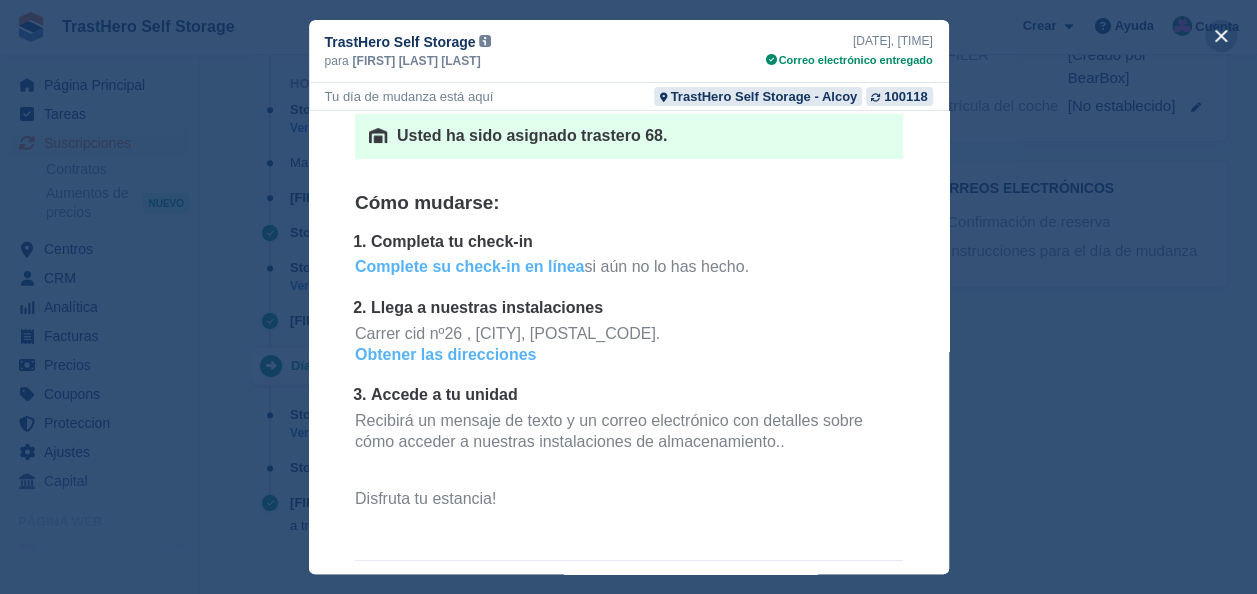 click at bounding box center (1221, 36) 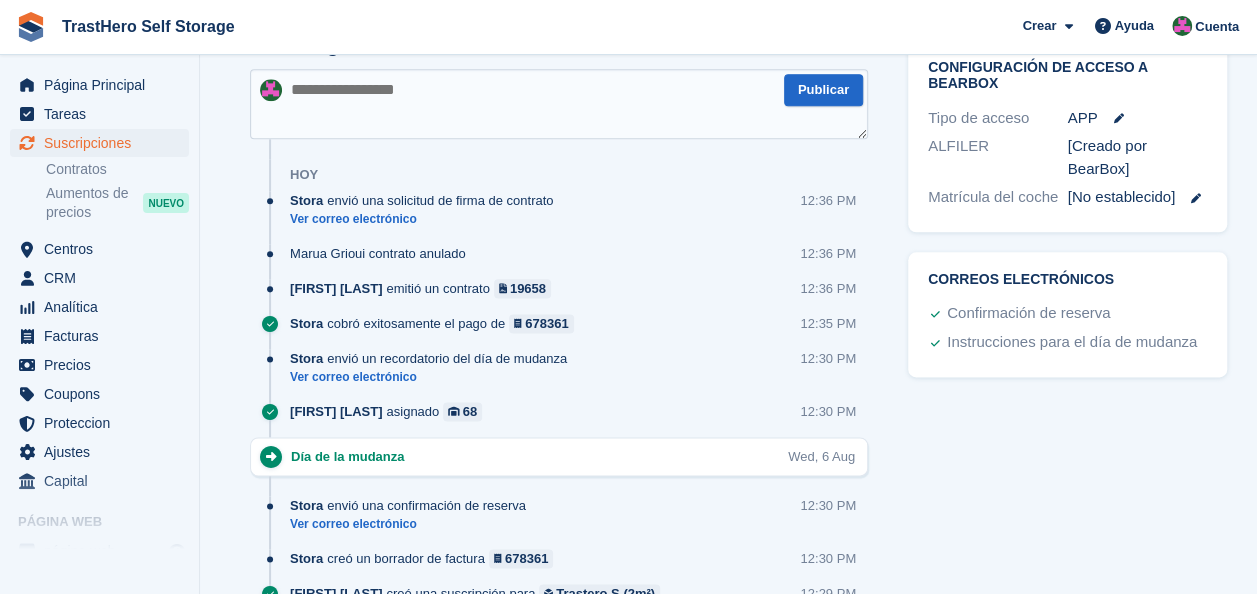 scroll, scrollTop: 1121, scrollLeft: 0, axis: vertical 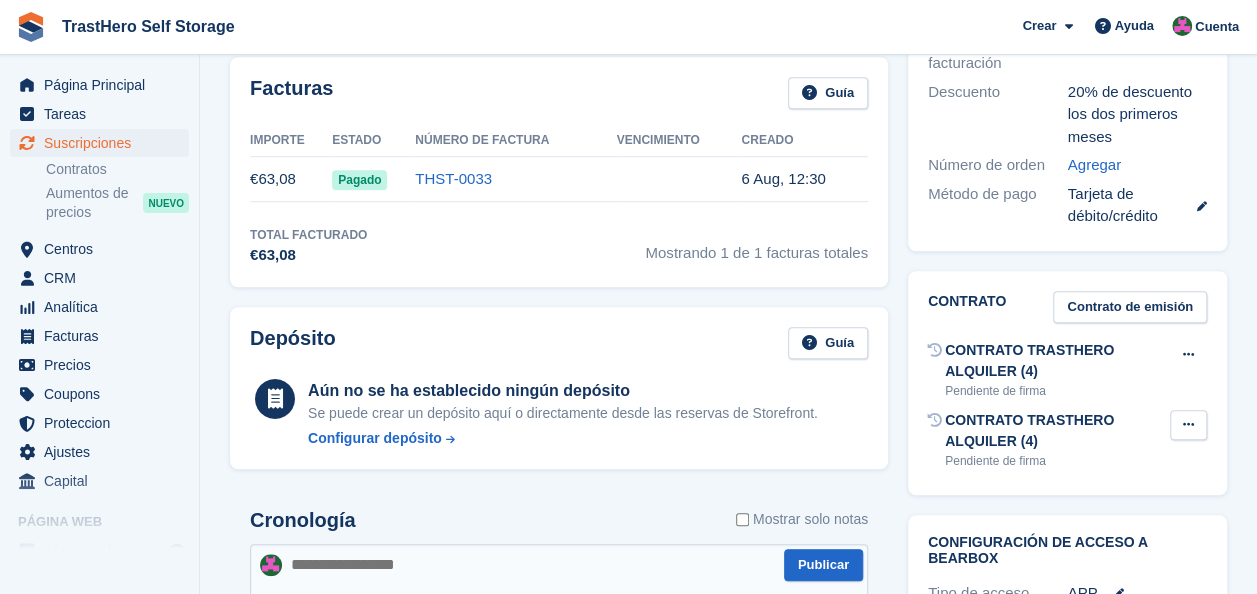 click at bounding box center (1188, 425) 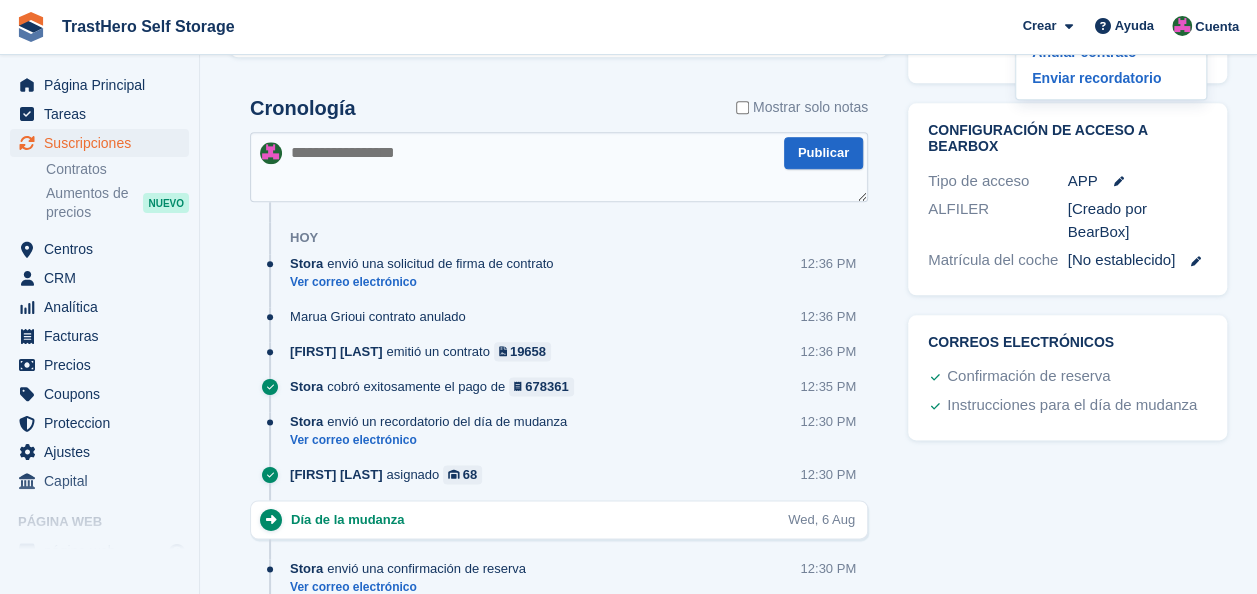 scroll, scrollTop: 1097, scrollLeft: 0, axis: vertical 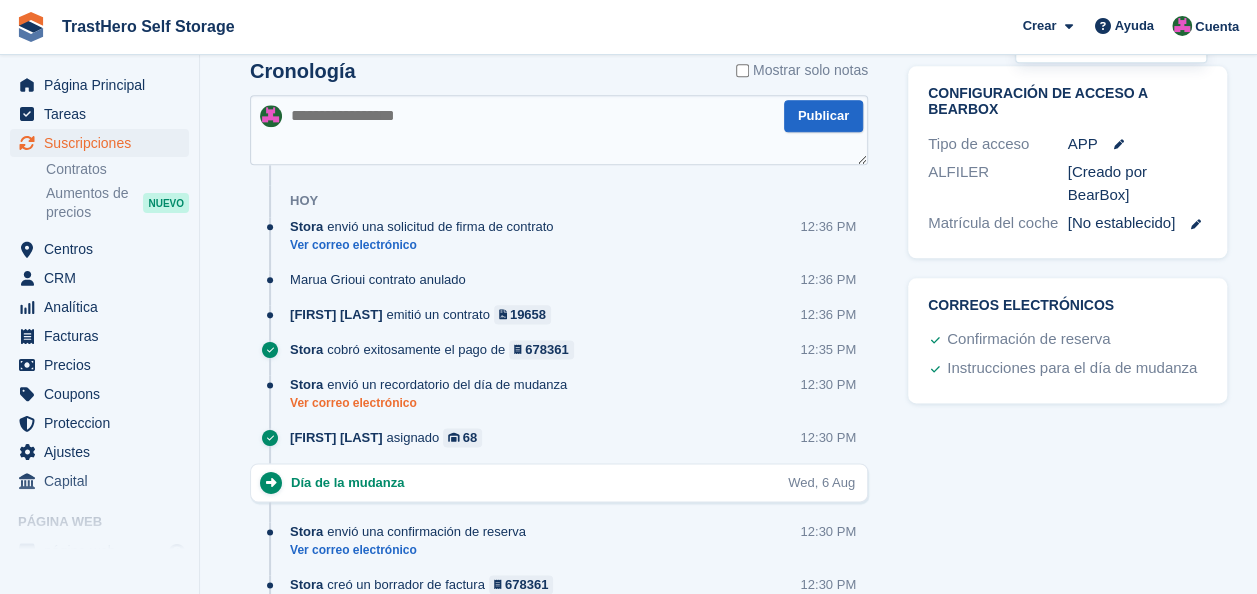 click on "Ver correo electrónico" at bounding box center (433, 403) 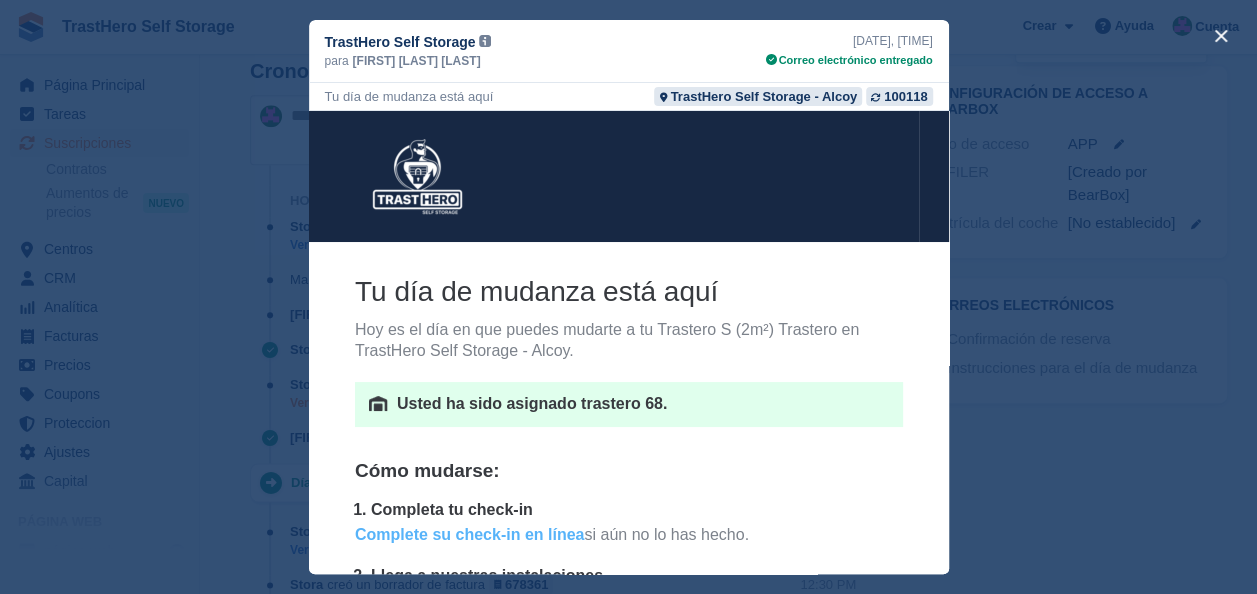 scroll, scrollTop: 0, scrollLeft: 0, axis: both 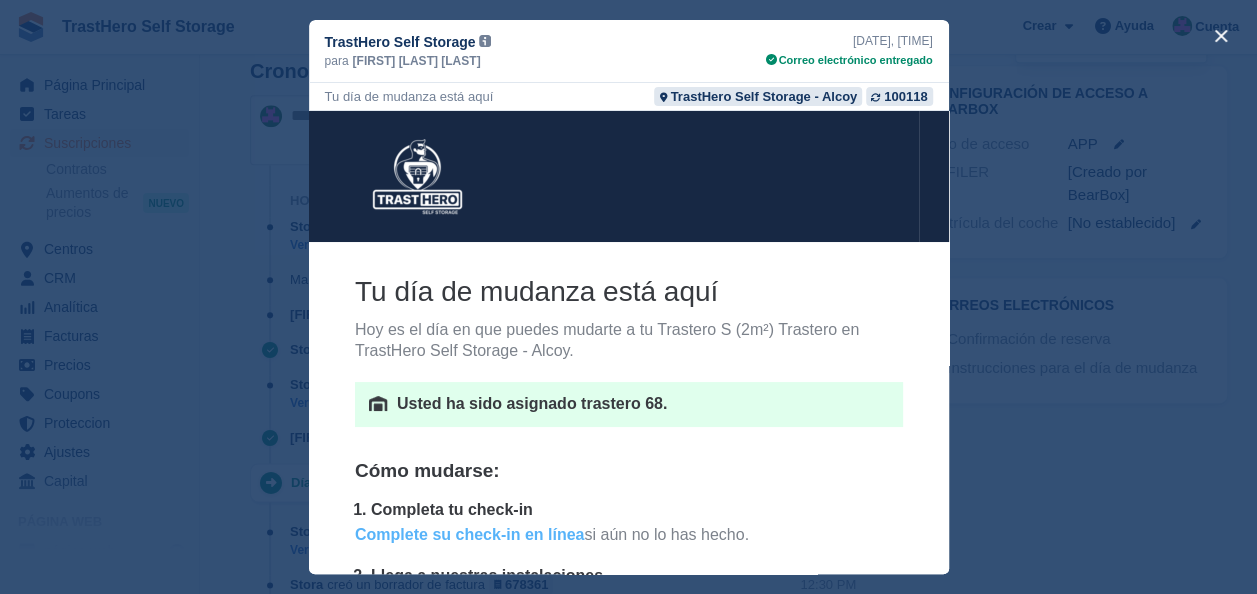 drag, startPoint x: 930, startPoint y: 146, endPoint x: 1241, endPoint y: 273, distance: 335.93155 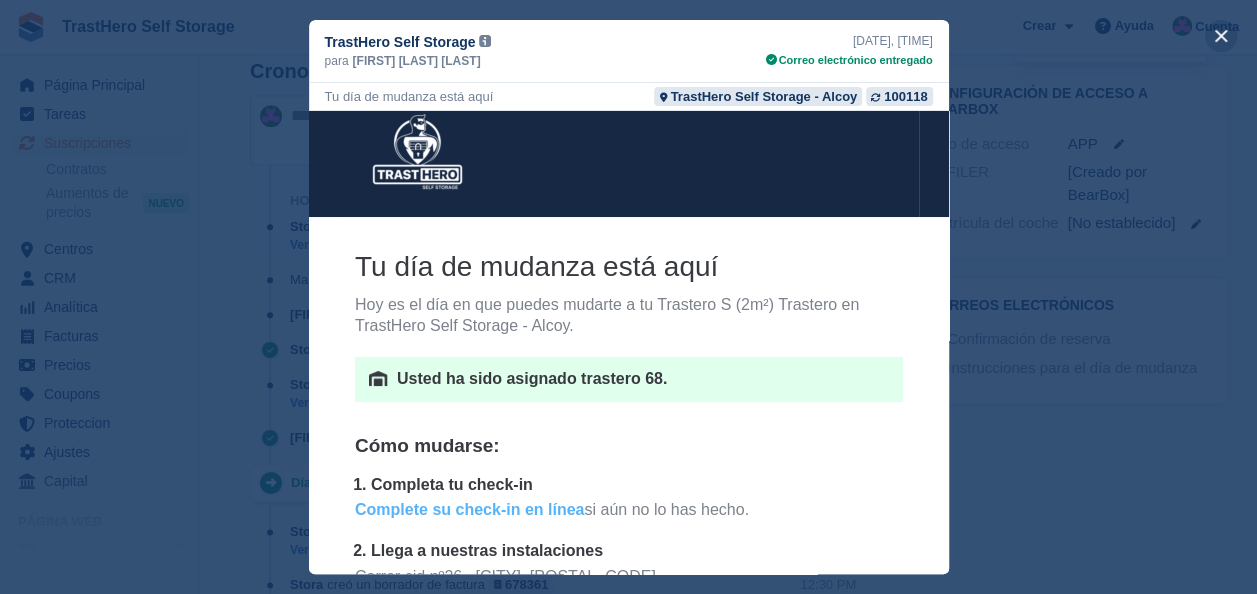 click at bounding box center [1221, 36] 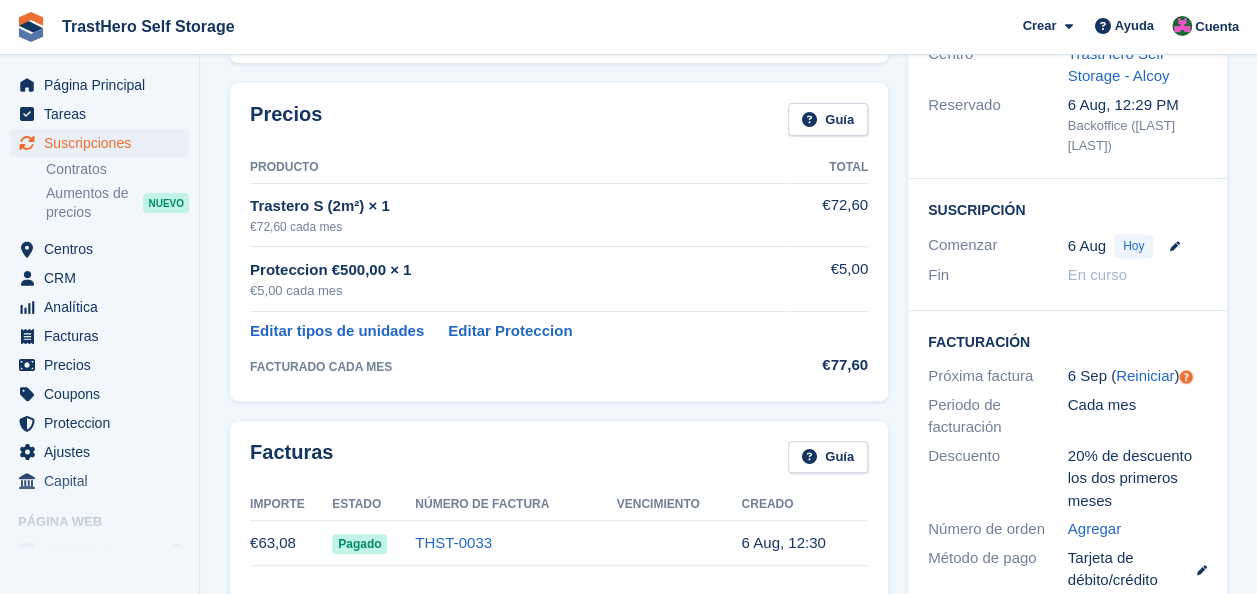 scroll, scrollTop: 268, scrollLeft: 0, axis: vertical 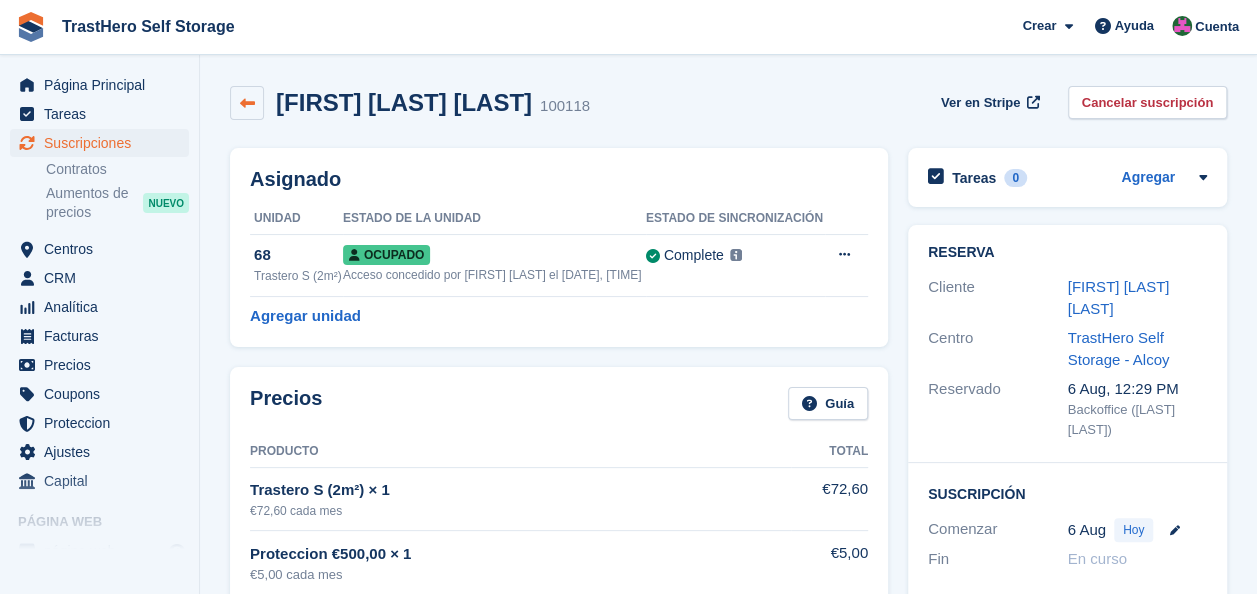click at bounding box center [247, 103] 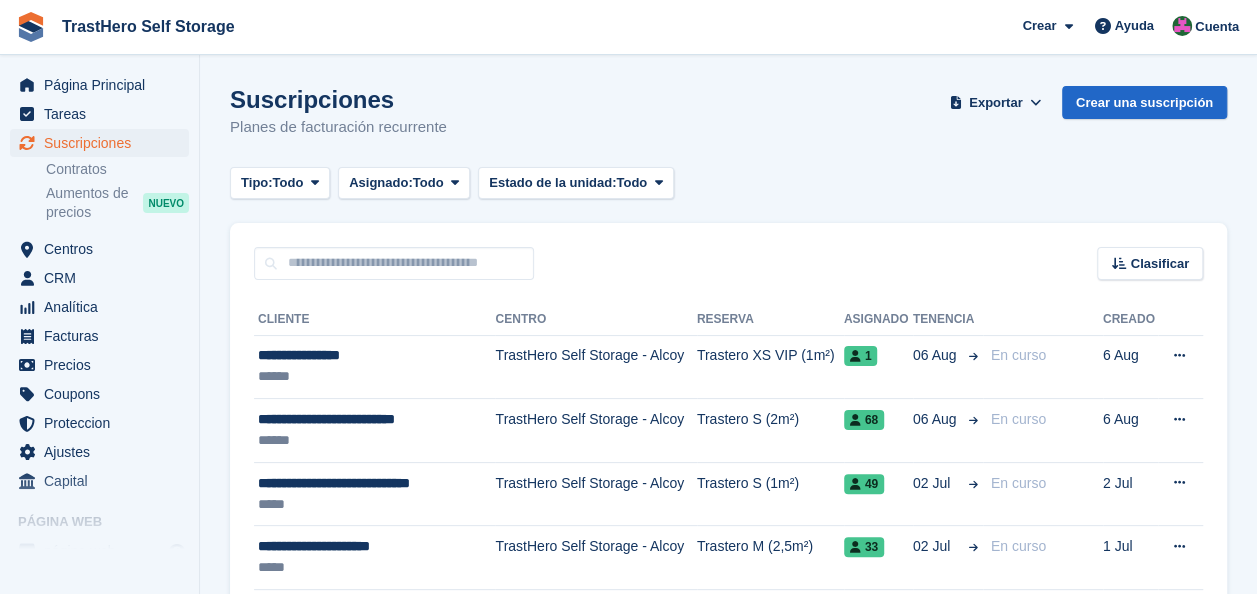 scroll, scrollTop: 0, scrollLeft: 0, axis: both 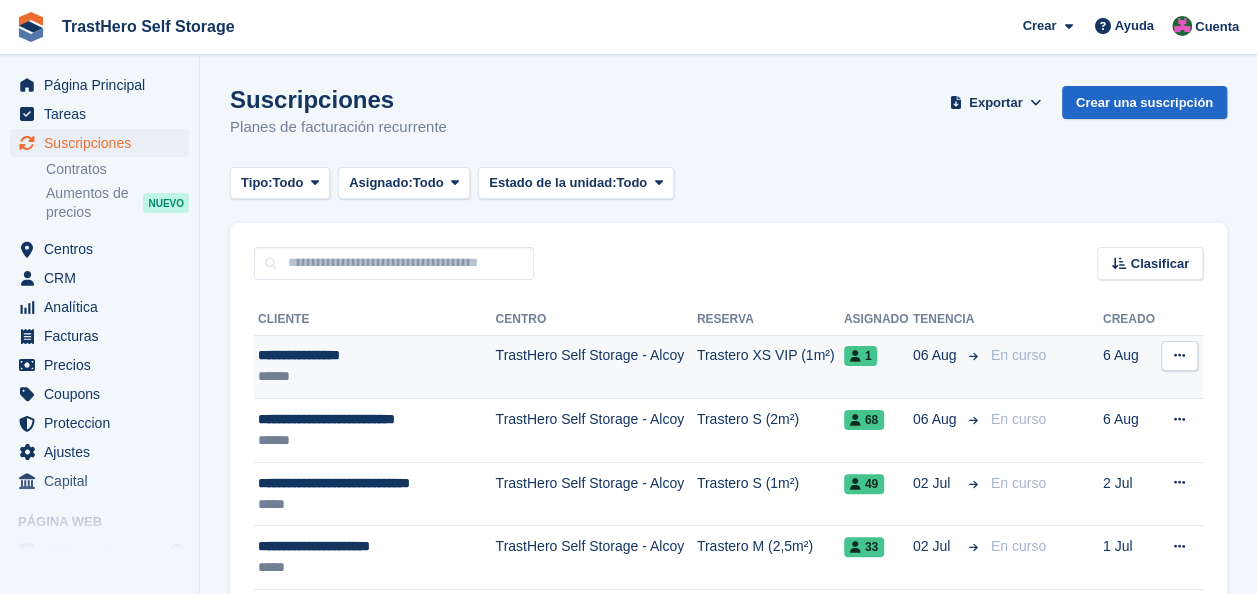 click on "**********" at bounding box center [369, 355] 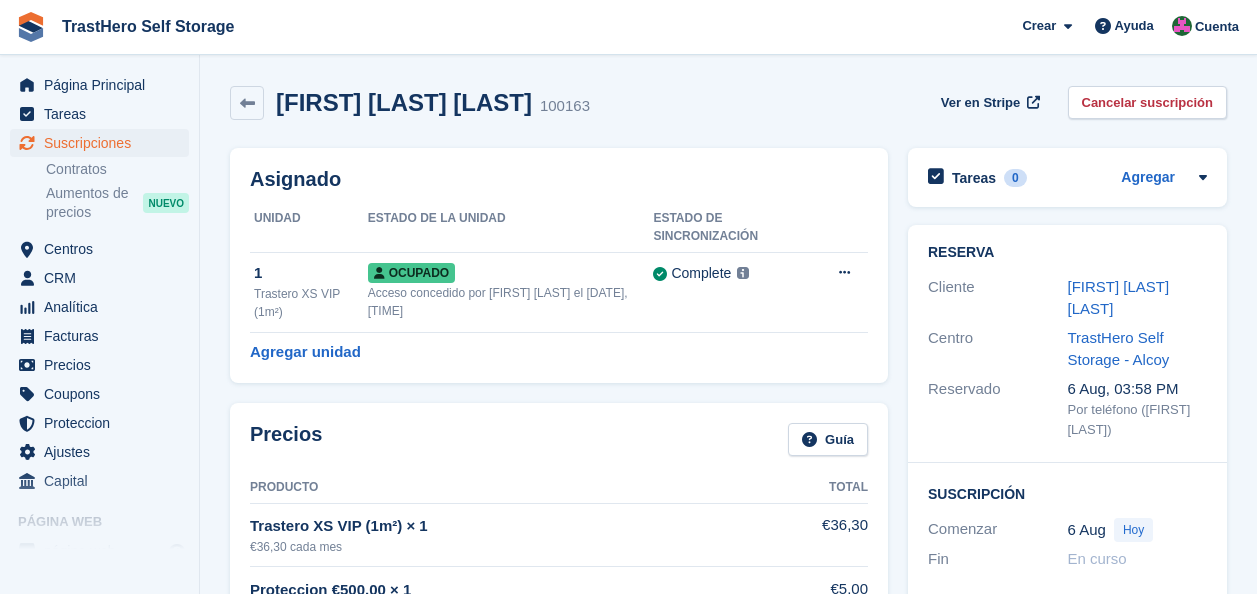 scroll, scrollTop: 0, scrollLeft: 0, axis: both 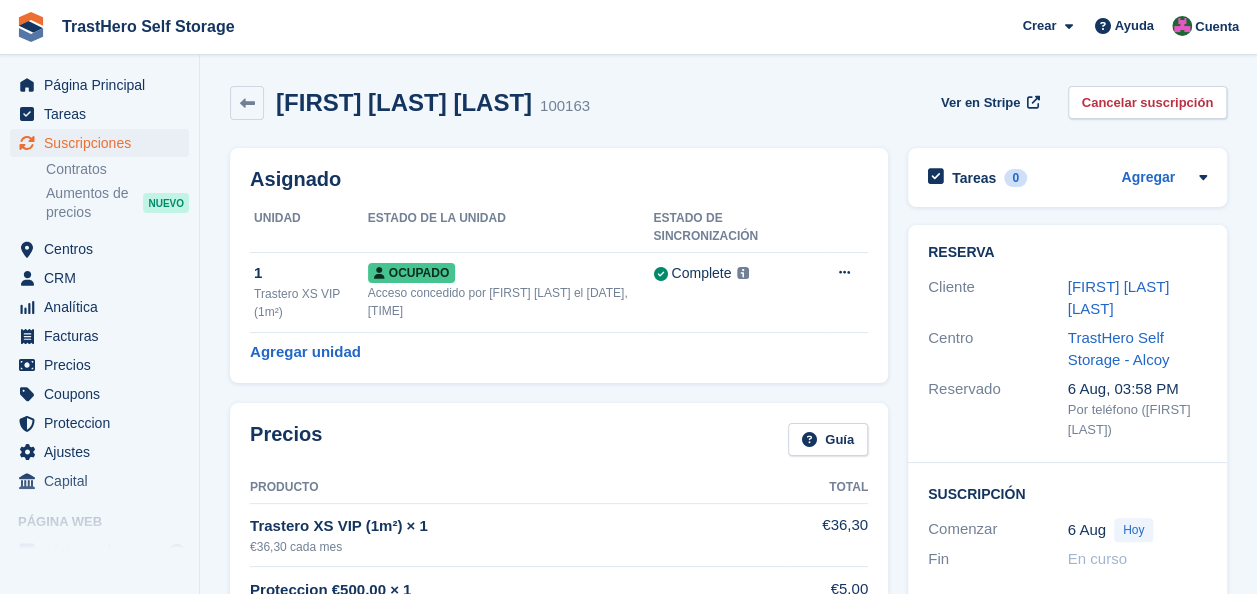 drag, startPoint x: 1256, startPoint y: 166, endPoint x: 1263, endPoint y: 190, distance: 25 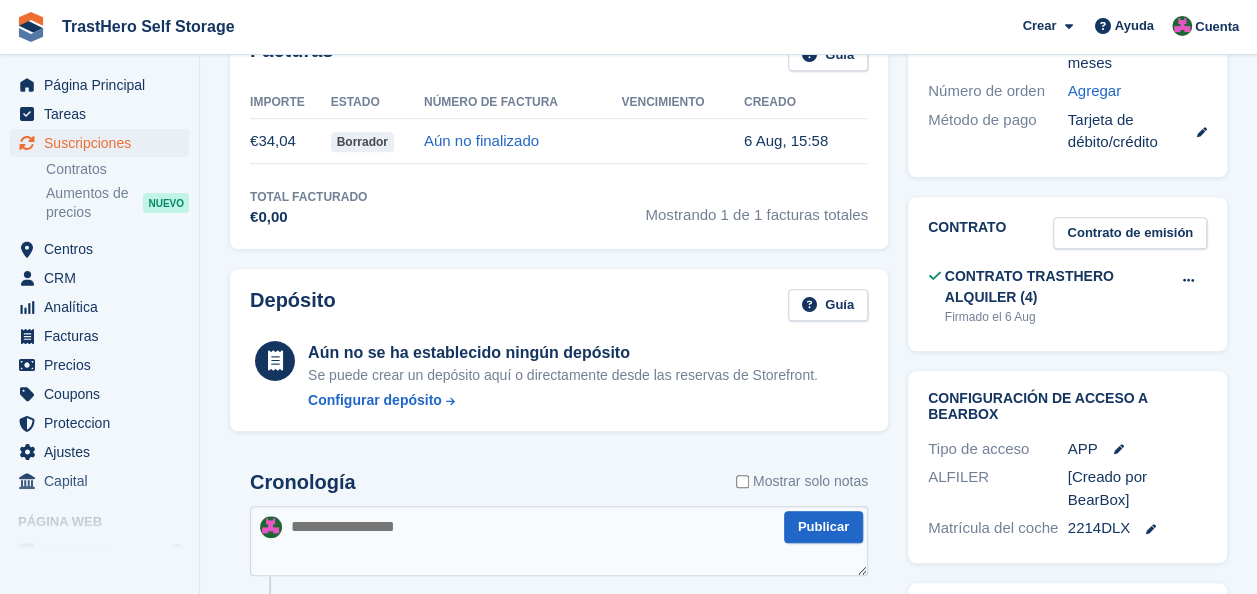 scroll, scrollTop: 718, scrollLeft: 0, axis: vertical 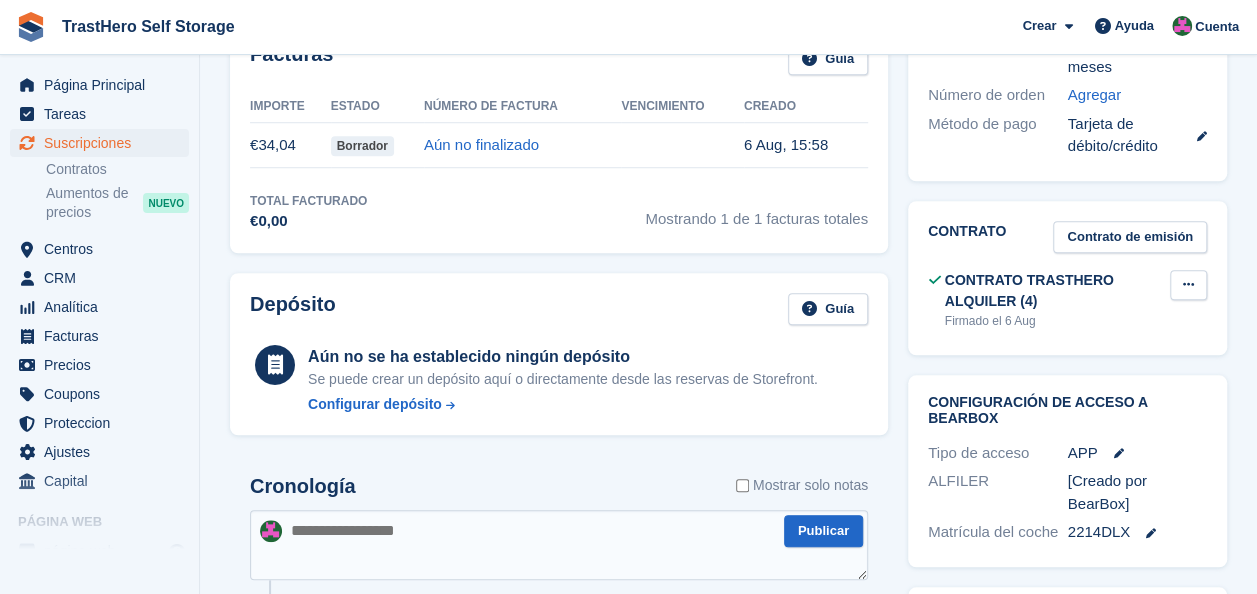 click at bounding box center (1188, 285) 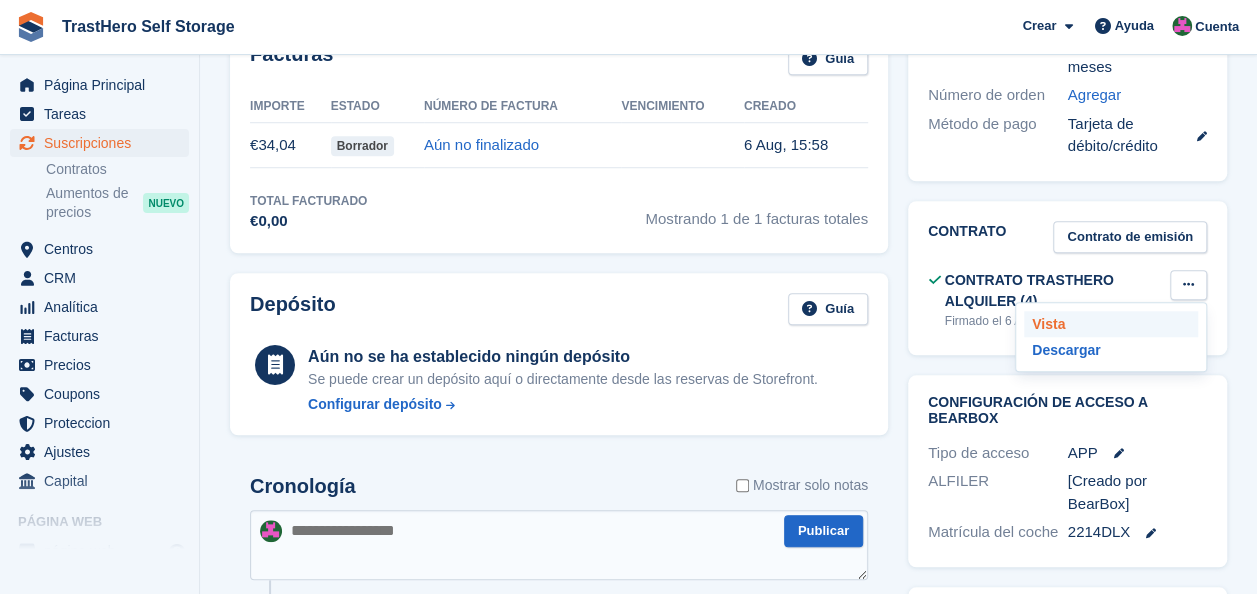 click on "Vista" at bounding box center (1111, 324) 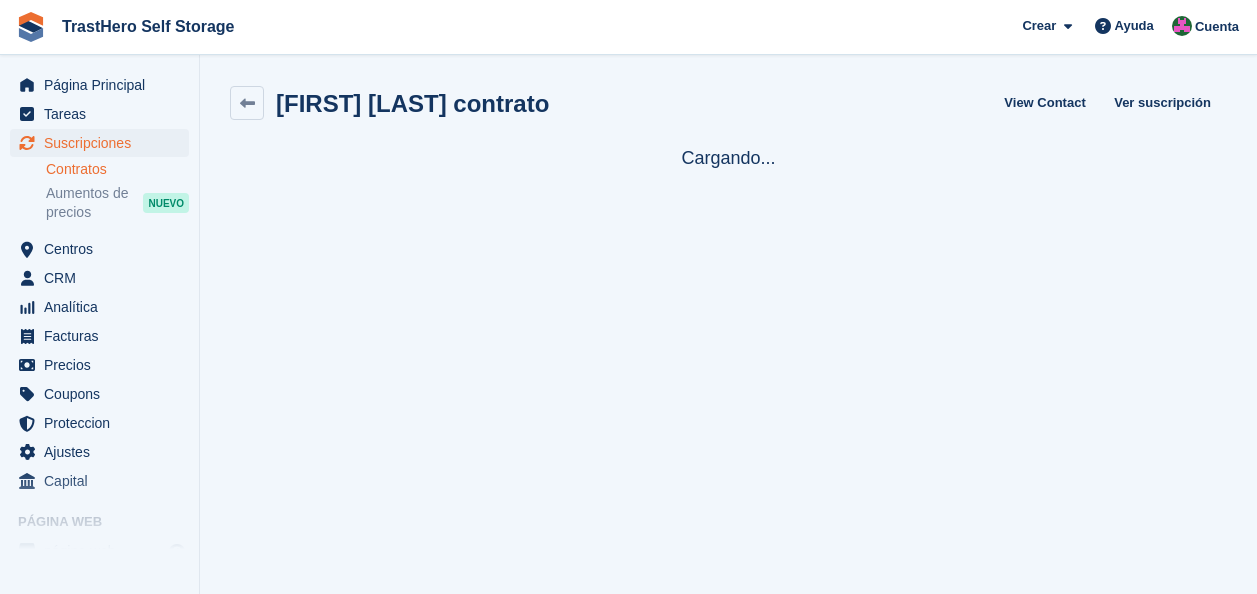 scroll, scrollTop: 0, scrollLeft: 0, axis: both 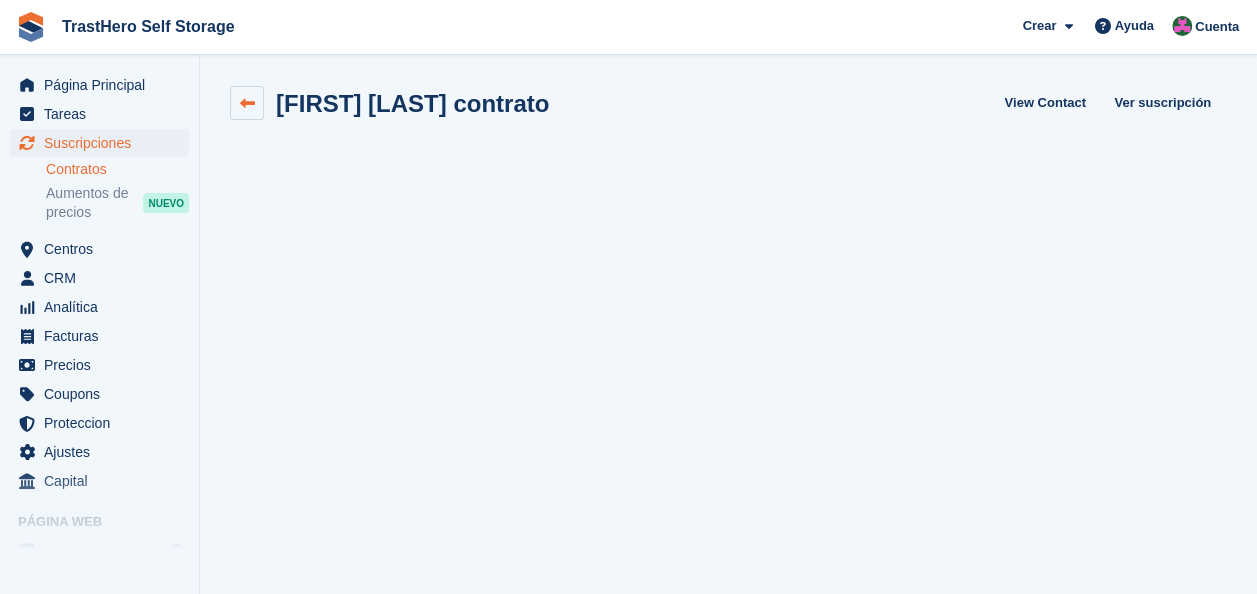 click at bounding box center (247, 103) 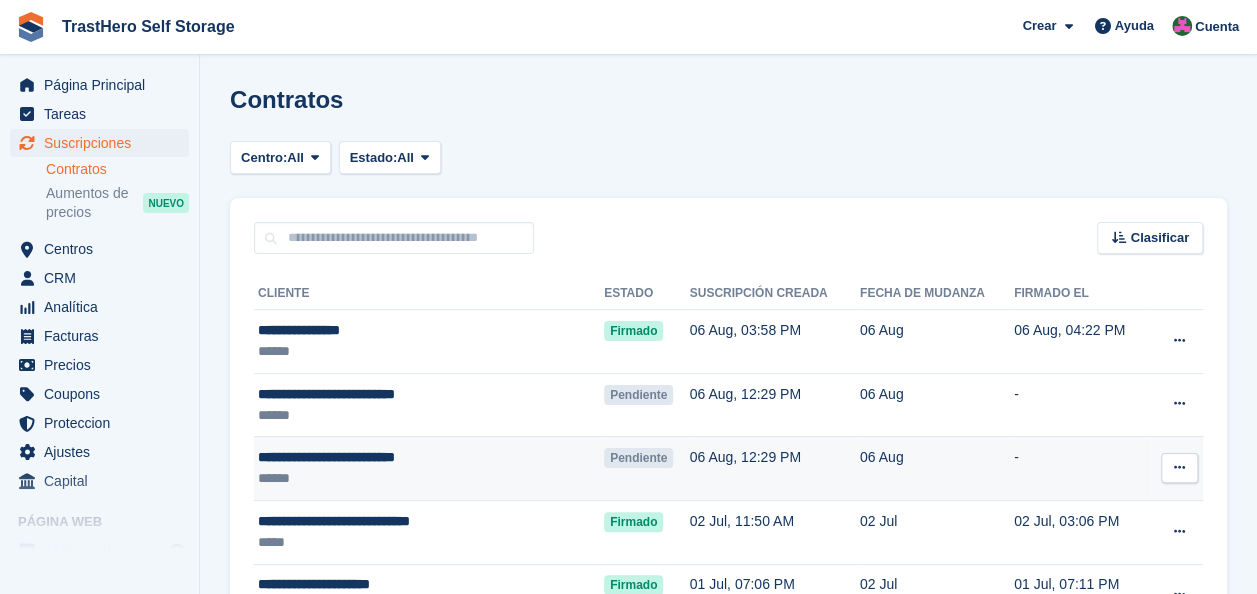 click at bounding box center [1179, 467] 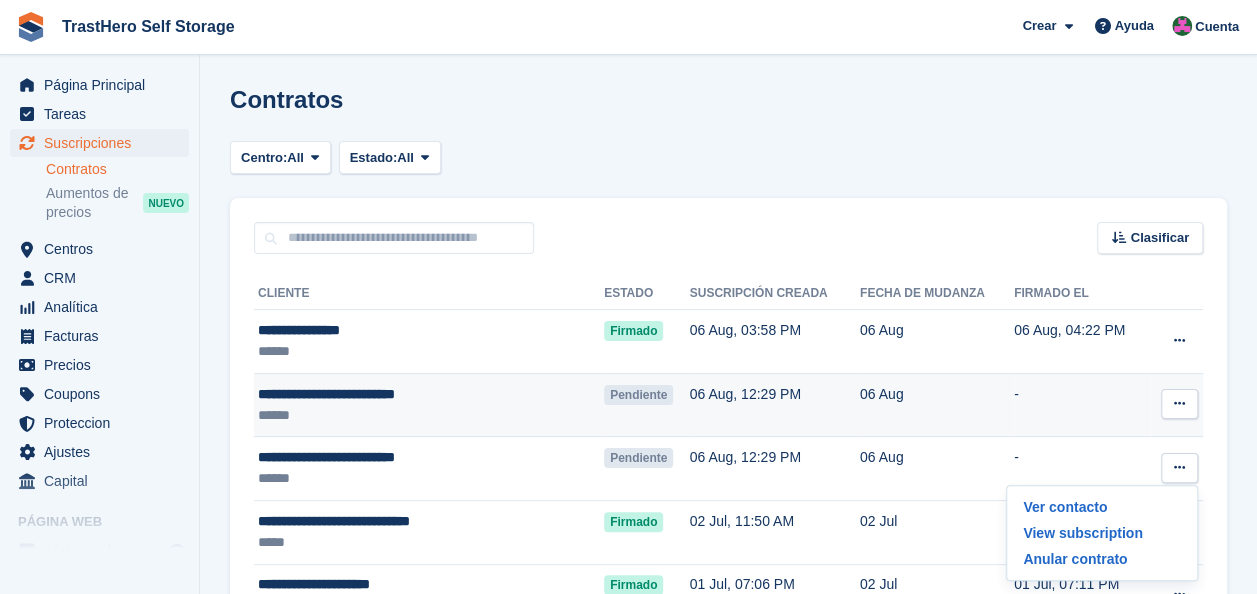 click on "06 Aug" at bounding box center (937, 405) 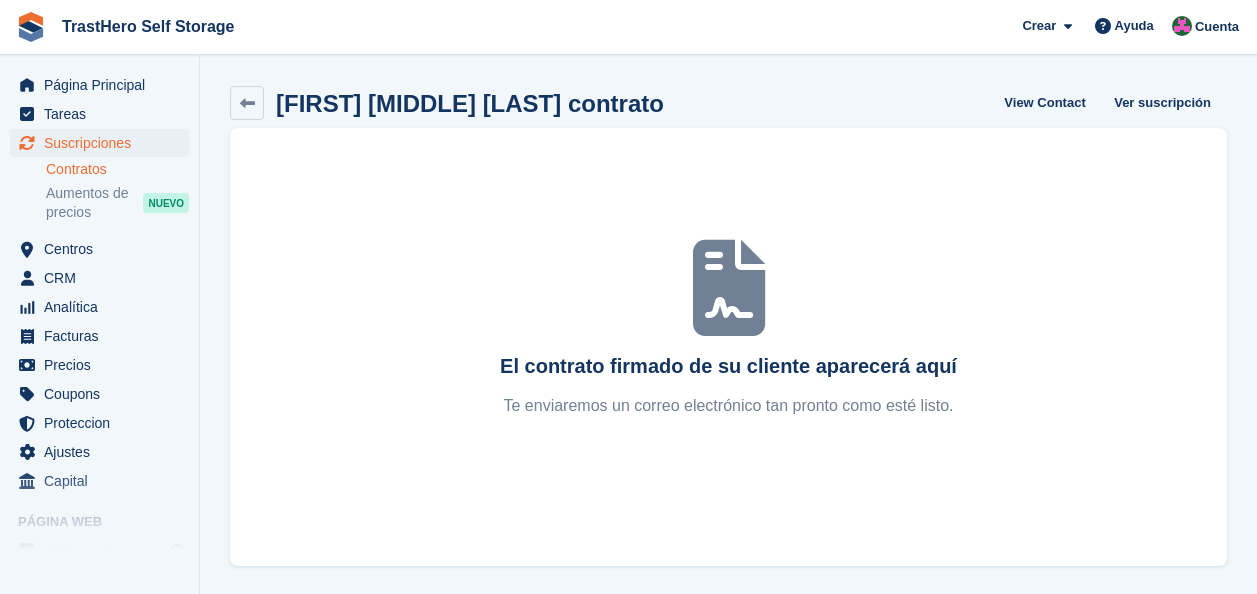 scroll, scrollTop: 0, scrollLeft: 0, axis: both 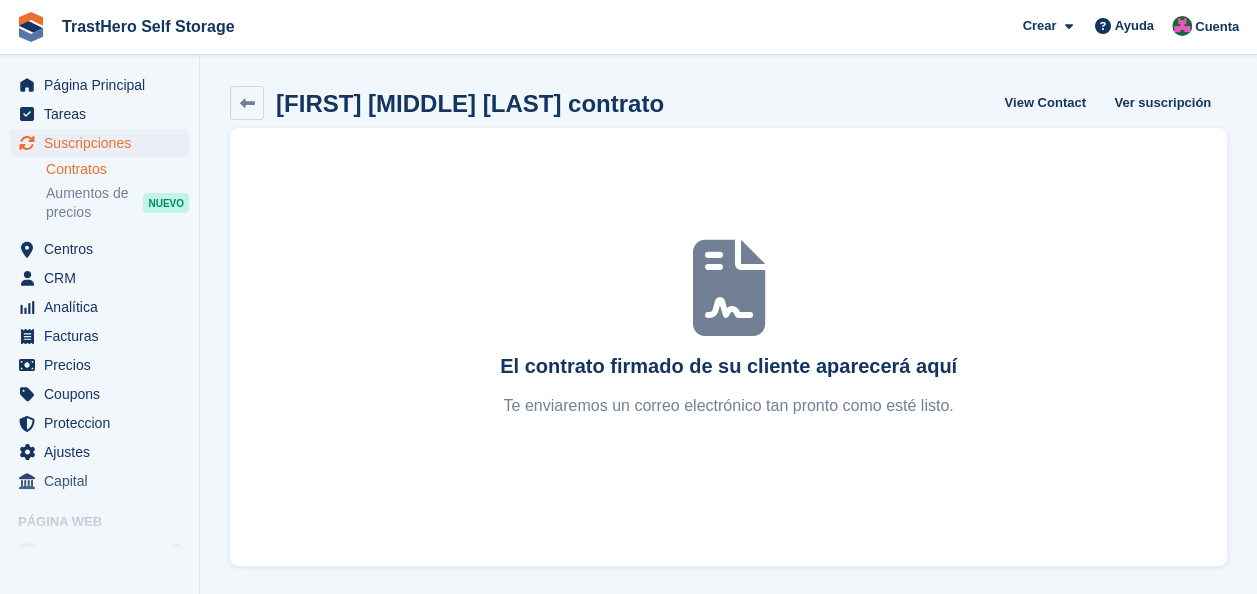click on "Te enviaremos un correo electrónico tan pronto como esté listo." at bounding box center [728, 406] 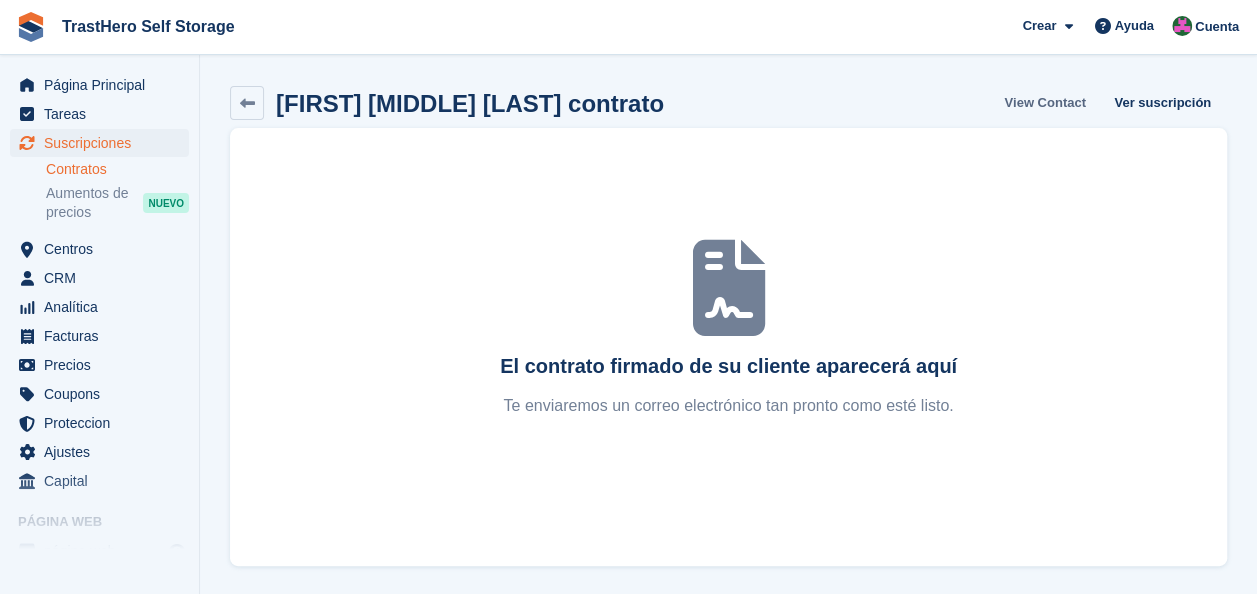 click on "View Contact" at bounding box center [1044, 102] 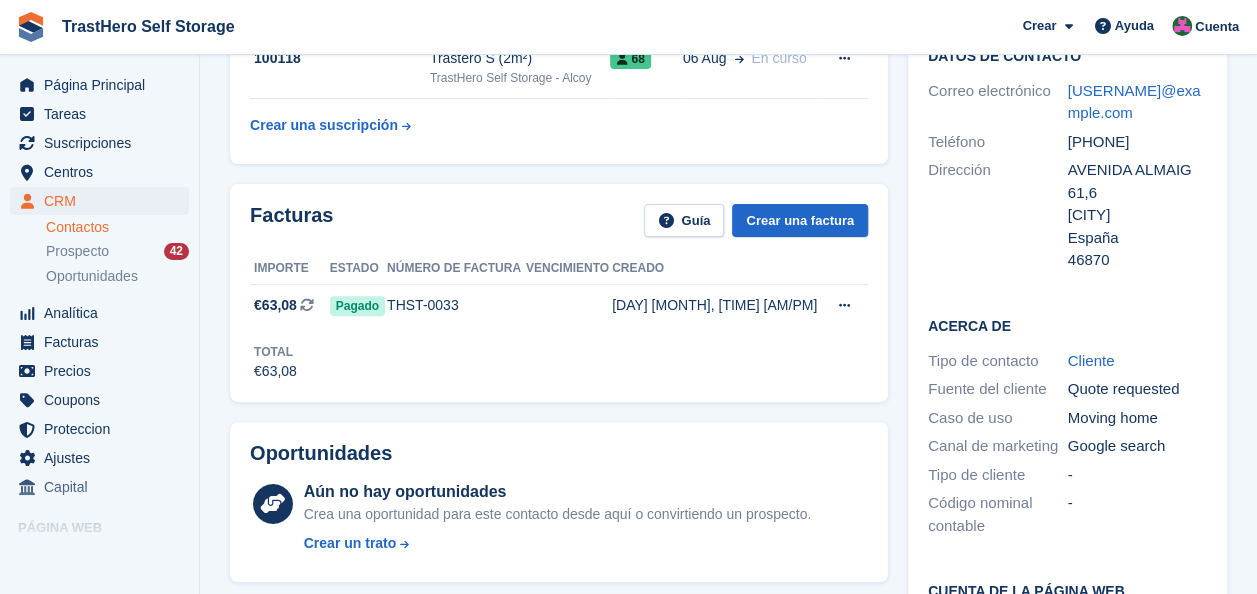 scroll, scrollTop: 0, scrollLeft: 0, axis: both 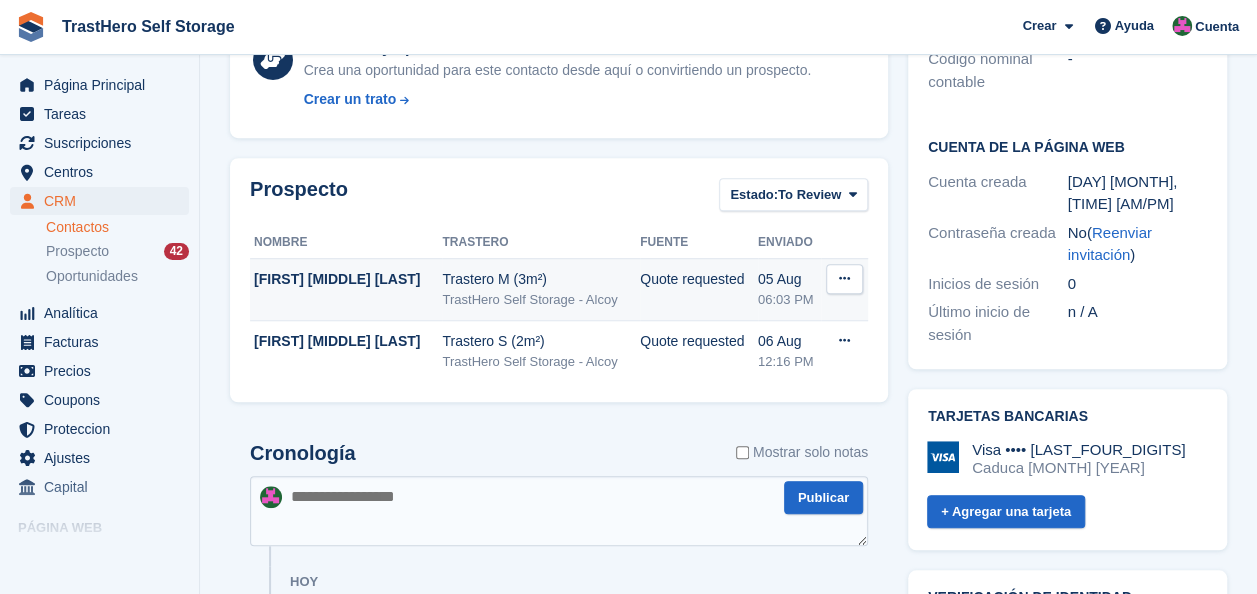 click at bounding box center [844, 279] 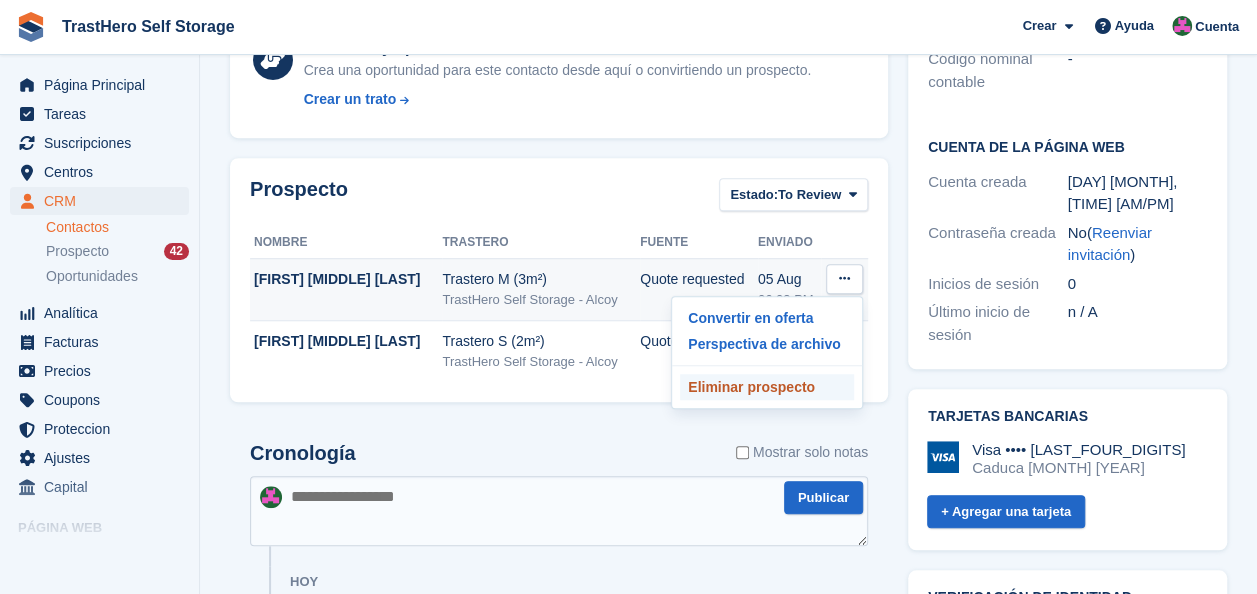 click on "Eliminar prospecto" at bounding box center [767, 387] 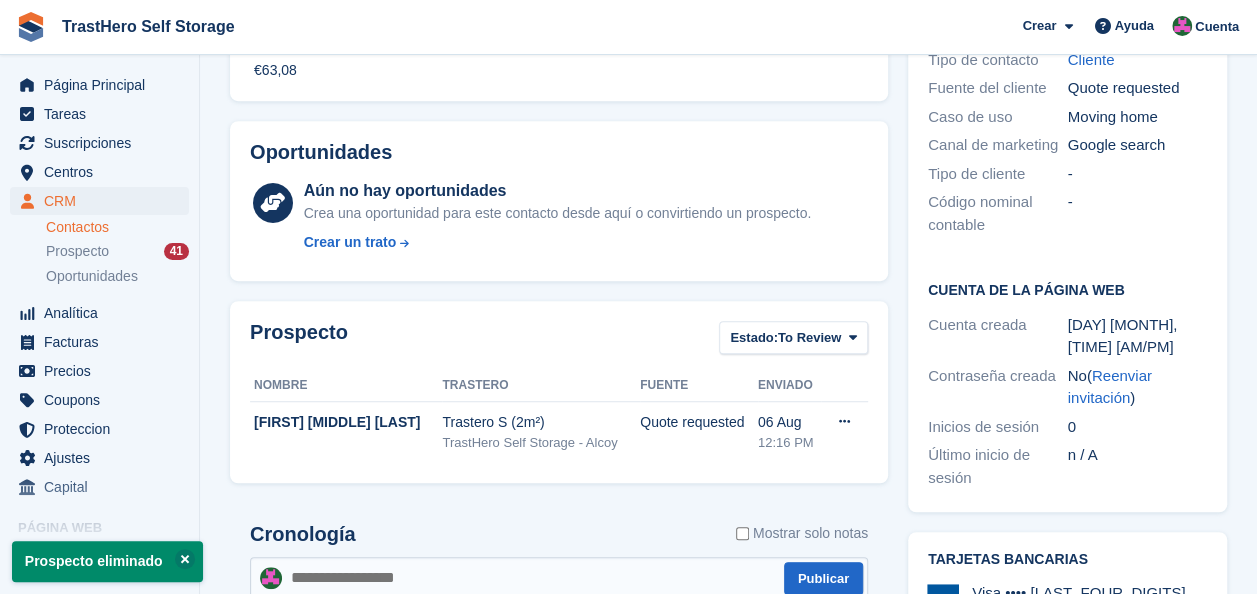 scroll, scrollTop: 493, scrollLeft: 0, axis: vertical 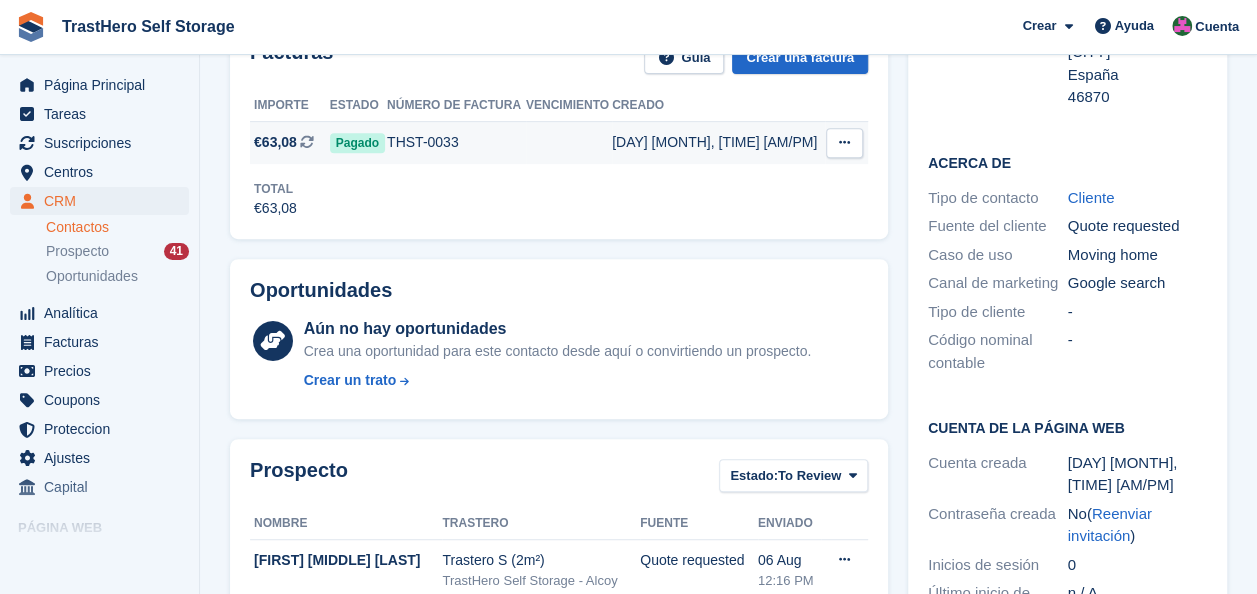 click on "THST-0033" at bounding box center (456, 142) 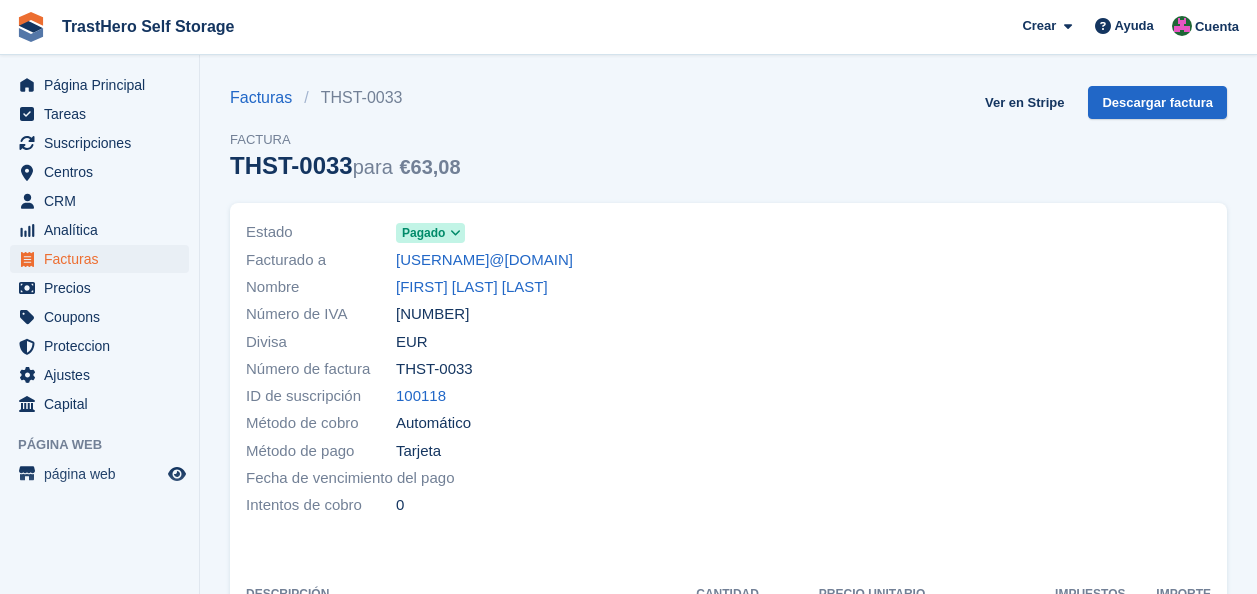 scroll, scrollTop: 0, scrollLeft: 0, axis: both 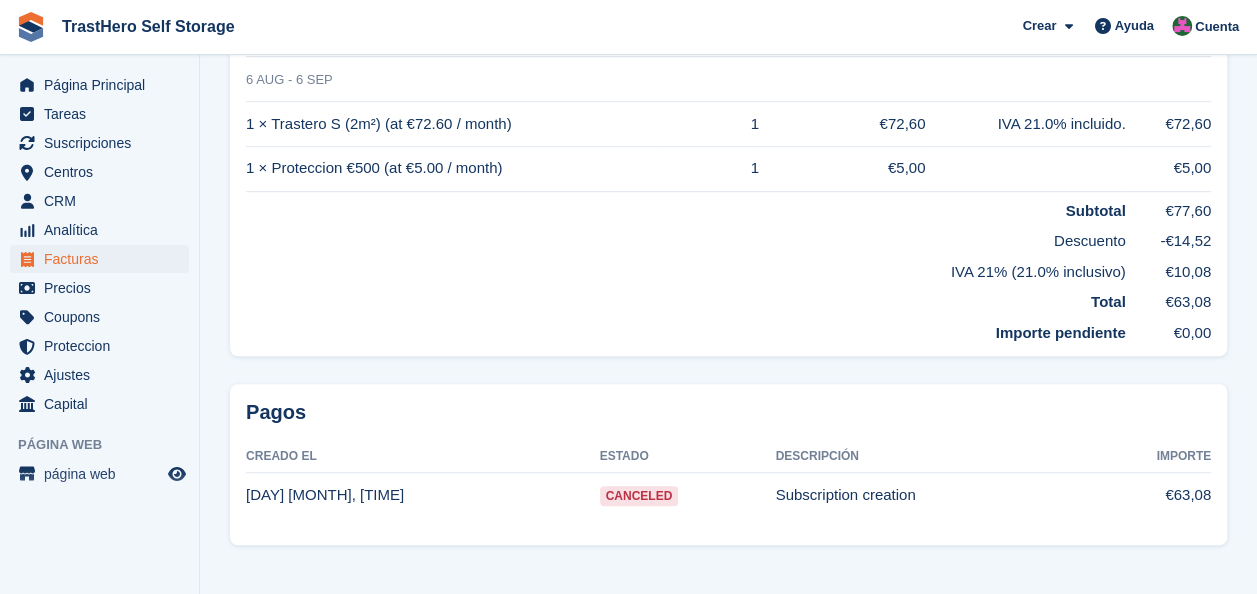 click on "Canceled" at bounding box center (639, 496) 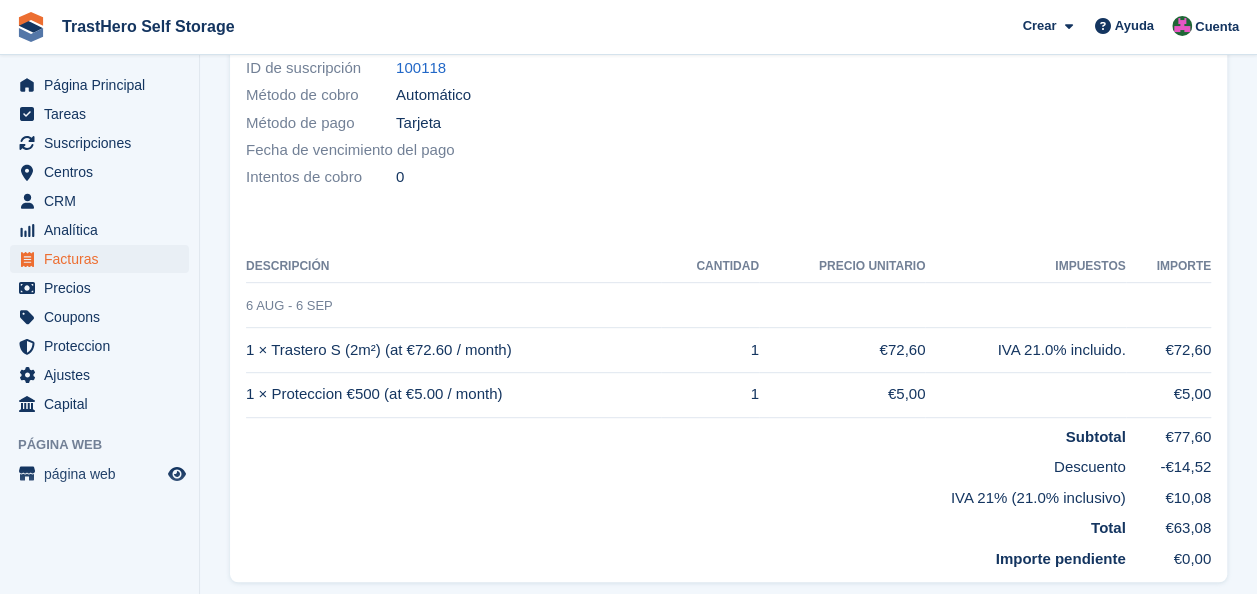 scroll, scrollTop: 0, scrollLeft: 0, axis: both 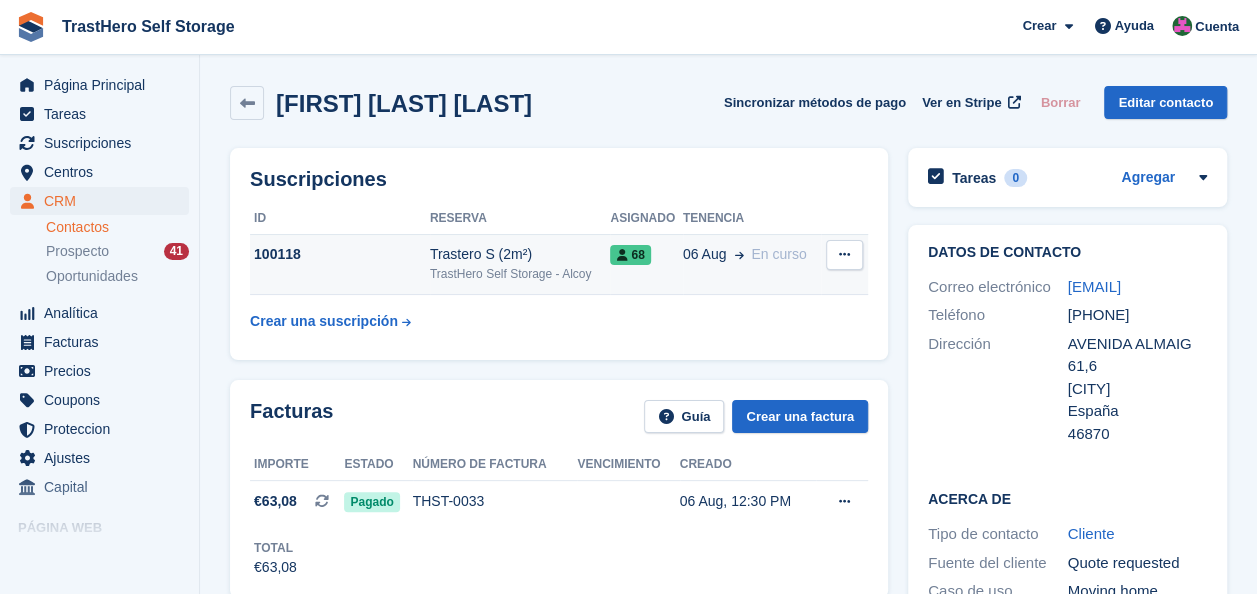 click on "68" at bounding box center [646, 264] 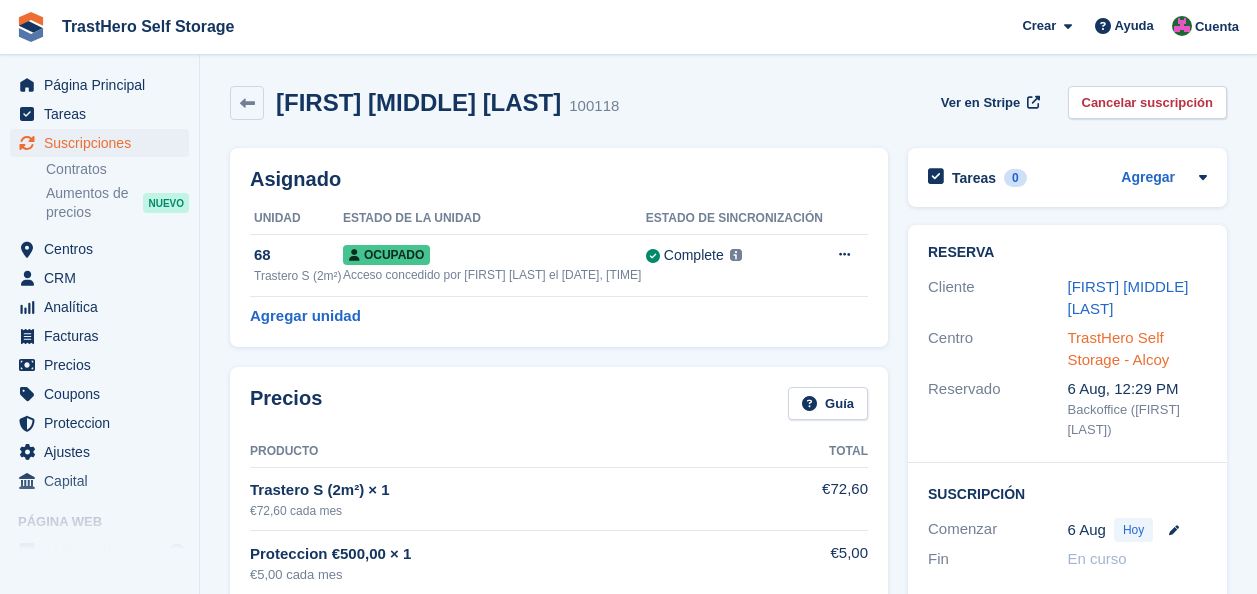 scroll, scrollTop: 0, scrollLeft: 0, axis: both 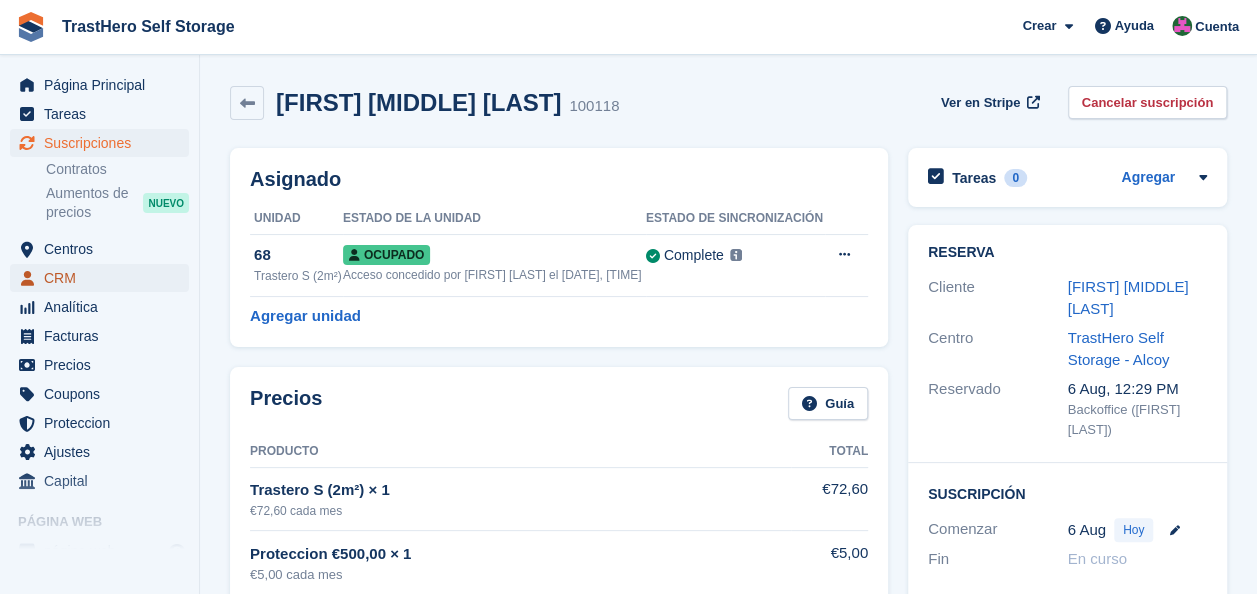 click on "CRM" at bounding box center [104, 278] 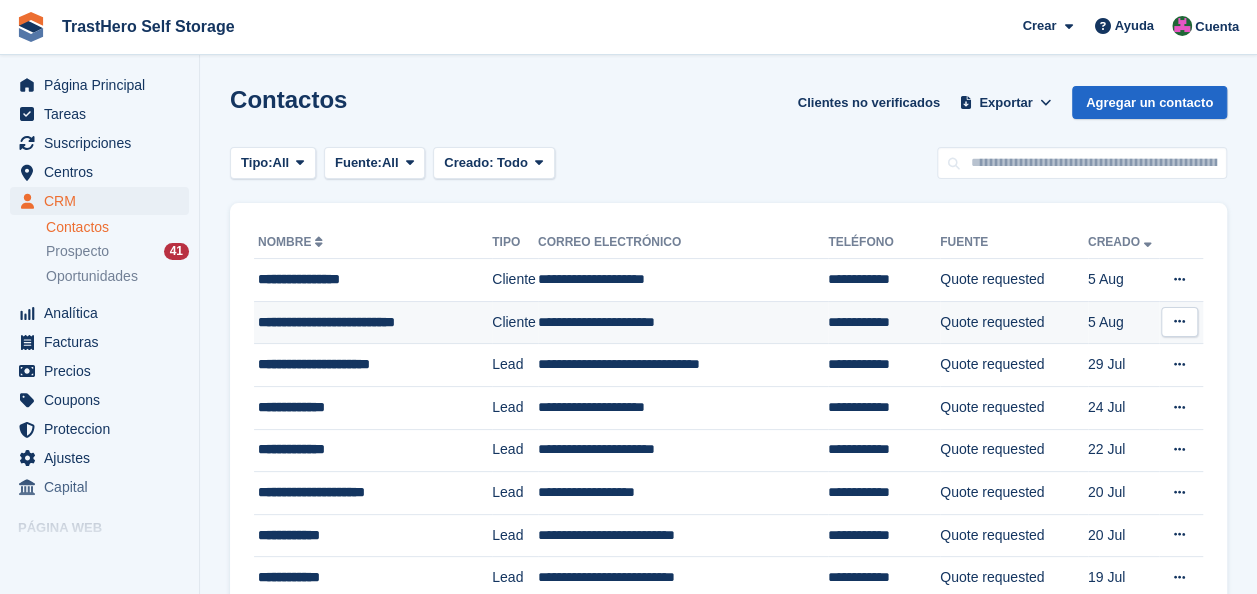 click on "**********" at bounding box center [683, 322] 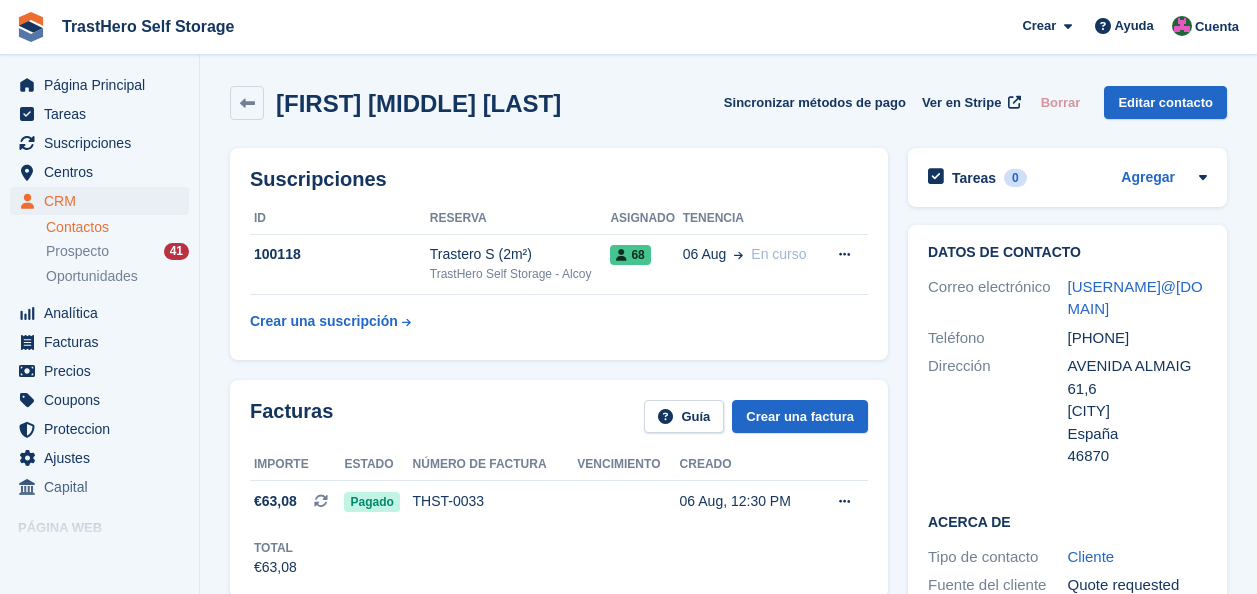 scroll, scrollTop: 0, scrollLeft: 0, axis: both 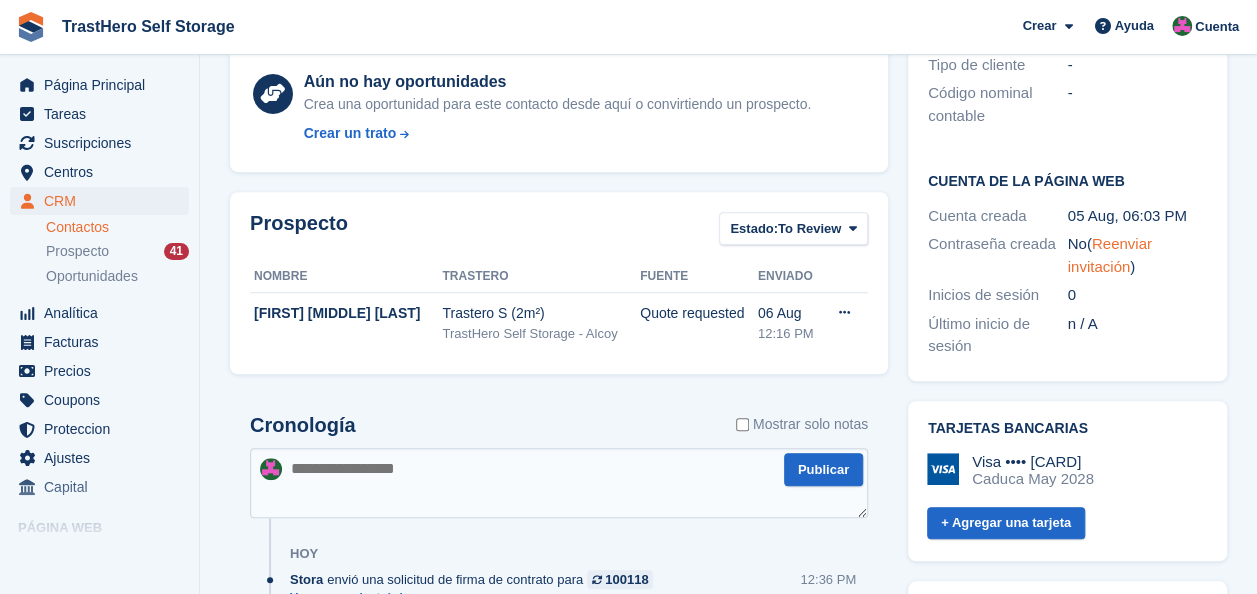 click on "Reenviar invitación" at bounding box center [1110, 255] 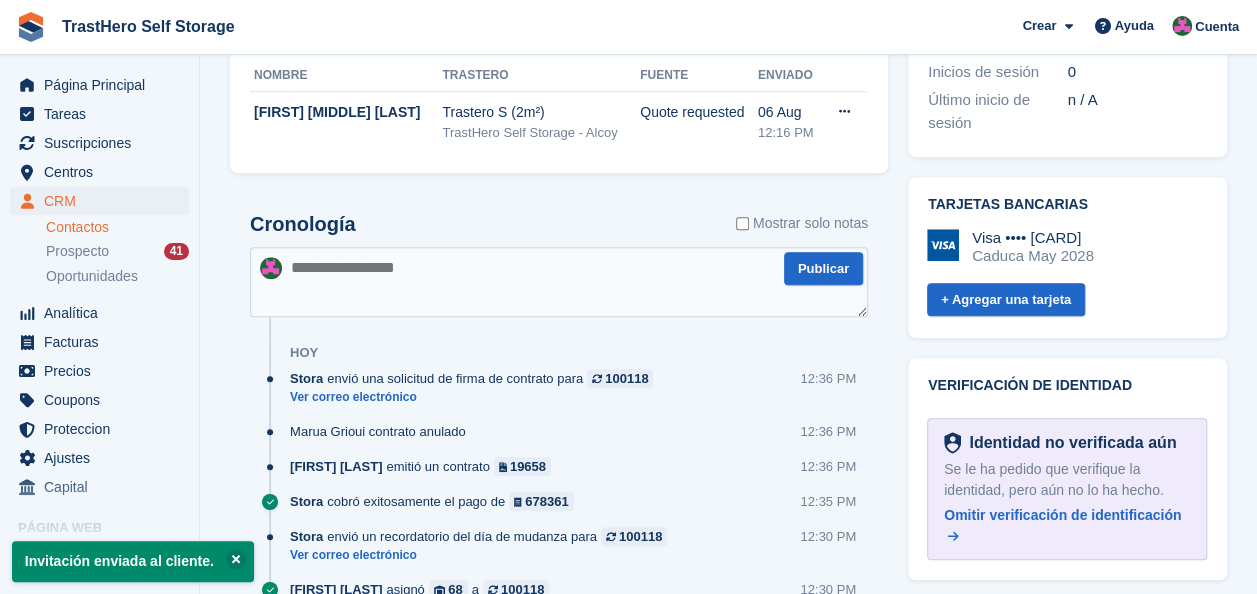 scroll, scrollTop: 814, scrollLeft: 0, axis: vertical 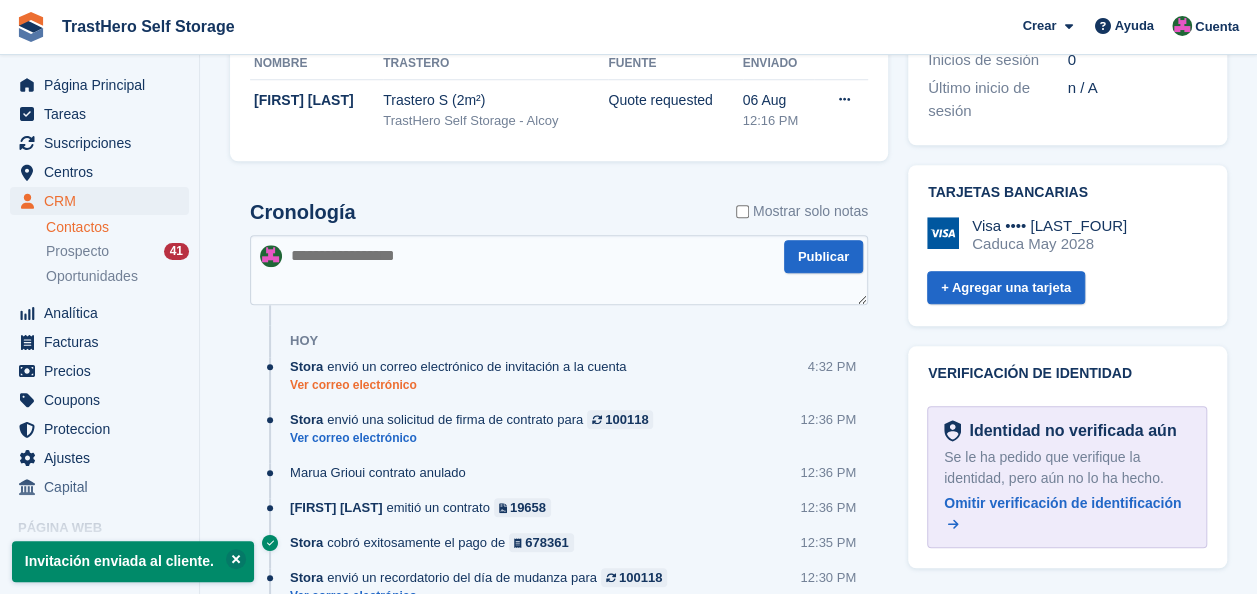 click on "Ver correo electrónico" at bounding box center [463, 385] 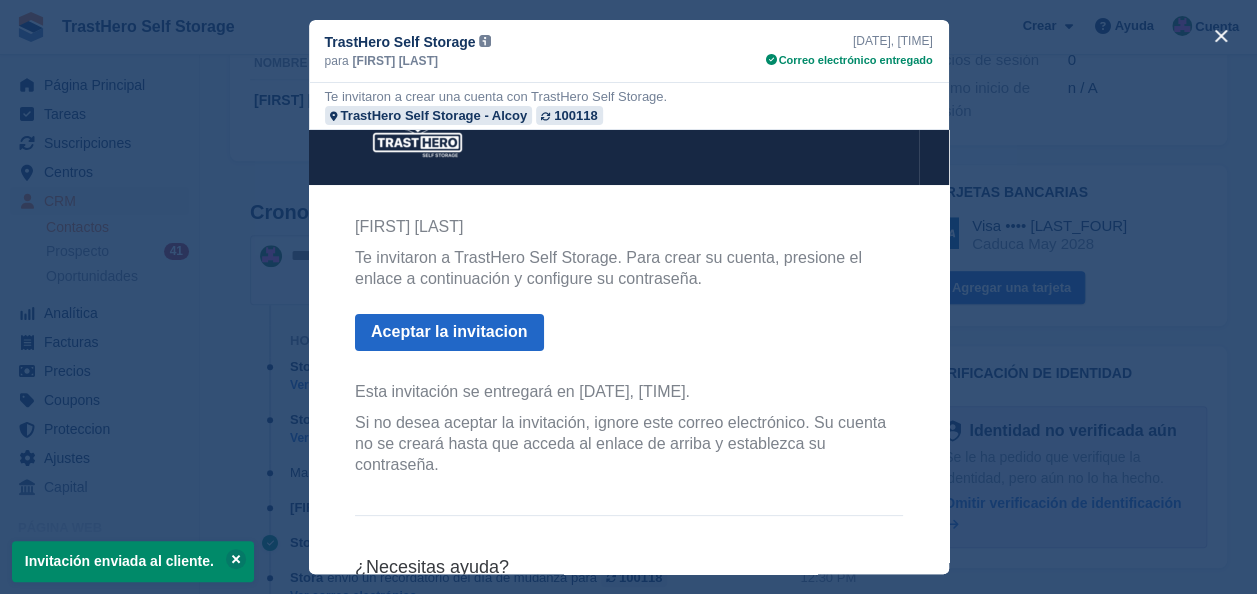 scroll, scrollTop: 141, scrollLeft: 0, axis: vertical 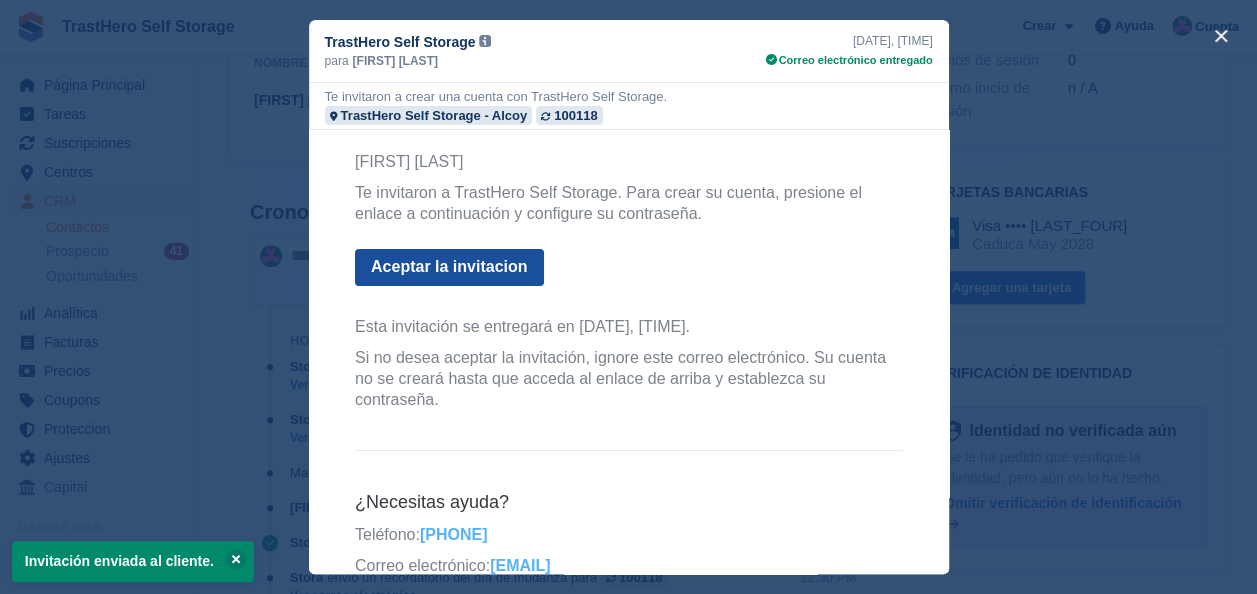 click on "Aceptar la invitacion" at bounding box center (448, 267) 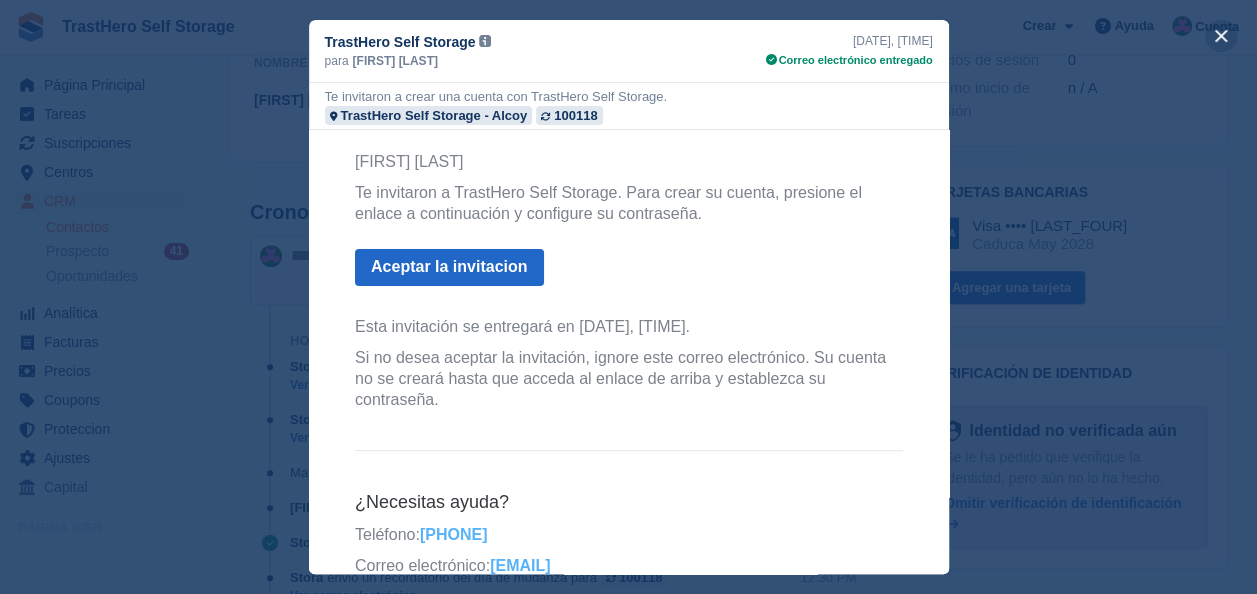click at bounding box center [1221, 36] 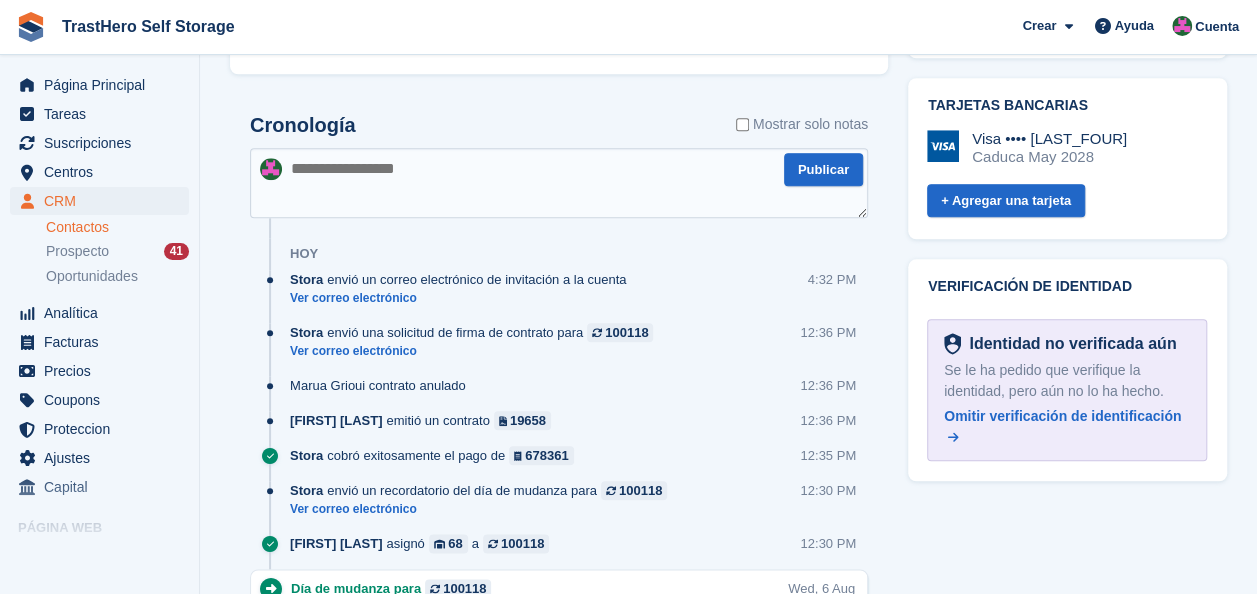 scroll, scrollTop: 896, scrollLeft: 0, axis: vertical 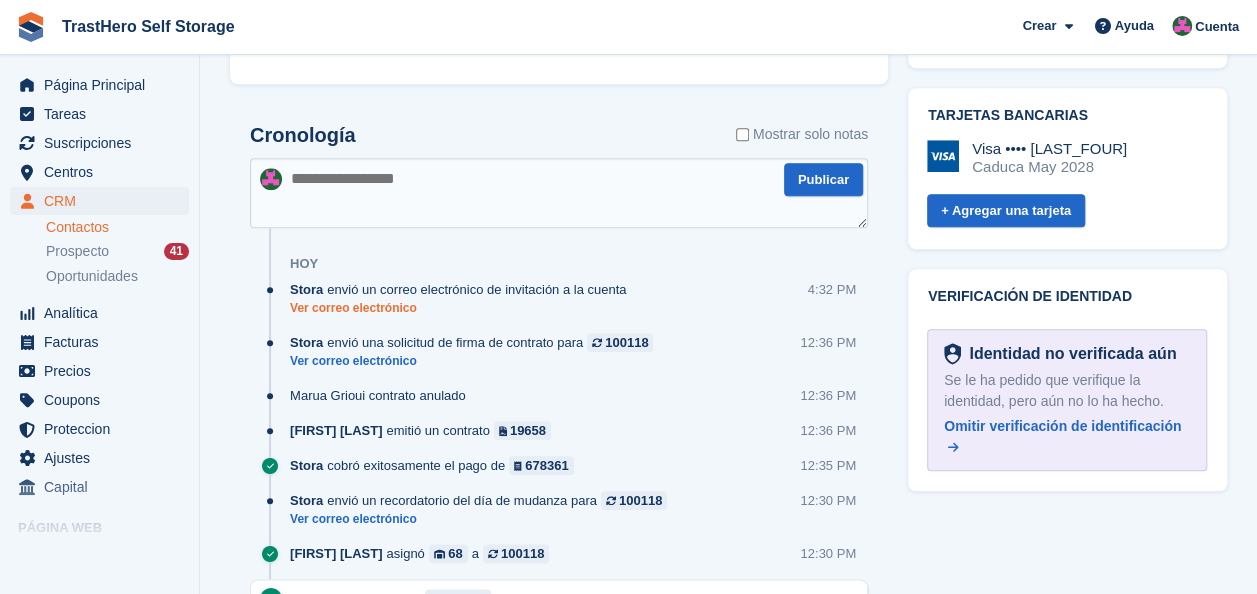 click on "Ver correo electrónico" at bounding box center [463, 308] 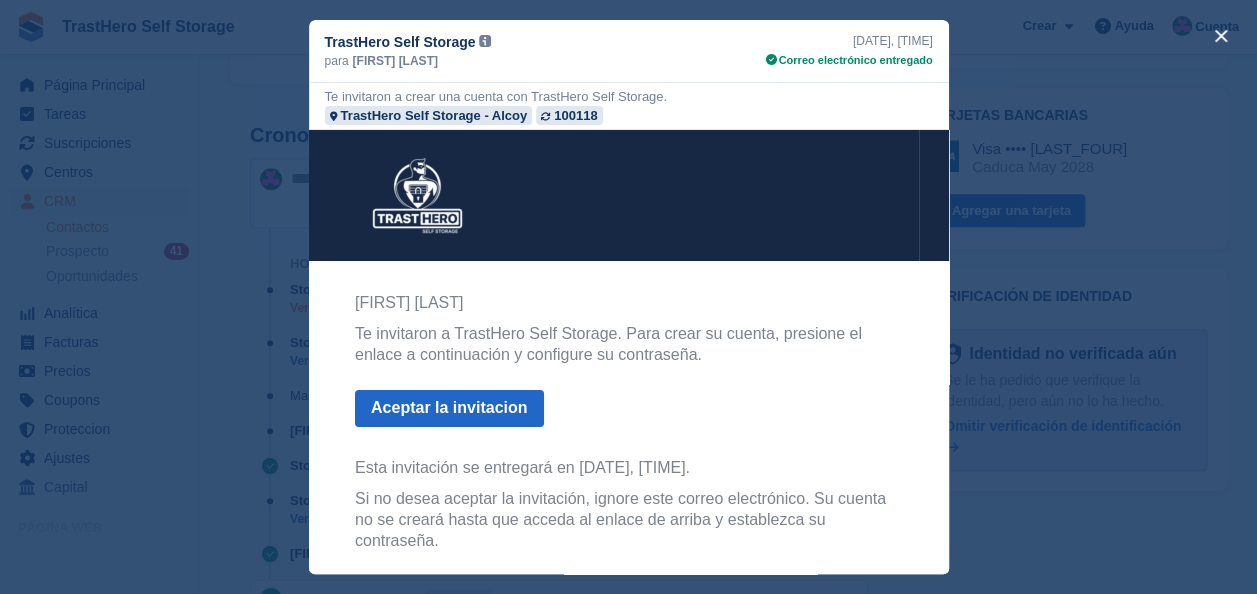 scroll, scrollTop: 0, scrollLeft: 0, axis: both 